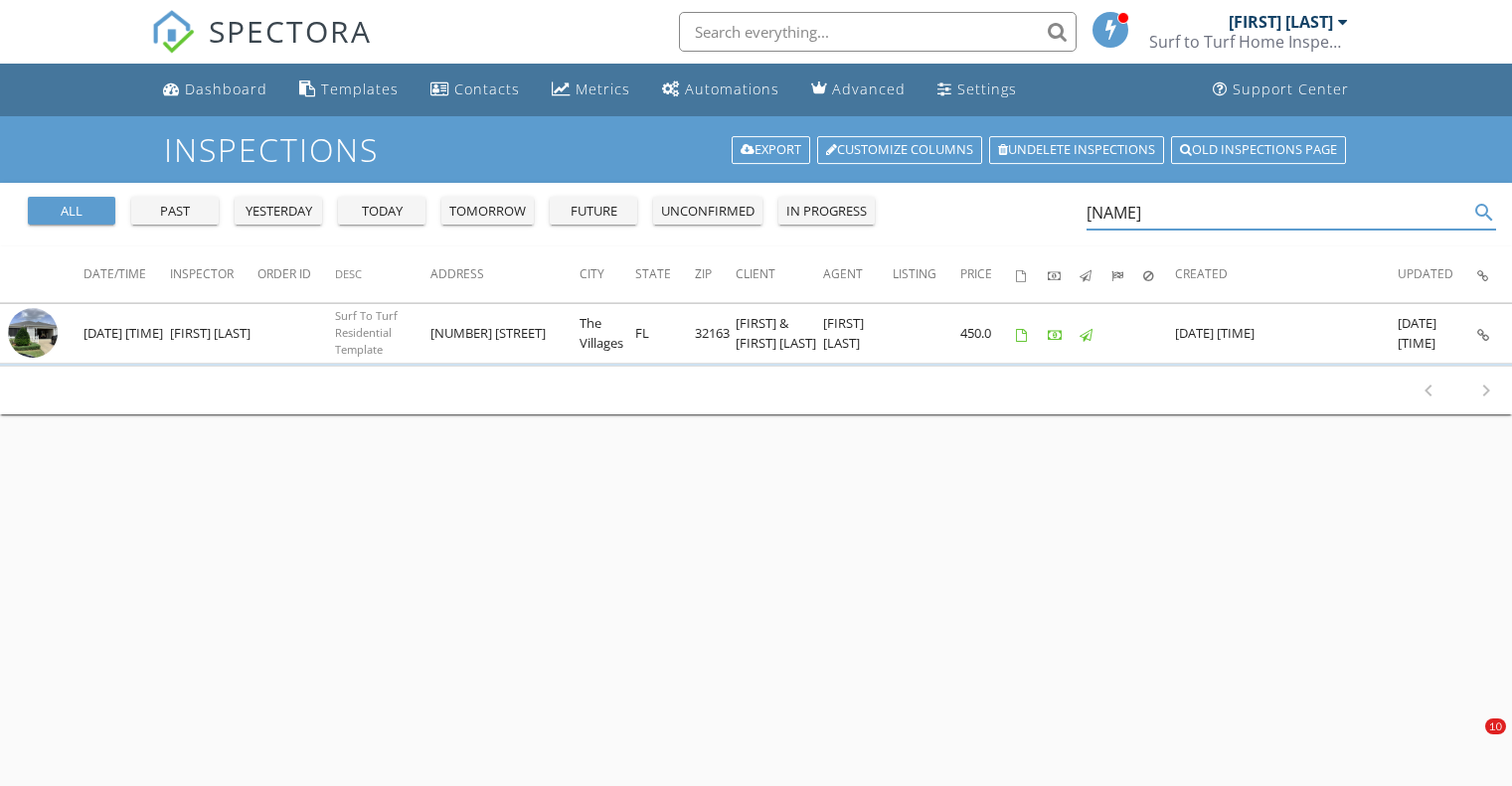 scroll, scrollTop: 0, scrollLeft: 0, axis: both 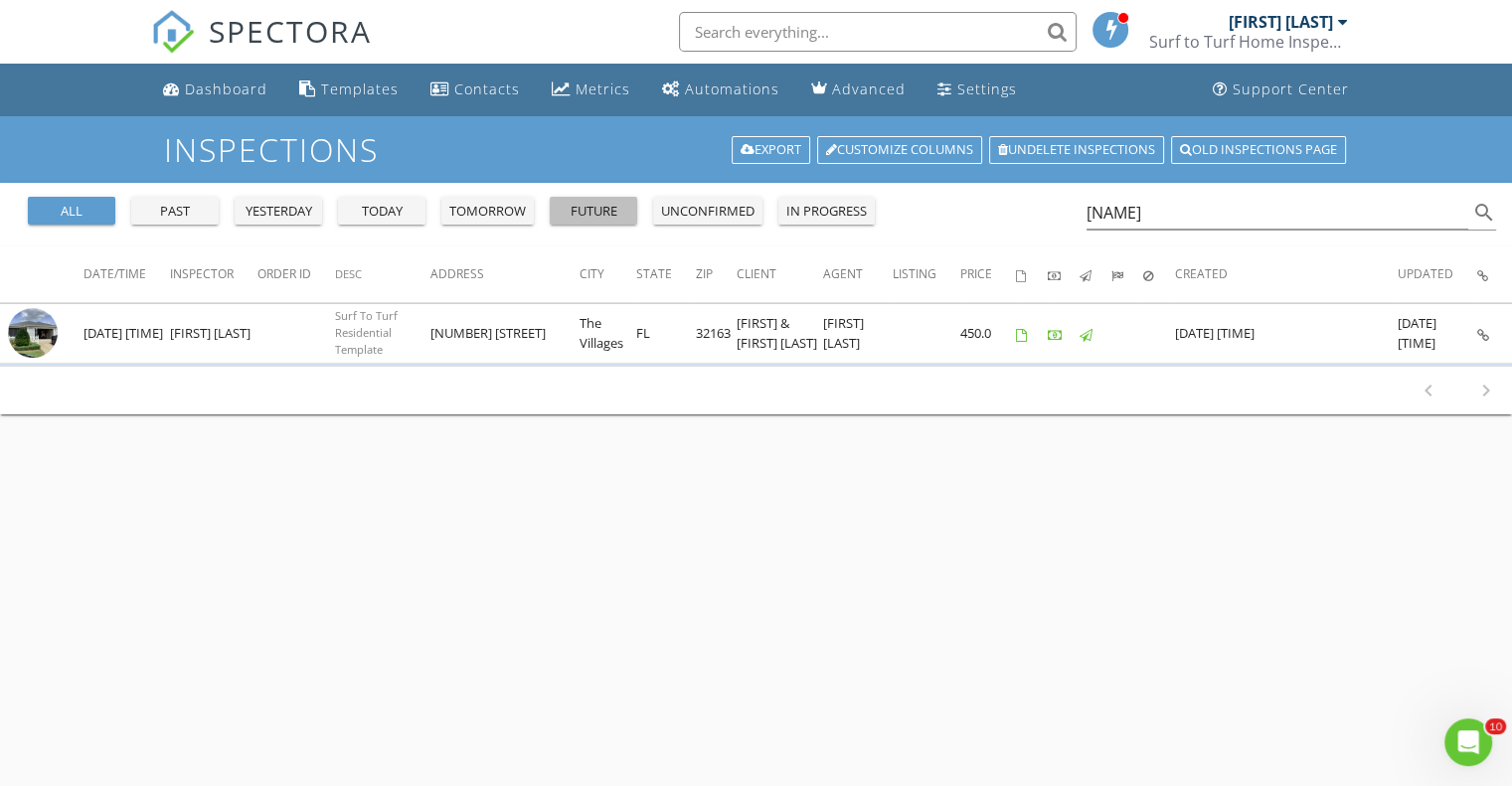 click on "future" at bounding box center (593, 212) 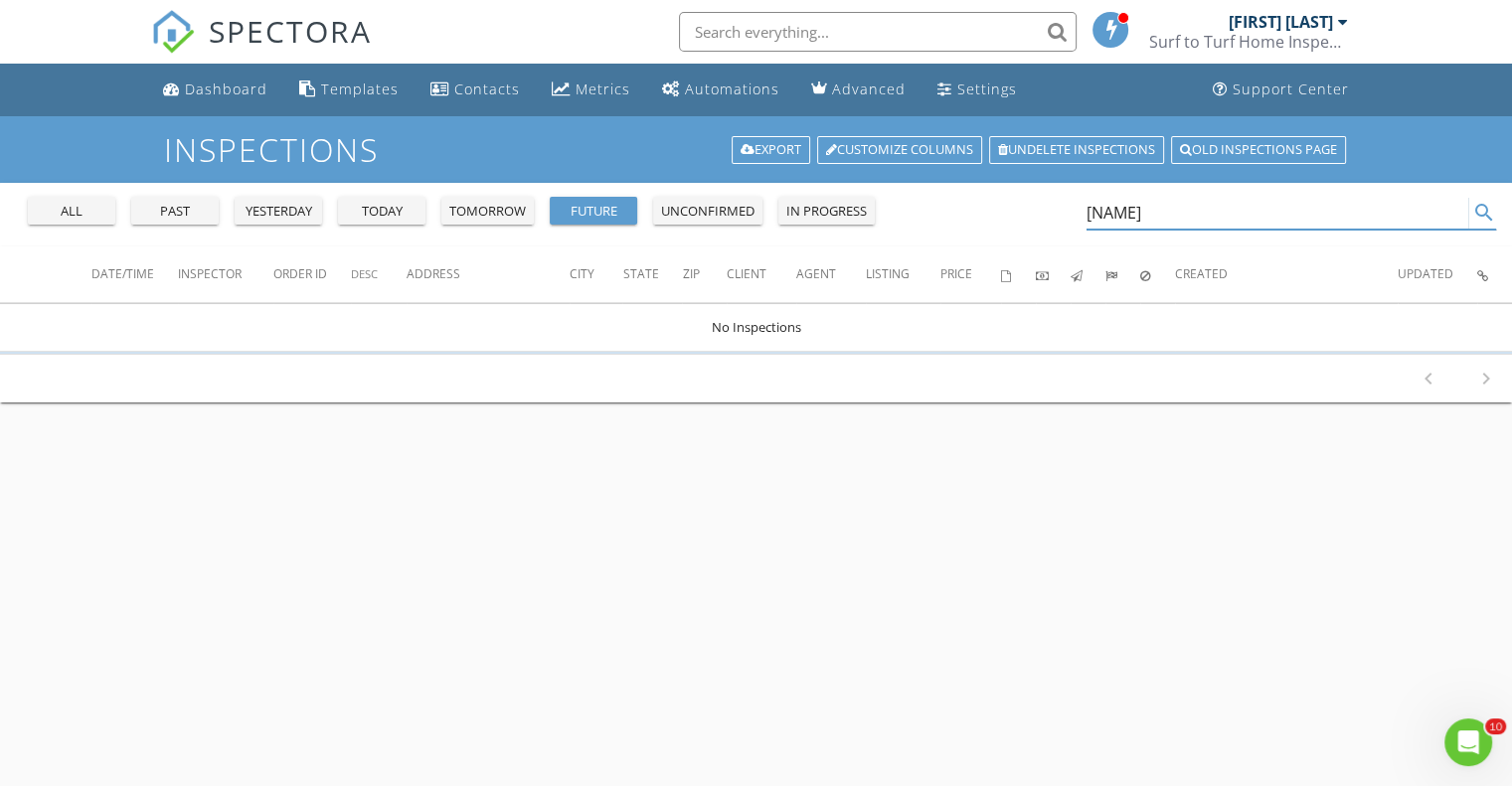 click on "ivey terr" at bounding box center [1277, 213] 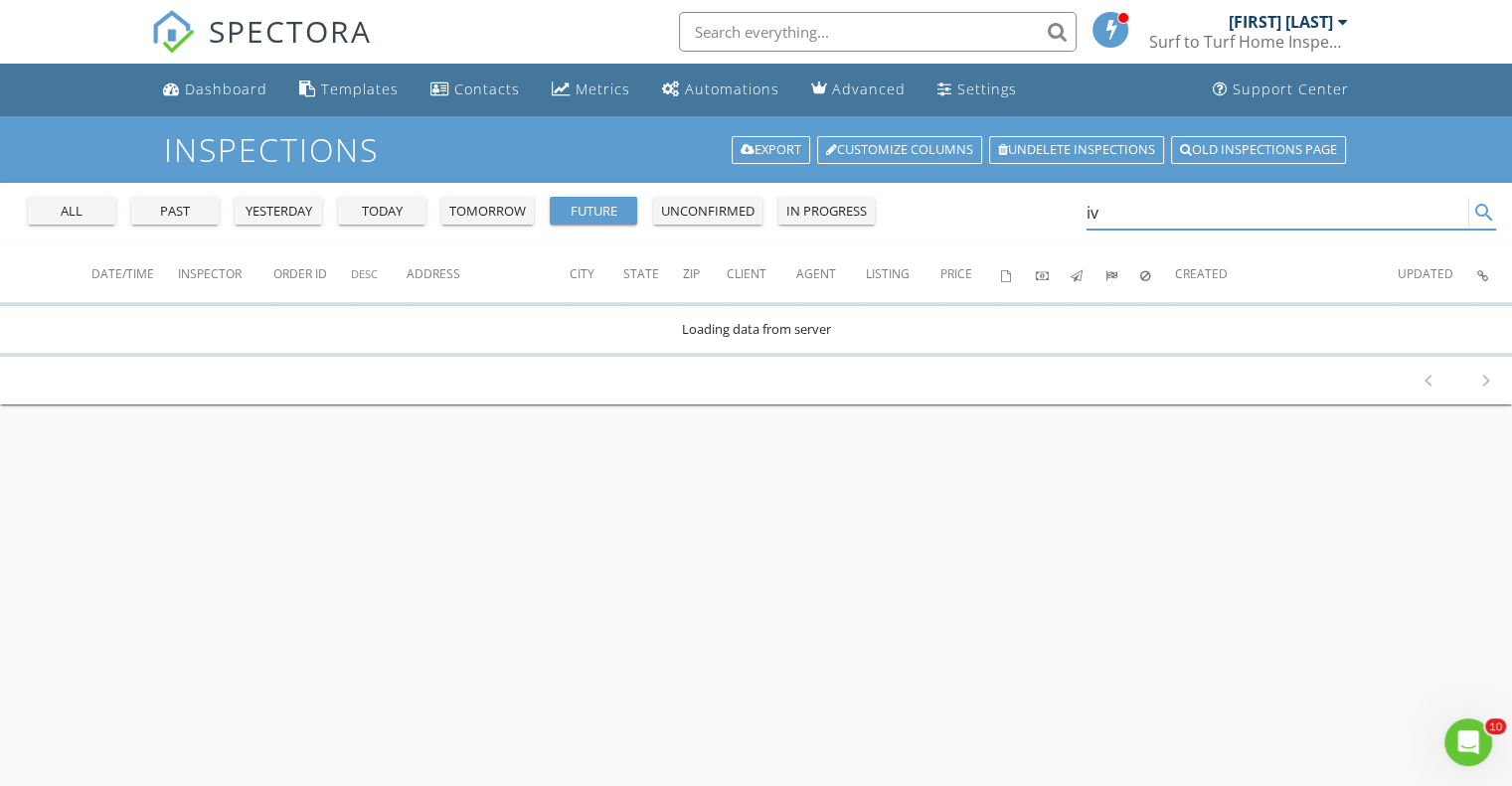 type on "i" 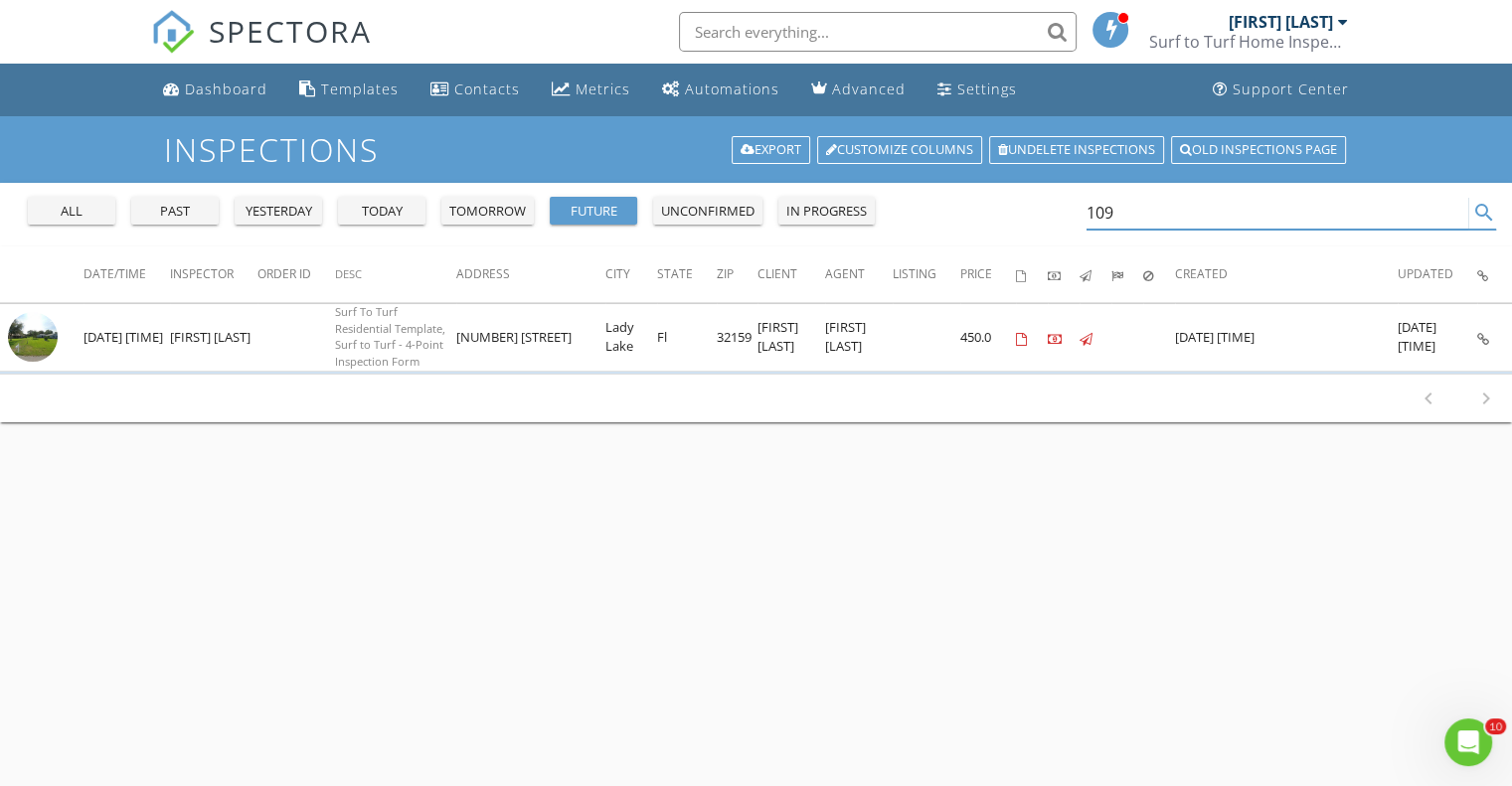 type on "109" 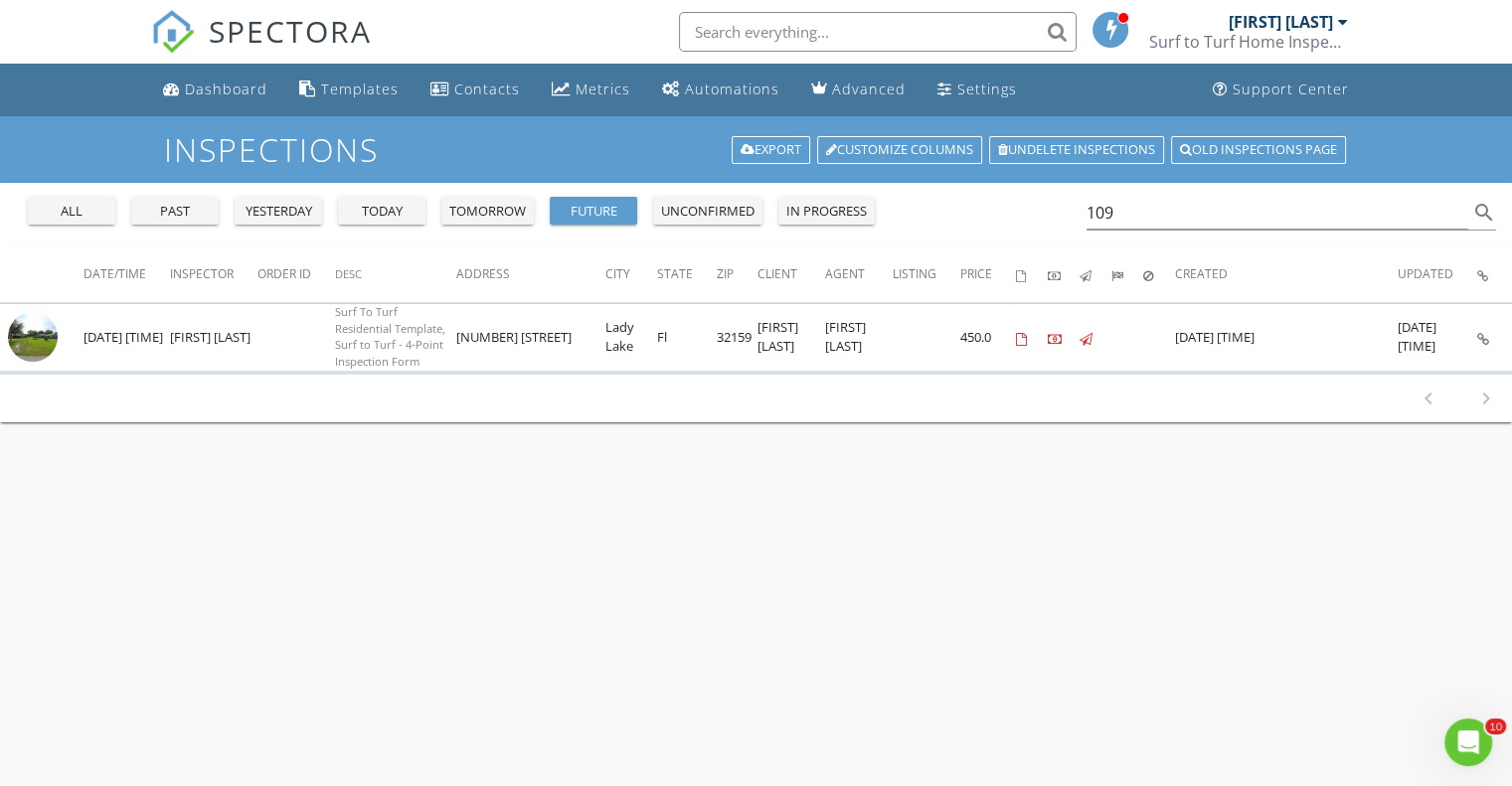 click at bounding box center (1343, 22) 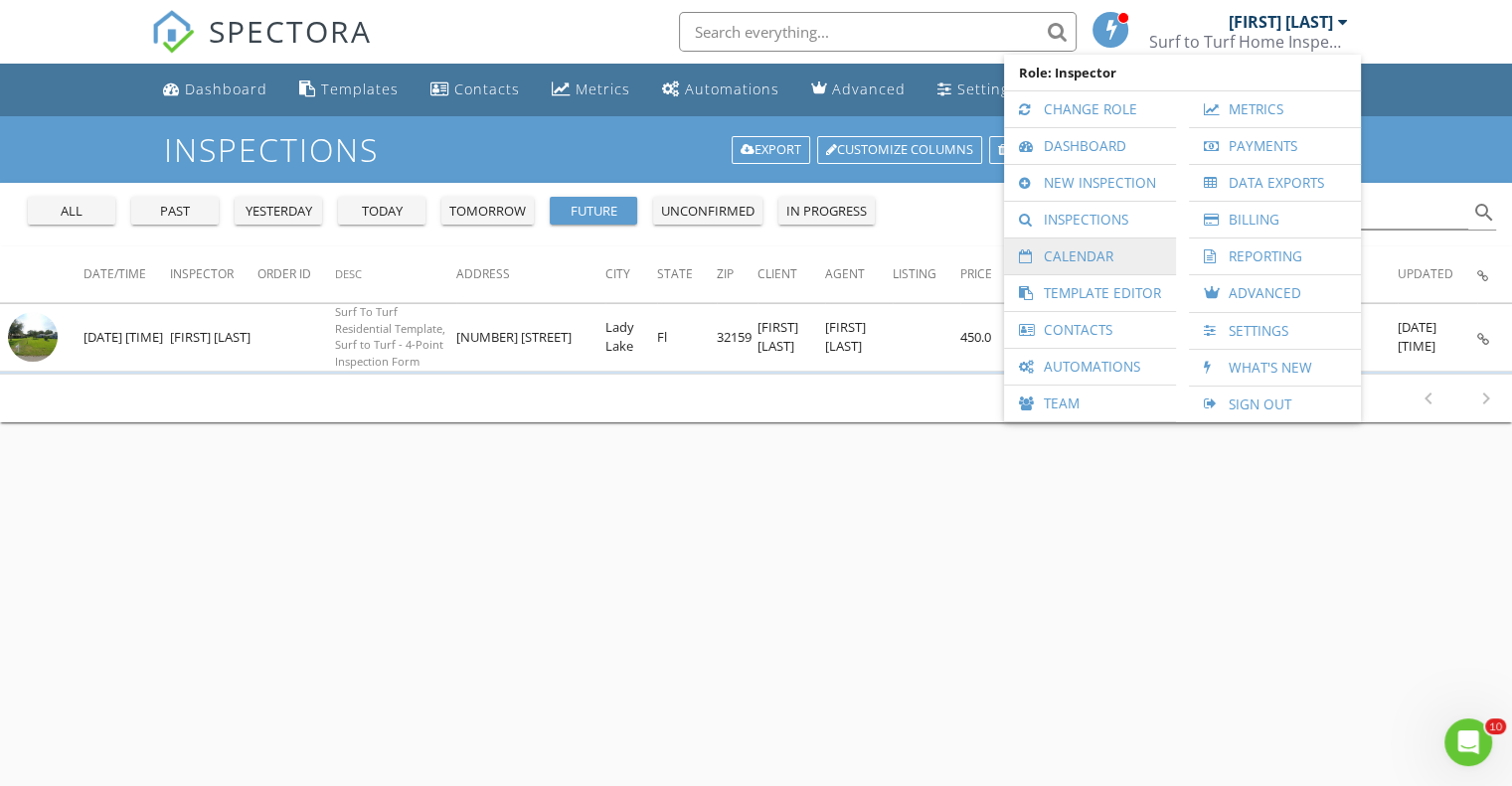 click on "Calendar" at bounding box center (1090, 256) 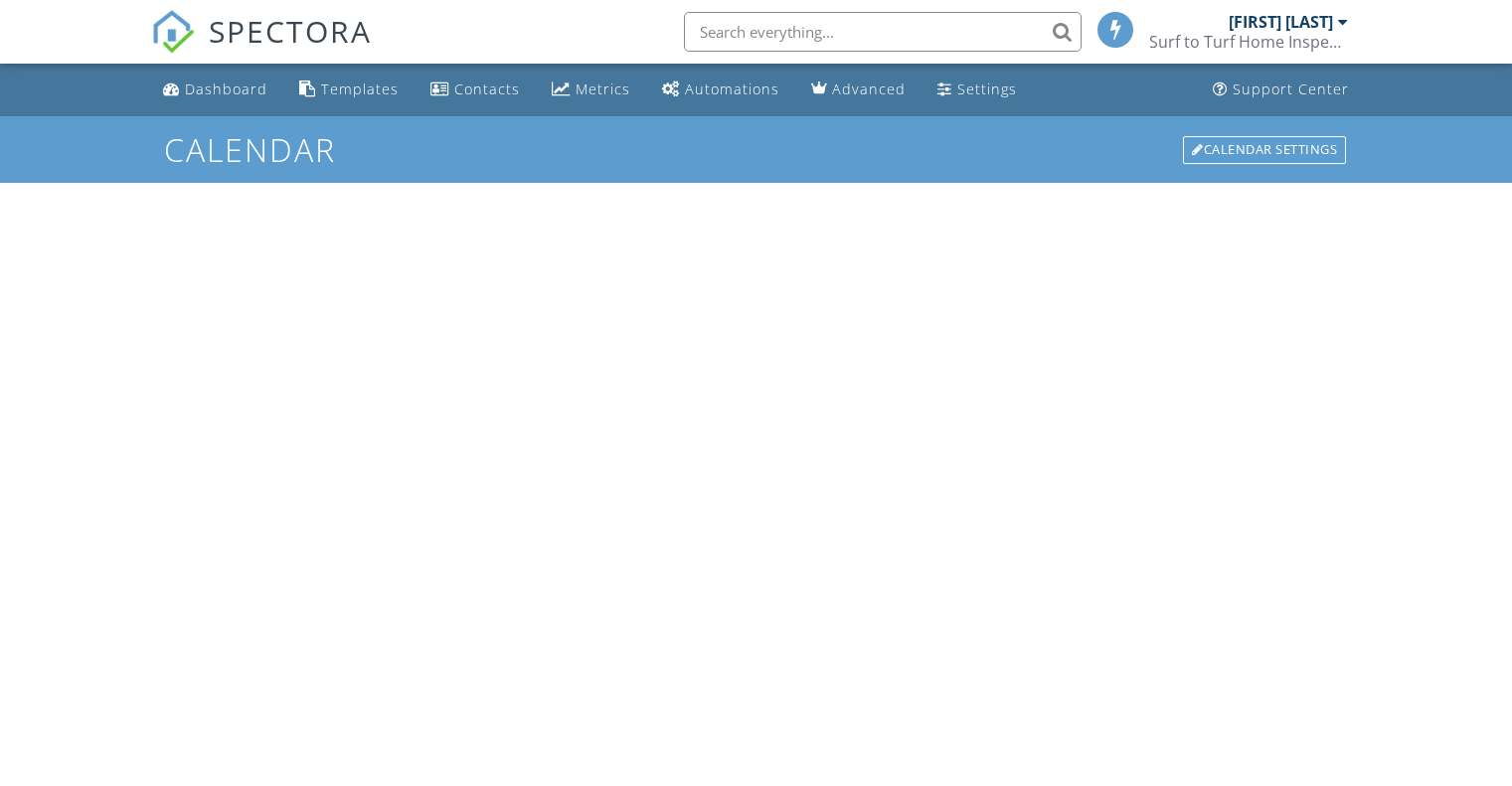 scroll, scrollTop: 0, scrollLeft: 0, axis: both 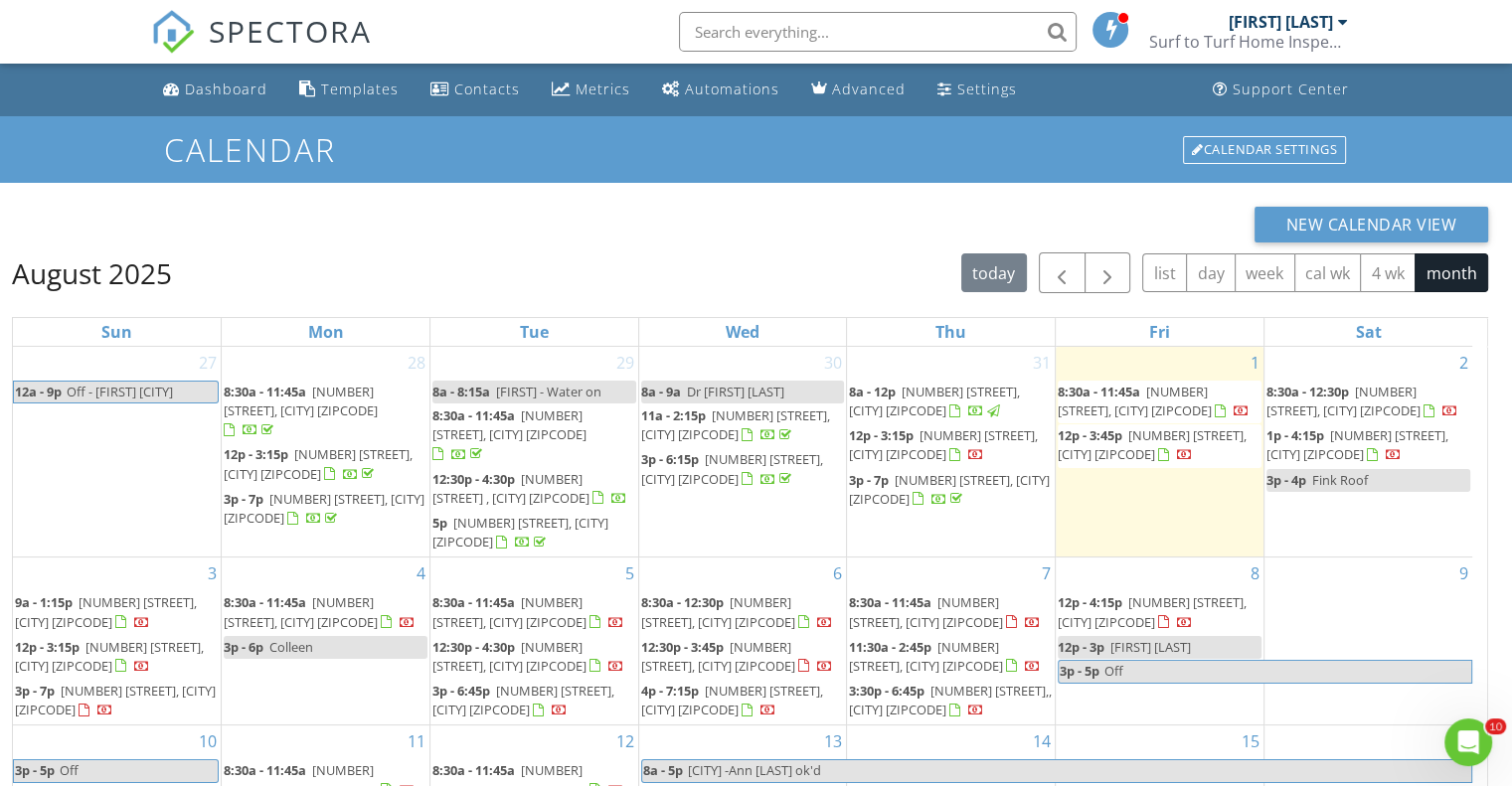 click on "12p - 3p
Brian B" at bounding box center (1159, 647) 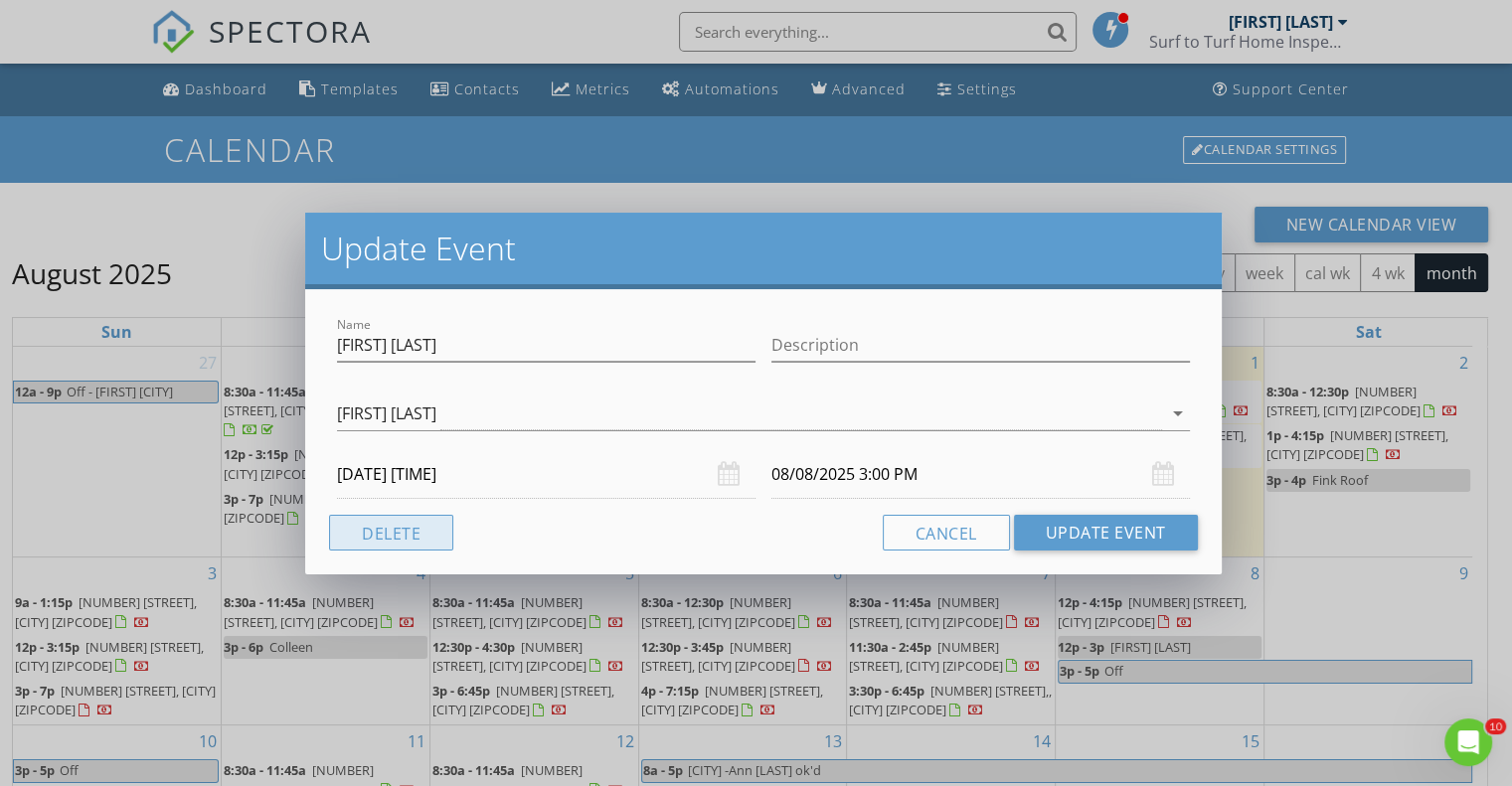 click on "Delete" at bounding box center (391, 533) 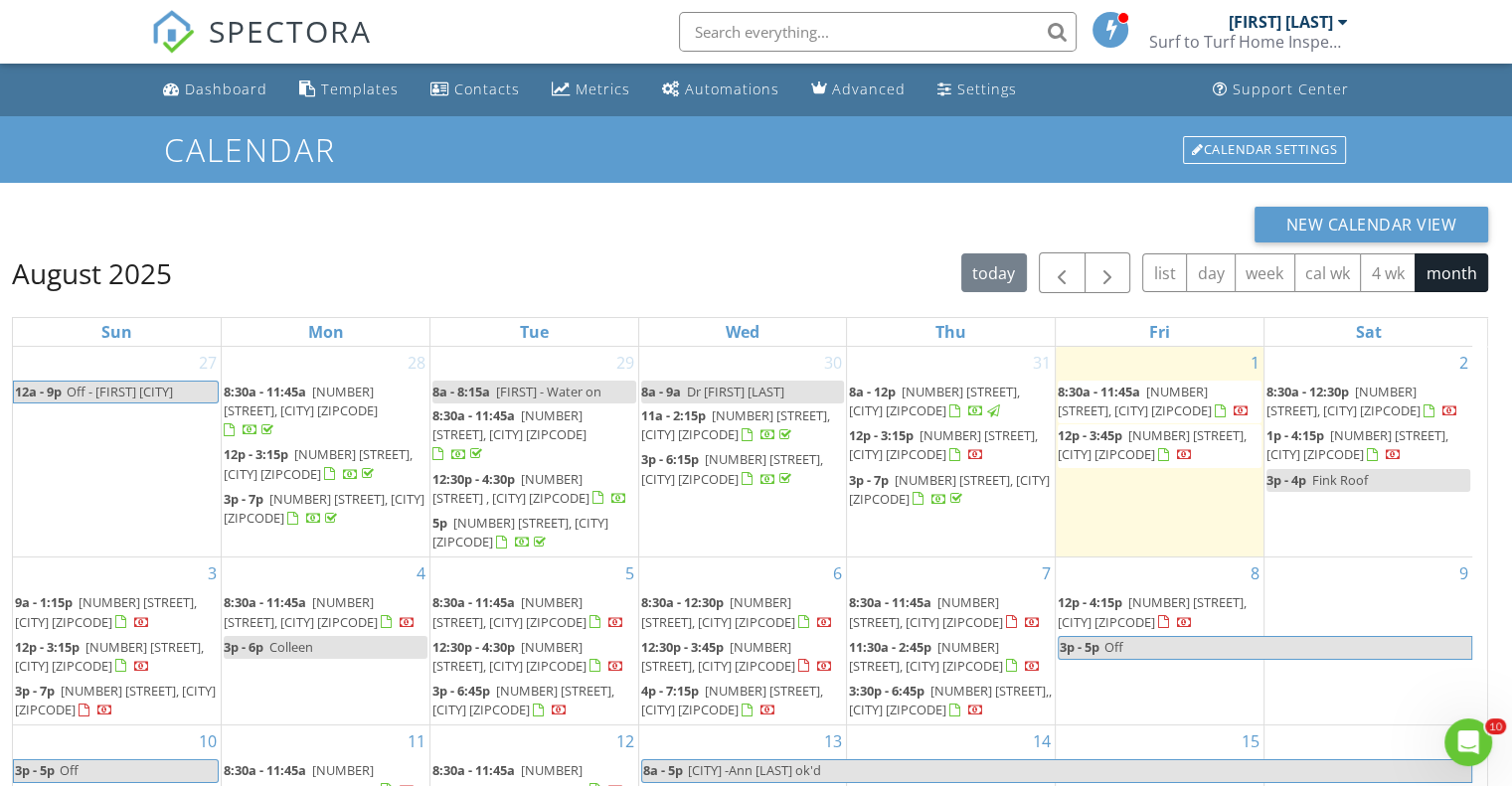 click on "7535 Alysha Ave, The Villages 34762" at bounding box center (319, 611) 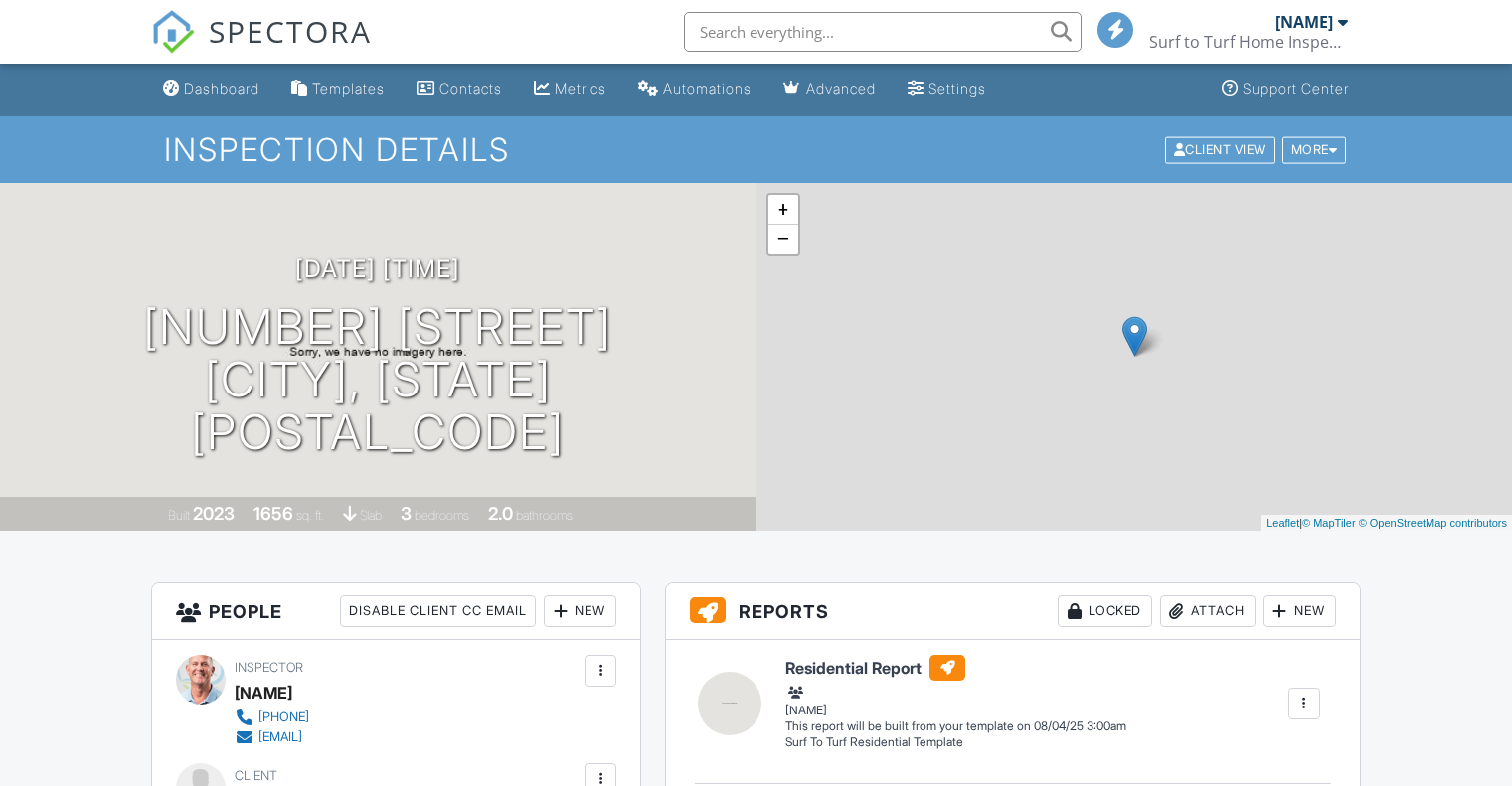 scroll, scrollTop: 0, scrollLeft: 0, axis: both 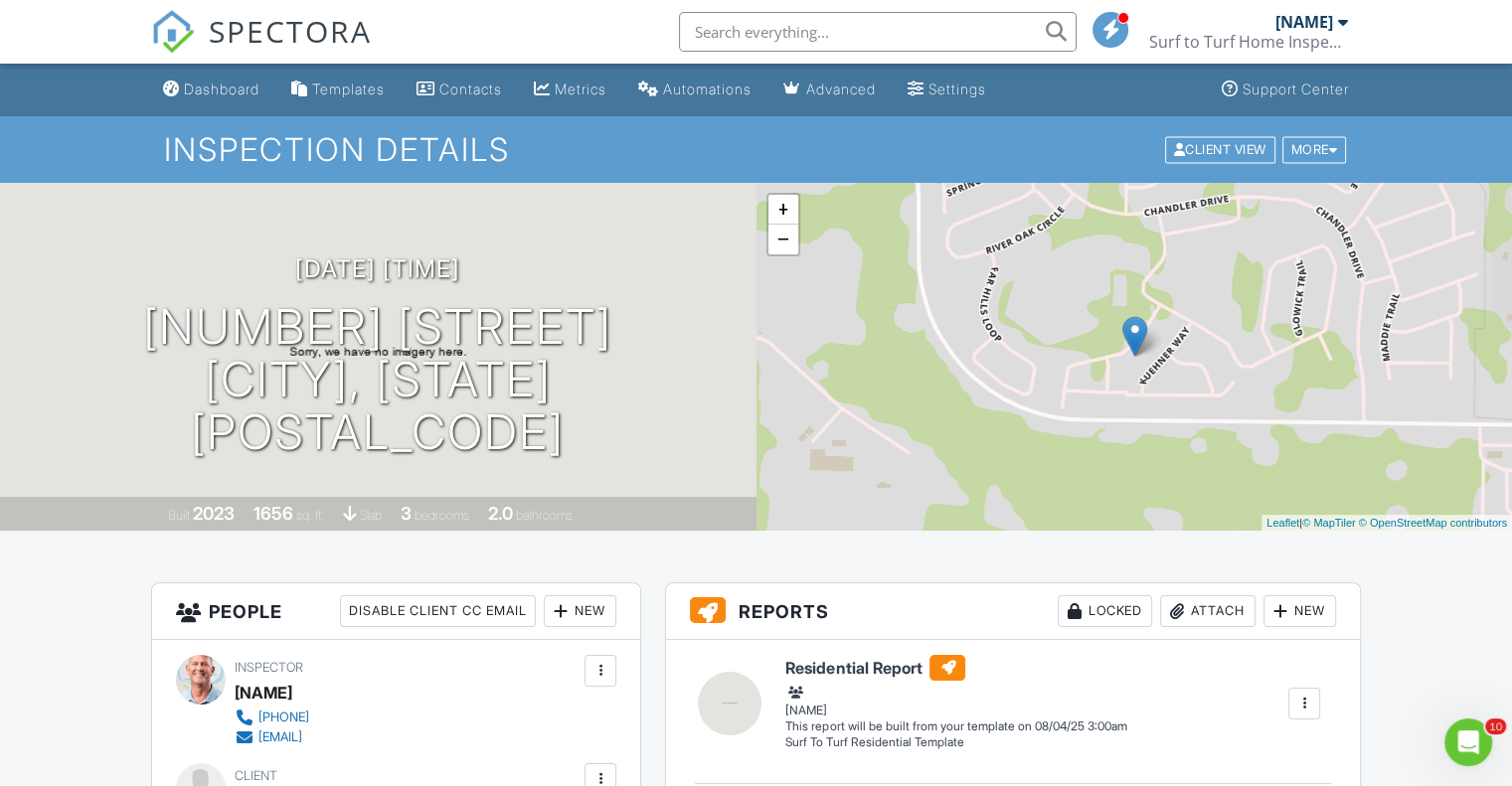 click at bounding box center (1343, 22) 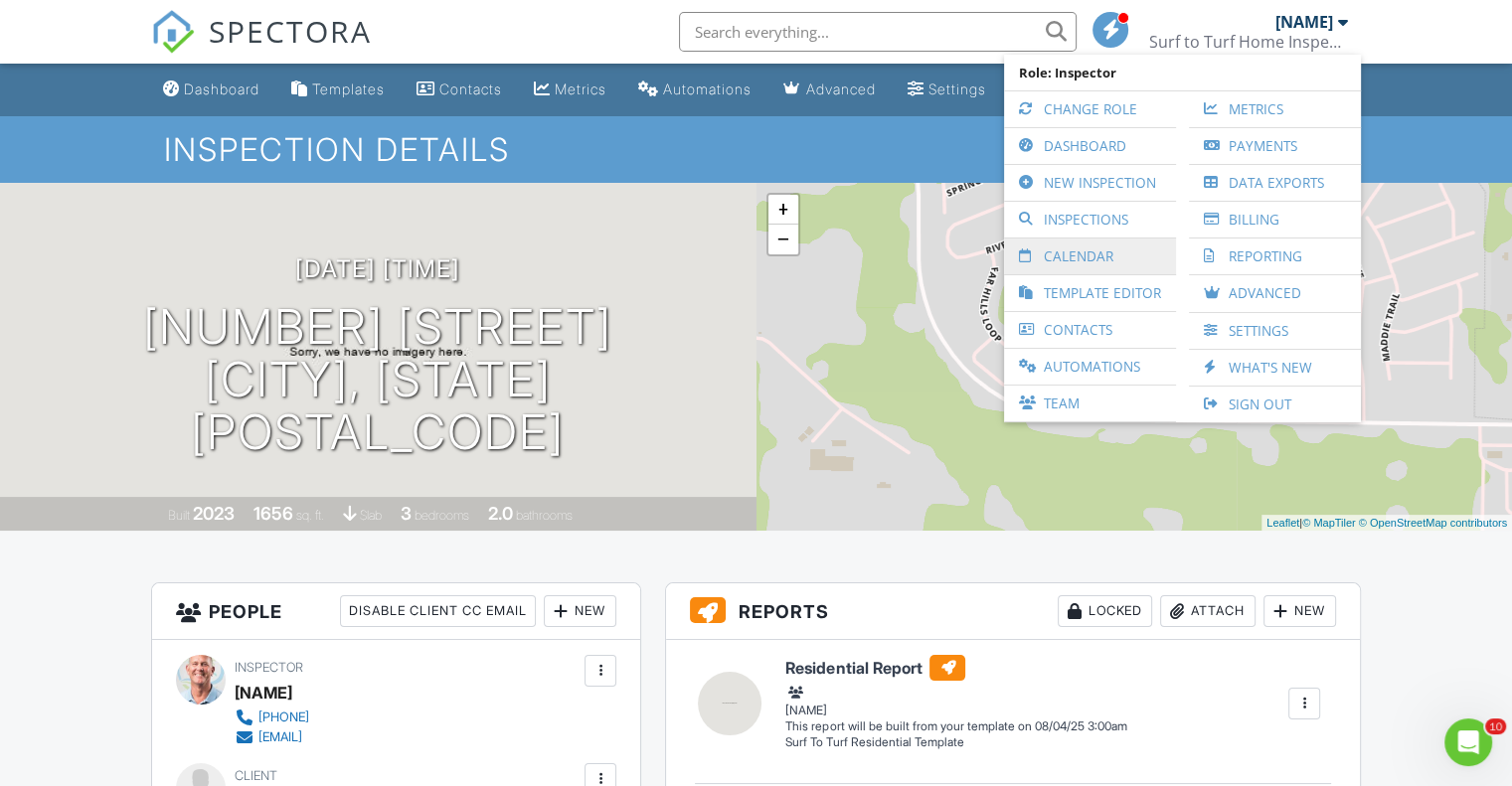 click on "Calendar" at bounding box center (1090, 256) 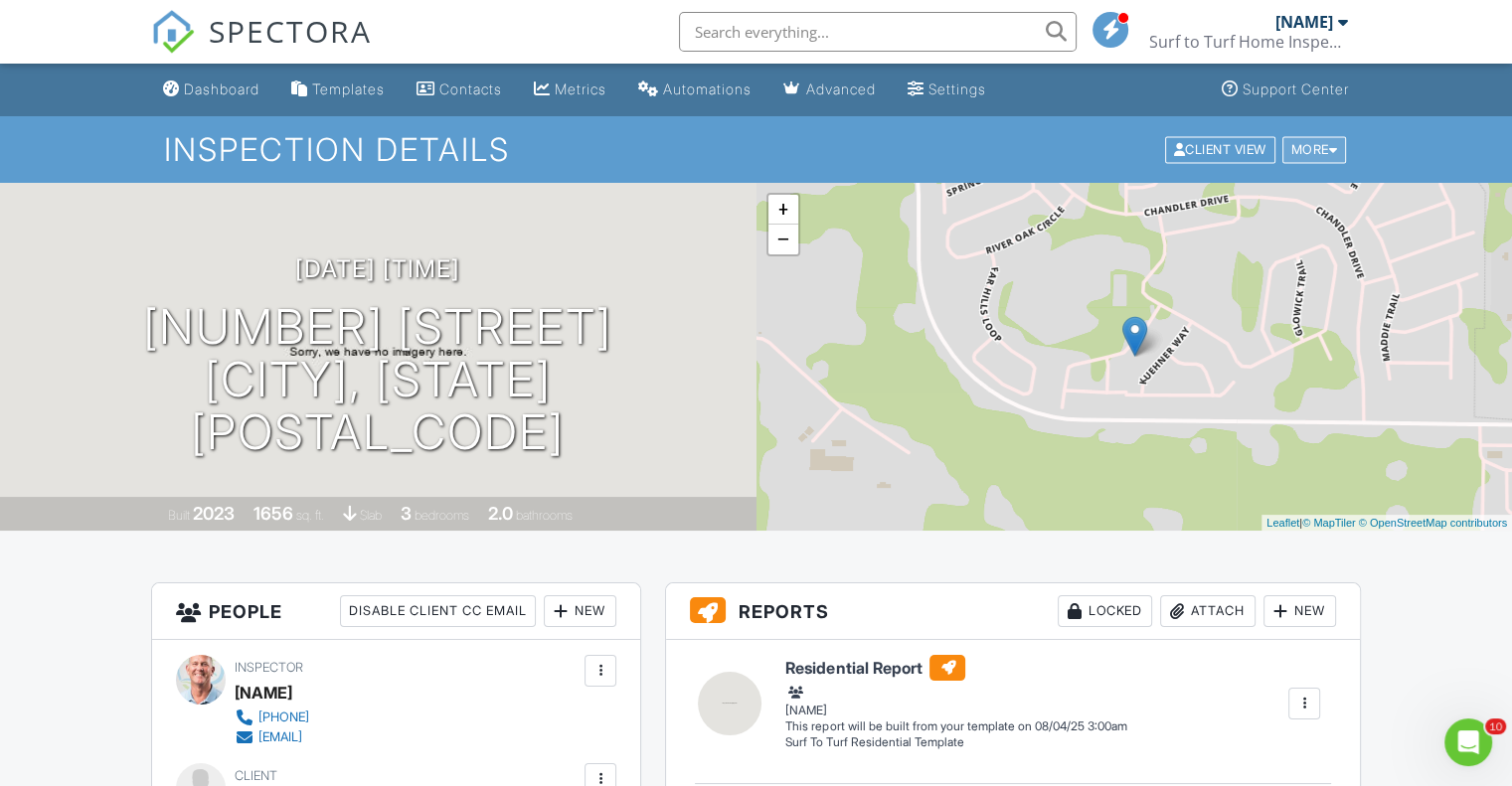 click on "More" at bounding box center (1314, 149) 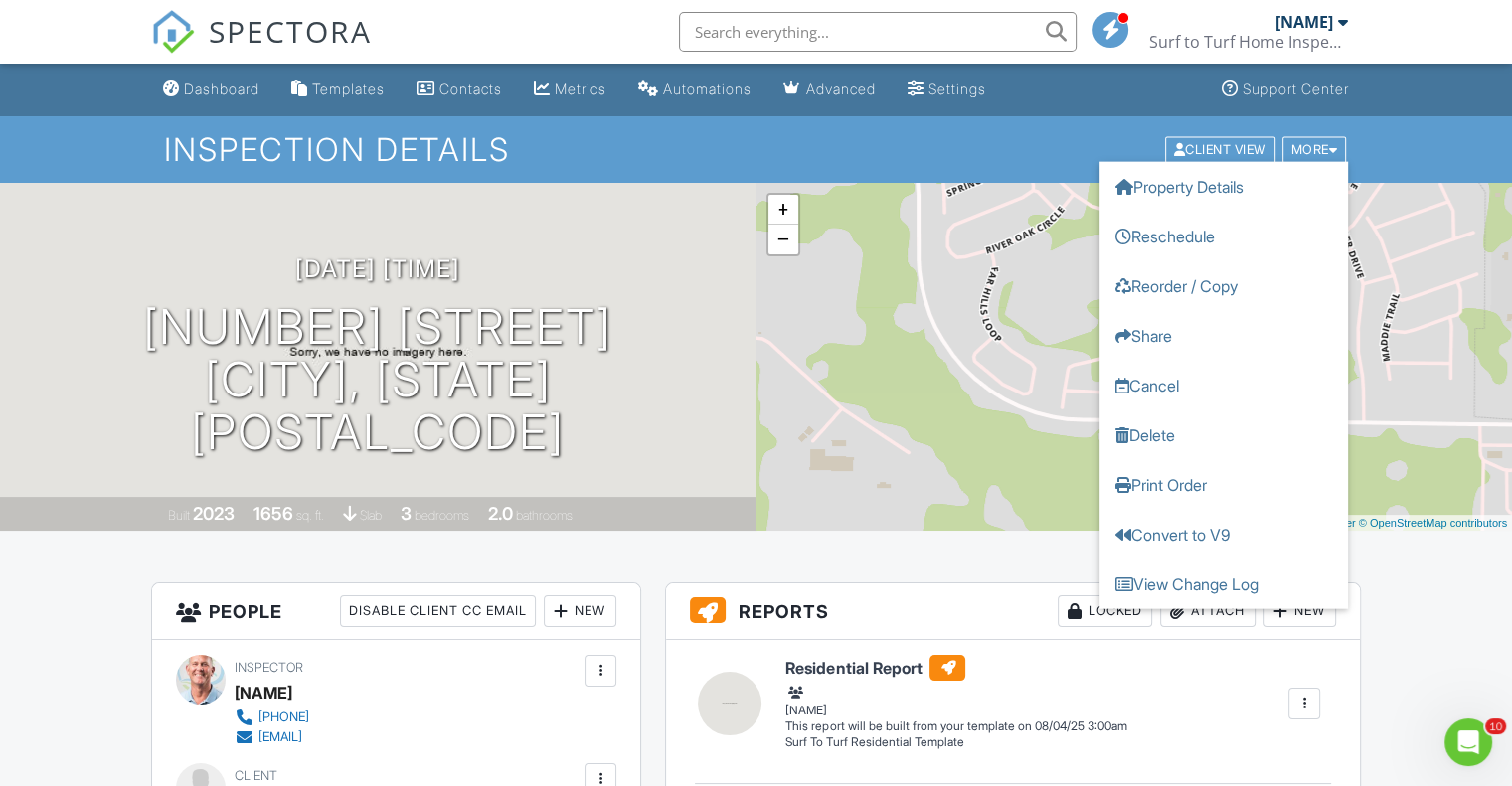 click at bounding box center (1343, 22) 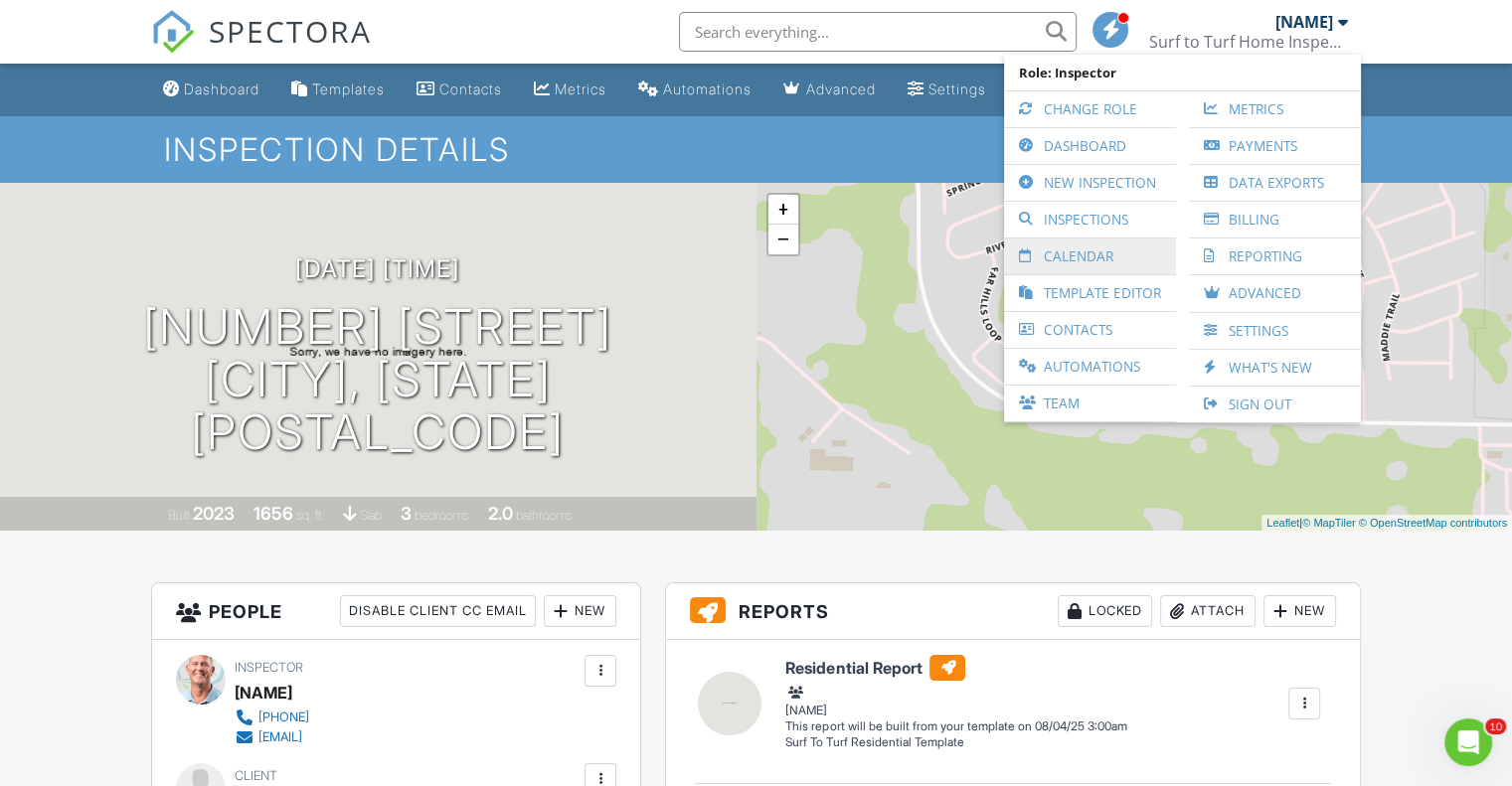 click on "Calendar" at bounding box center (1090, 256) 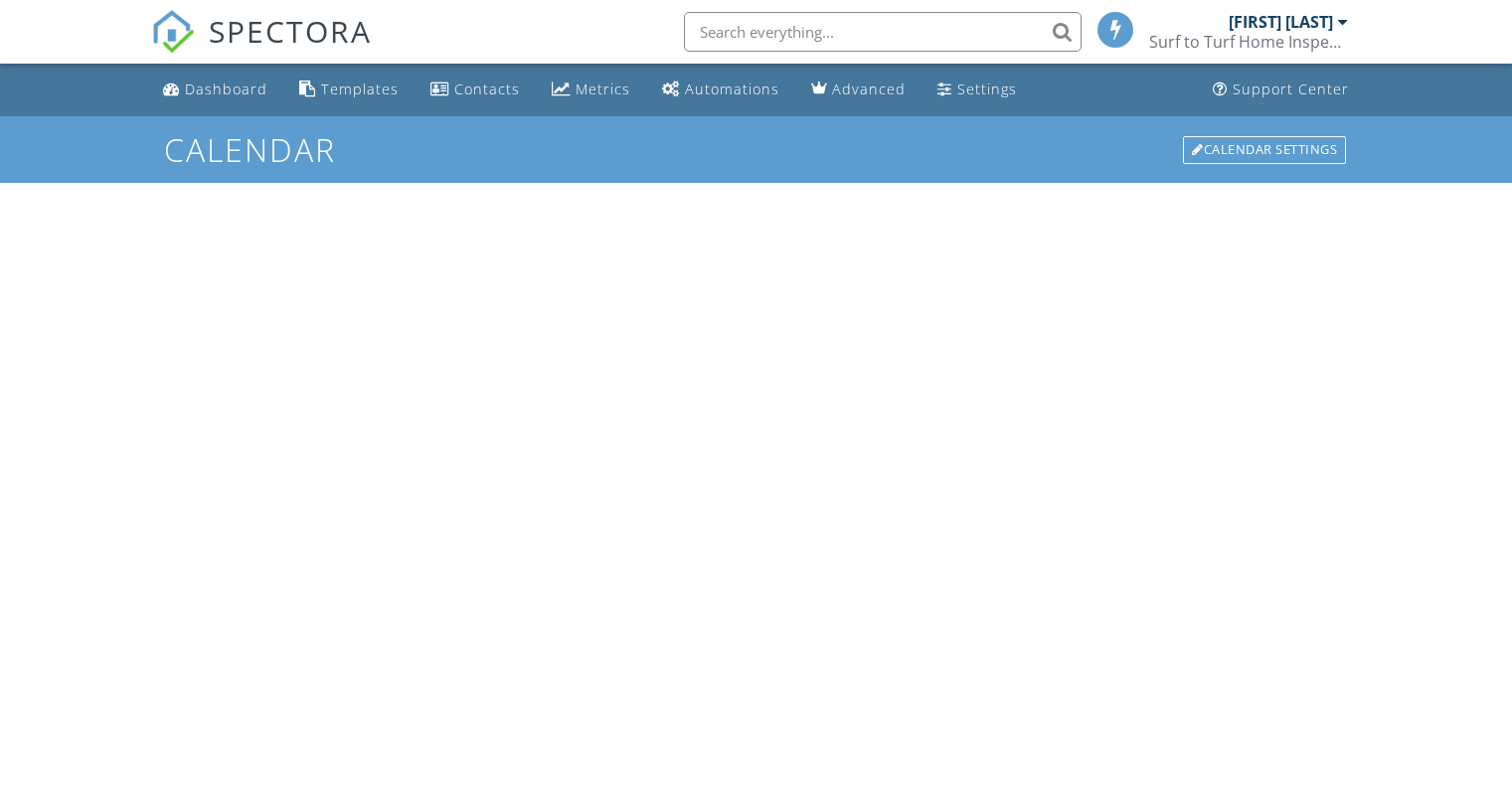 scroll, scrollTop: 0, scrollLeft: 0, axis: both 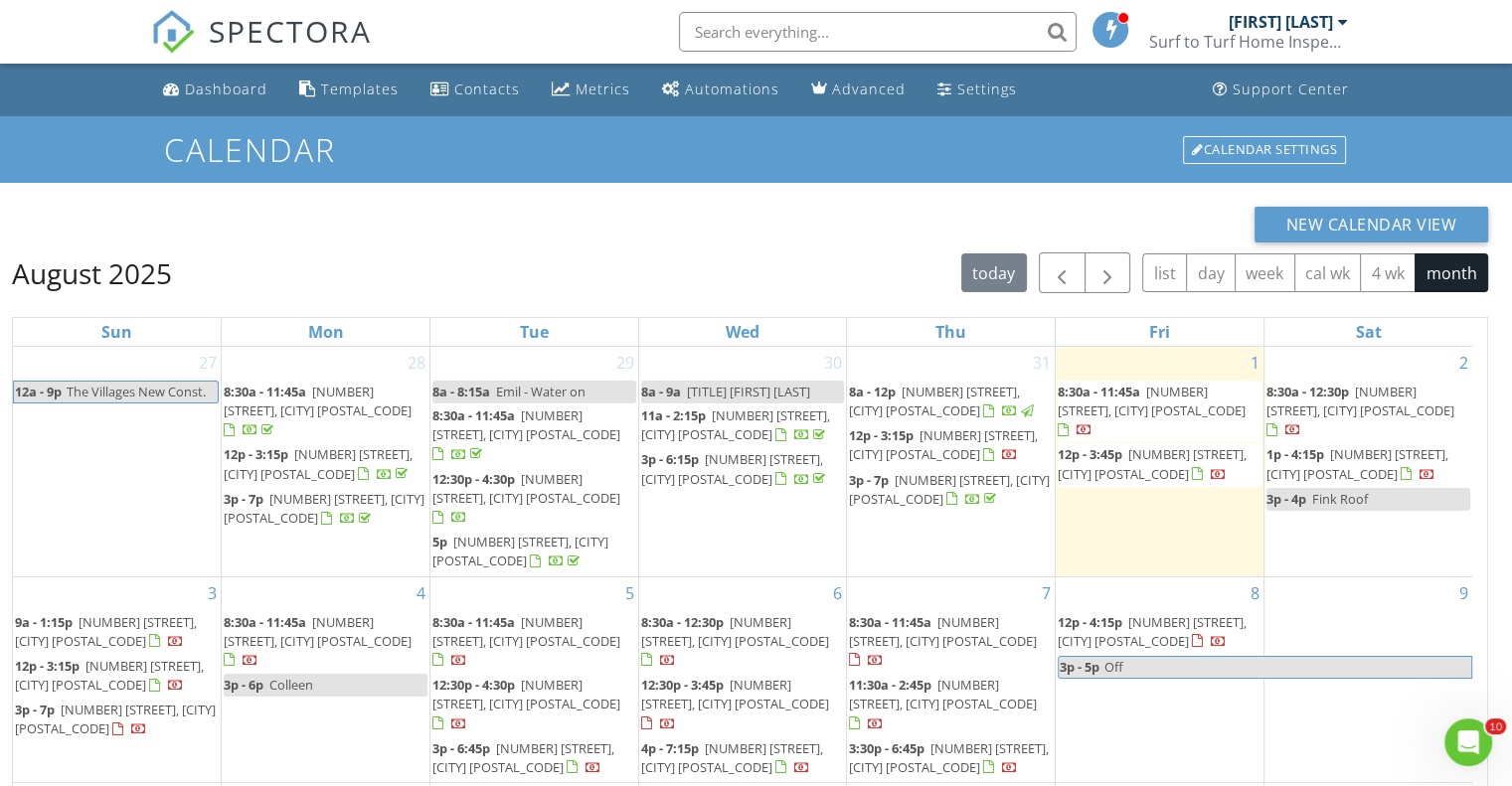 click on "August 2025 today list day week cal wk 4 wk month" at bounding box center [750, 272] 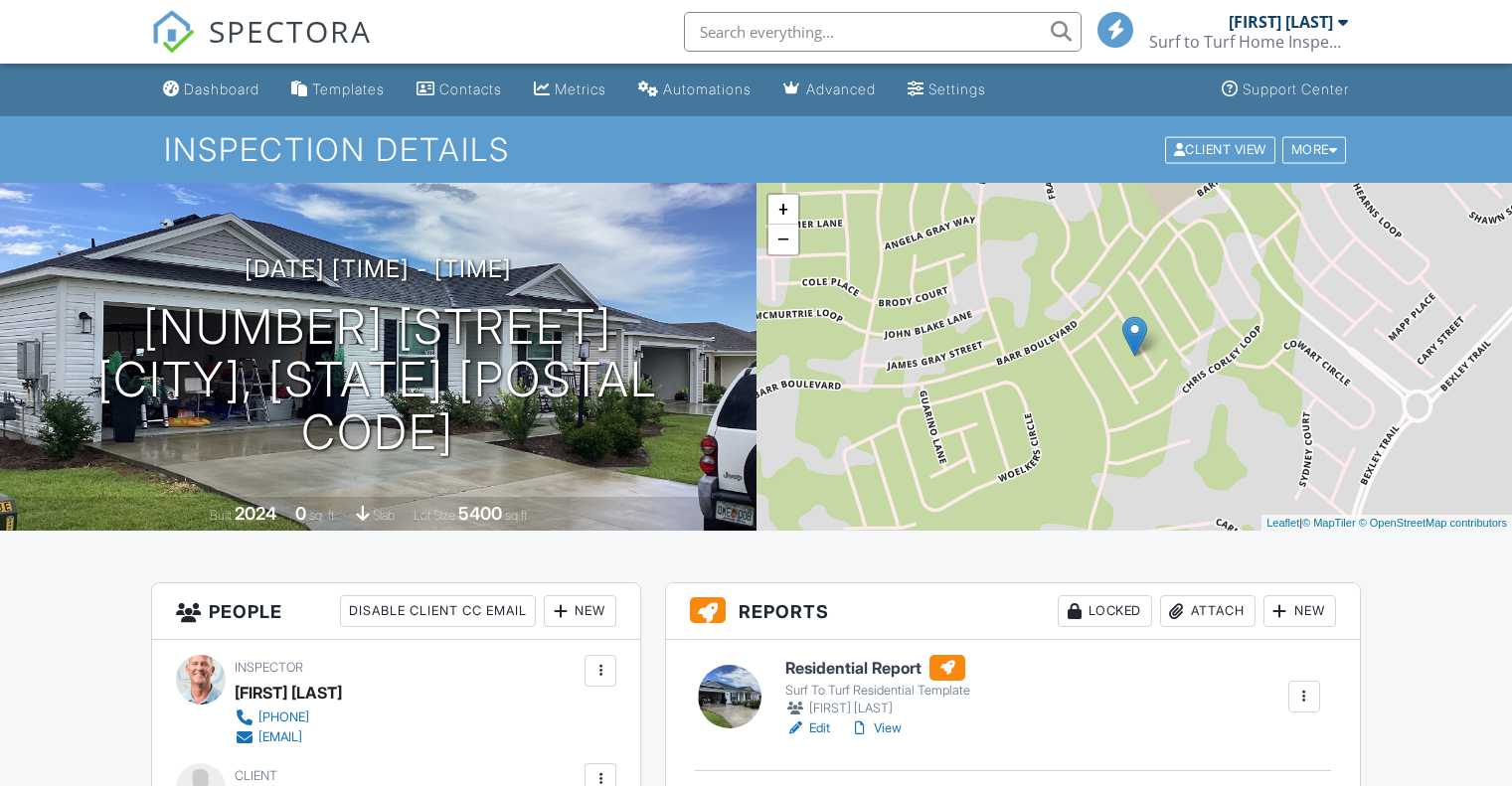 scroll, scrollTop: 0, scrollLeft: 0, axis: both 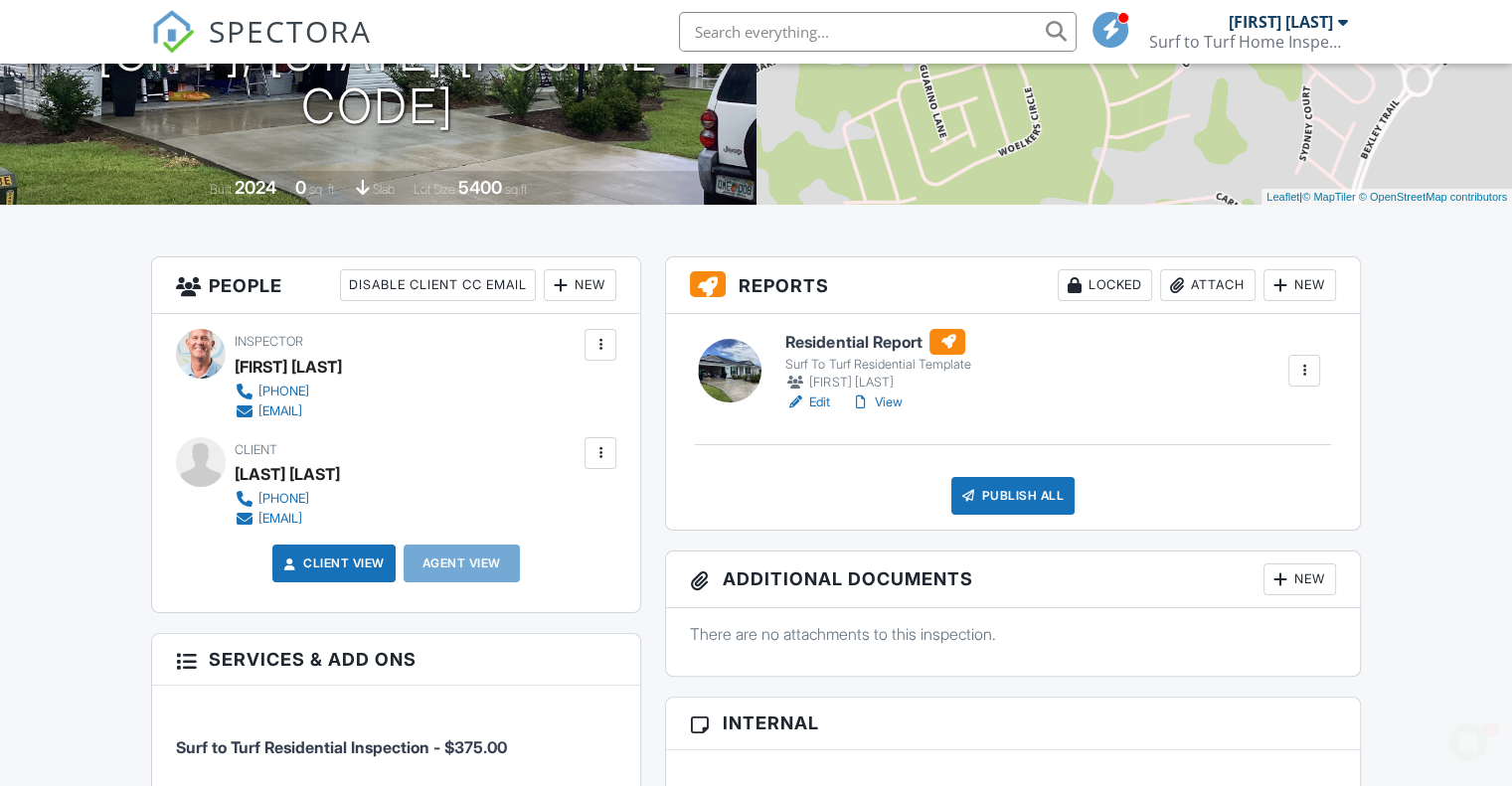 drag, startPoint x: 1519, startPoint y: 142, endPoint x: 1499, endPoint y: 234, distance: 94.14882 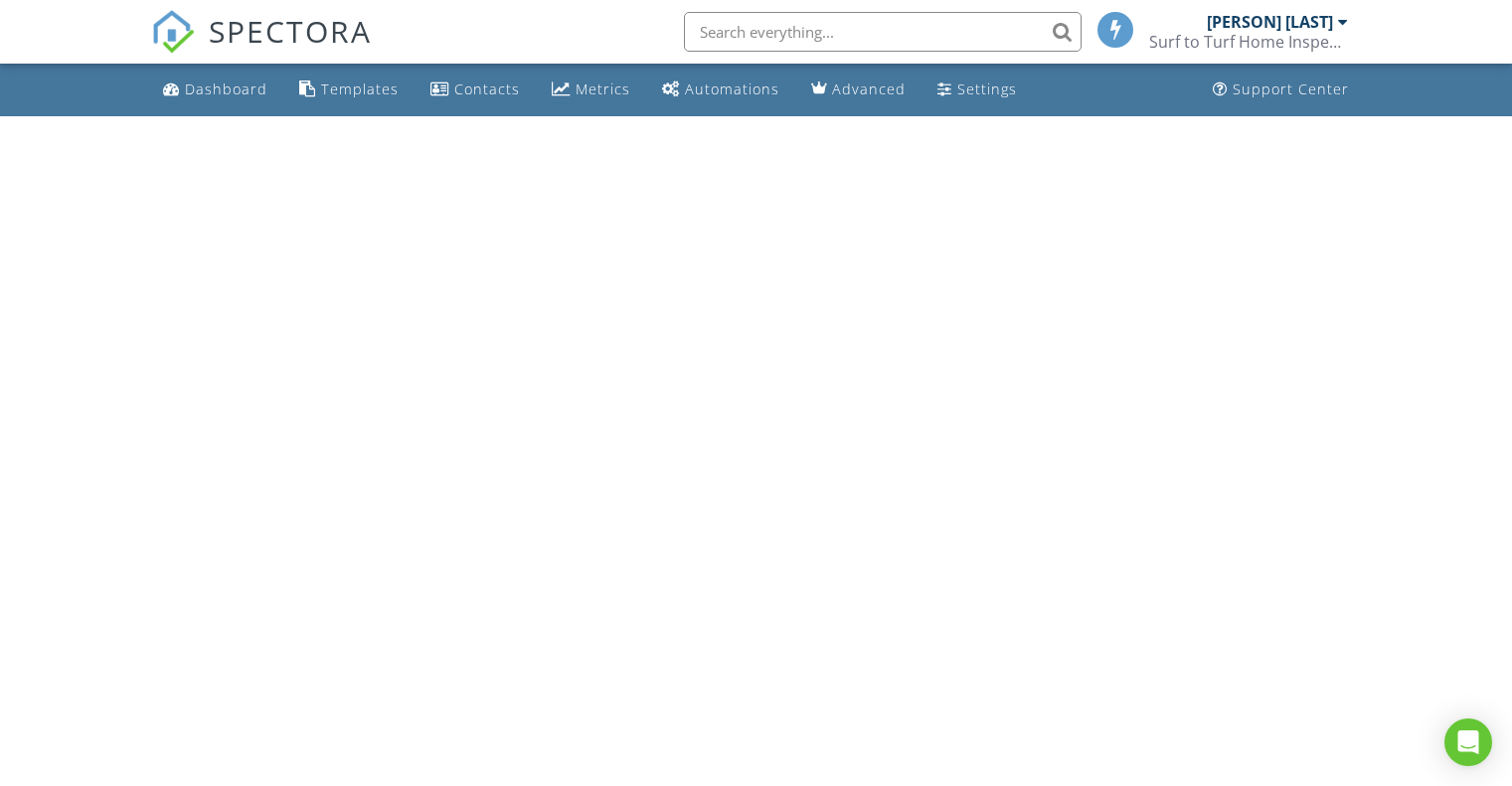 scroll, scrollTop: 0, scrollLeft: 0, axis: both 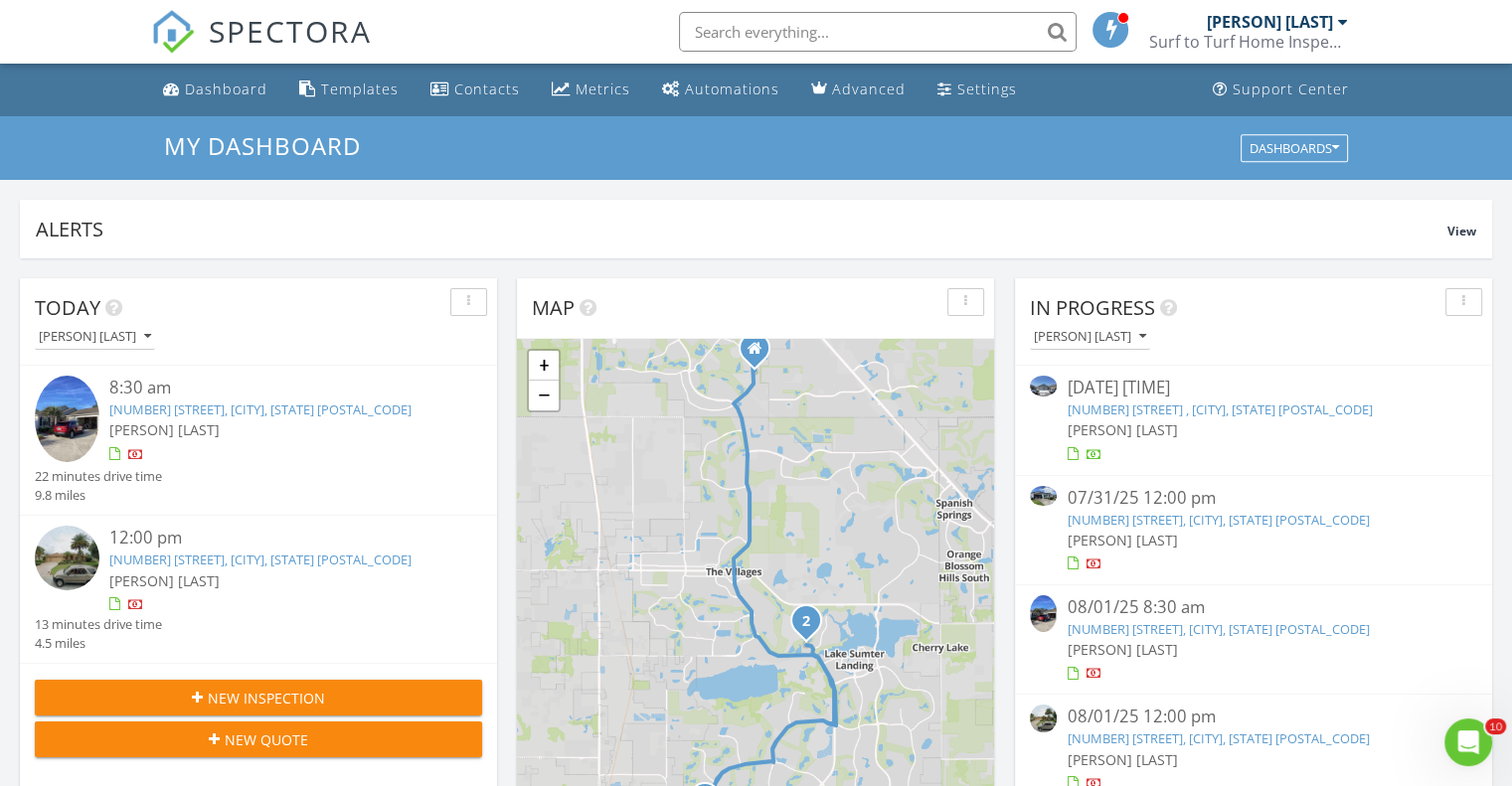 click at bounding box center (1043, 496) 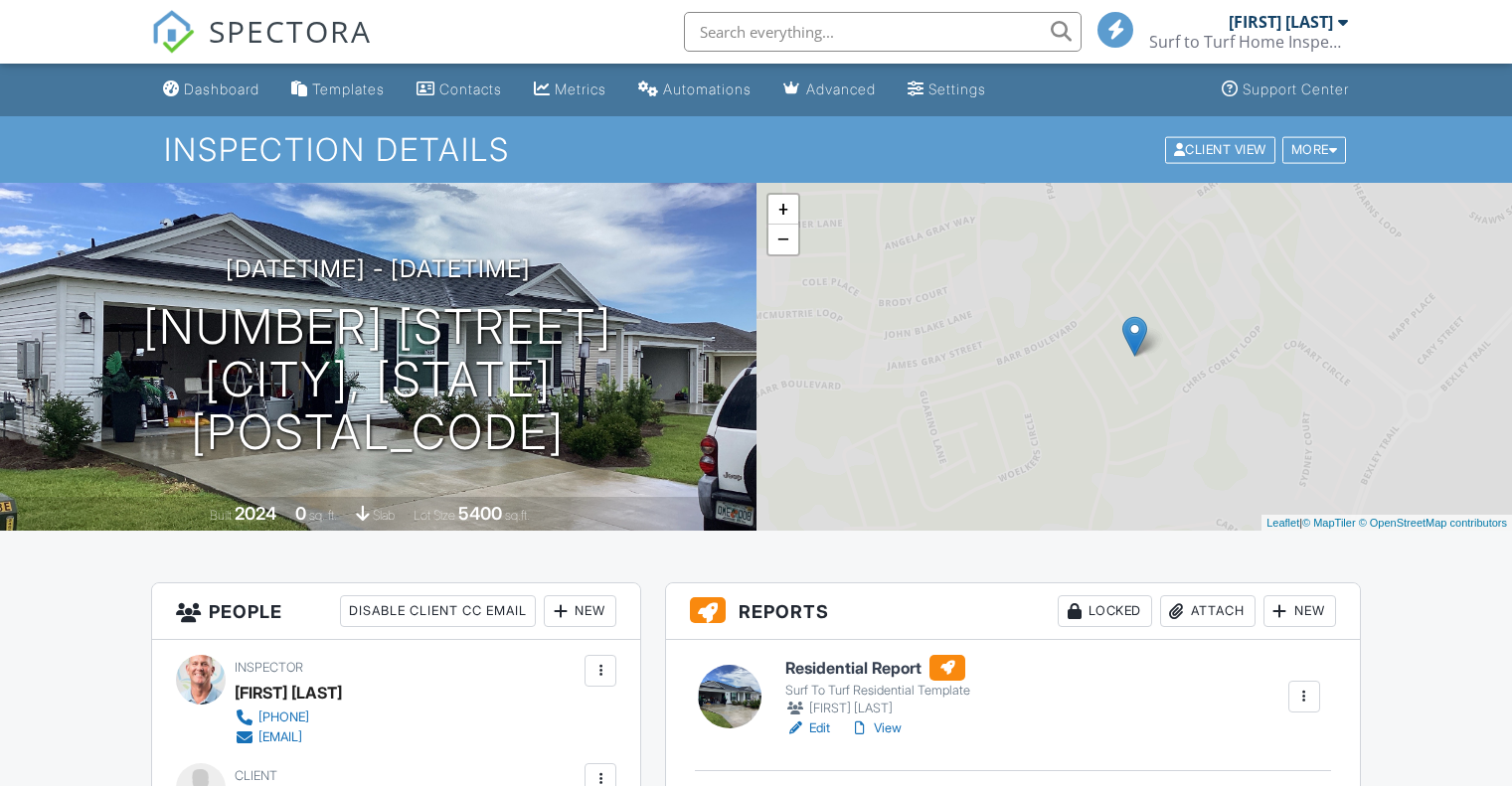 scroll, scrollTop: 0, scrollLeft: 0, axis: both 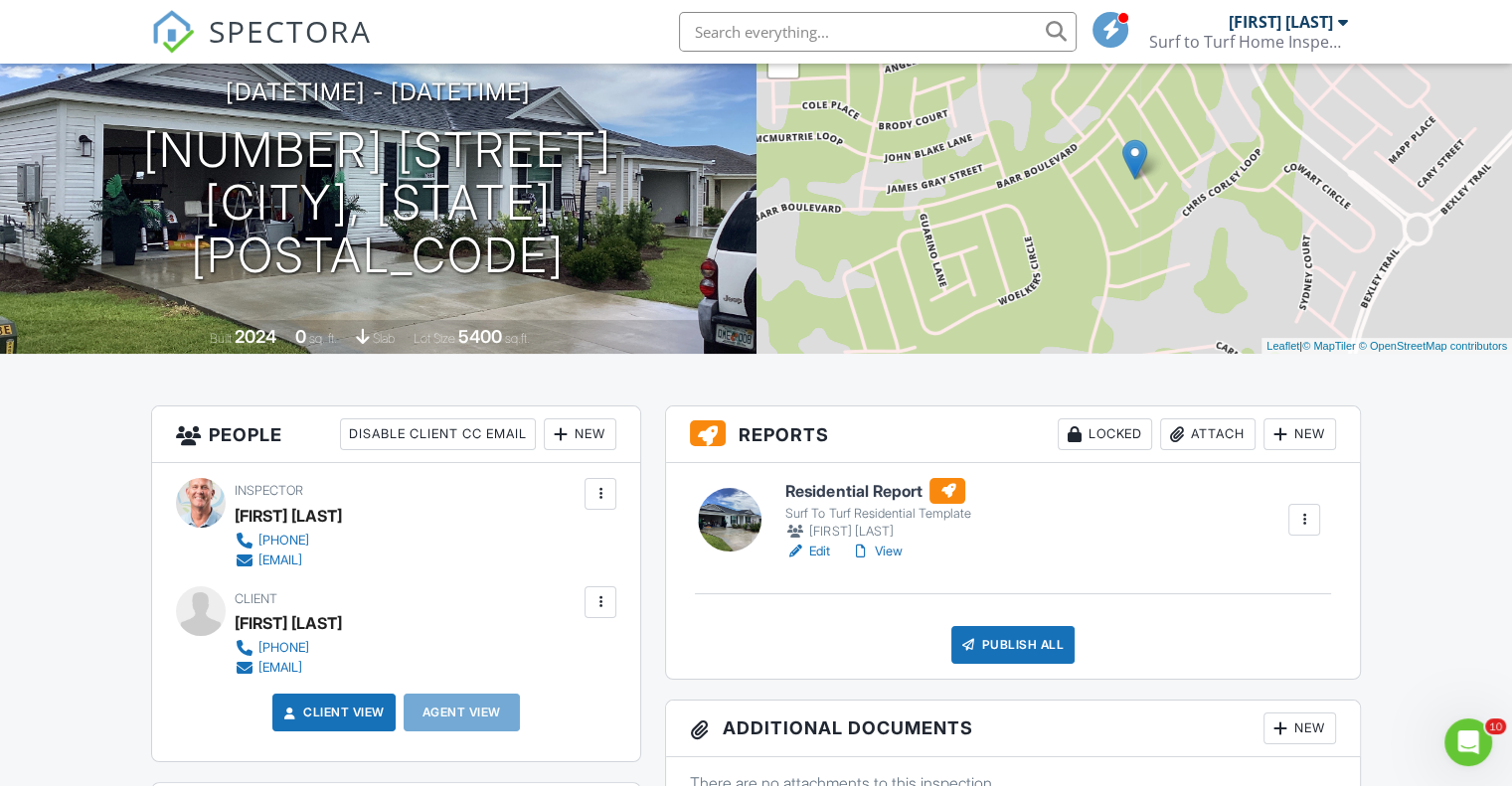 drag, startPoint x: 1516, startPoint y: 119, endPoint x: 1511, endPoint y: 170, distance: 51.24451 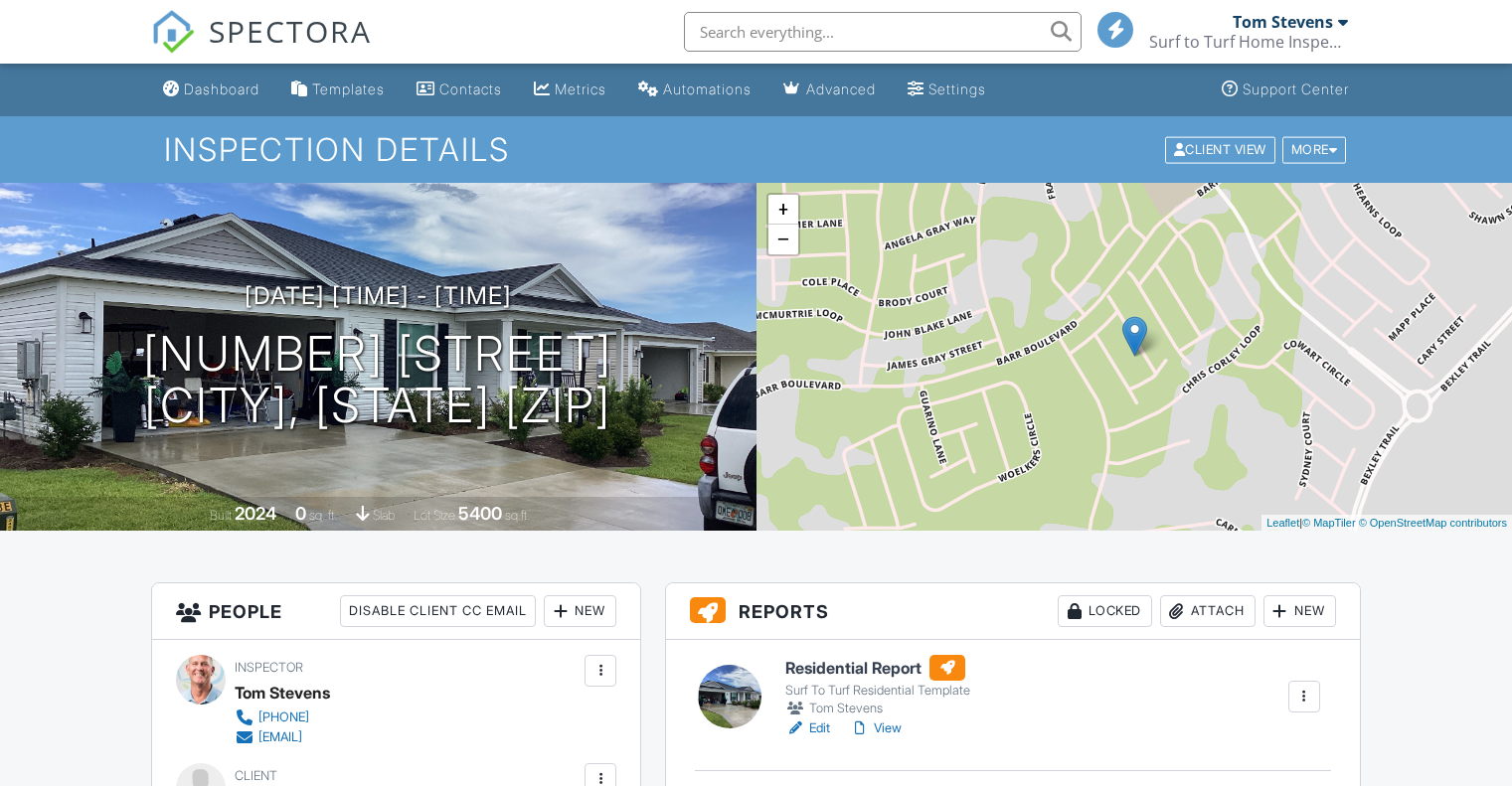 scroll, scrollTop: 177, scrollLeft: 0, axis: vertical 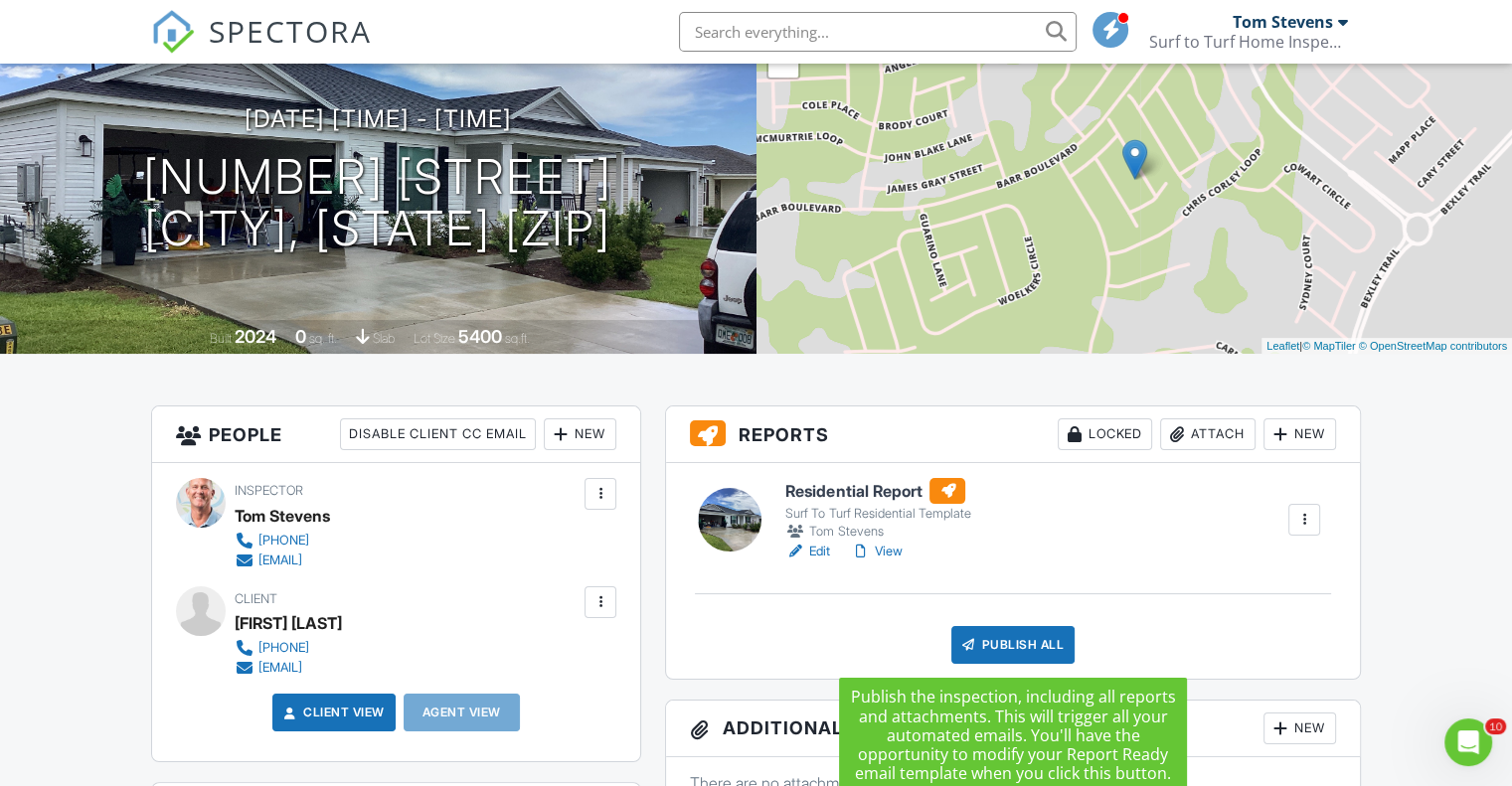 click on "Publish All" at bounding box center (1013, 645) 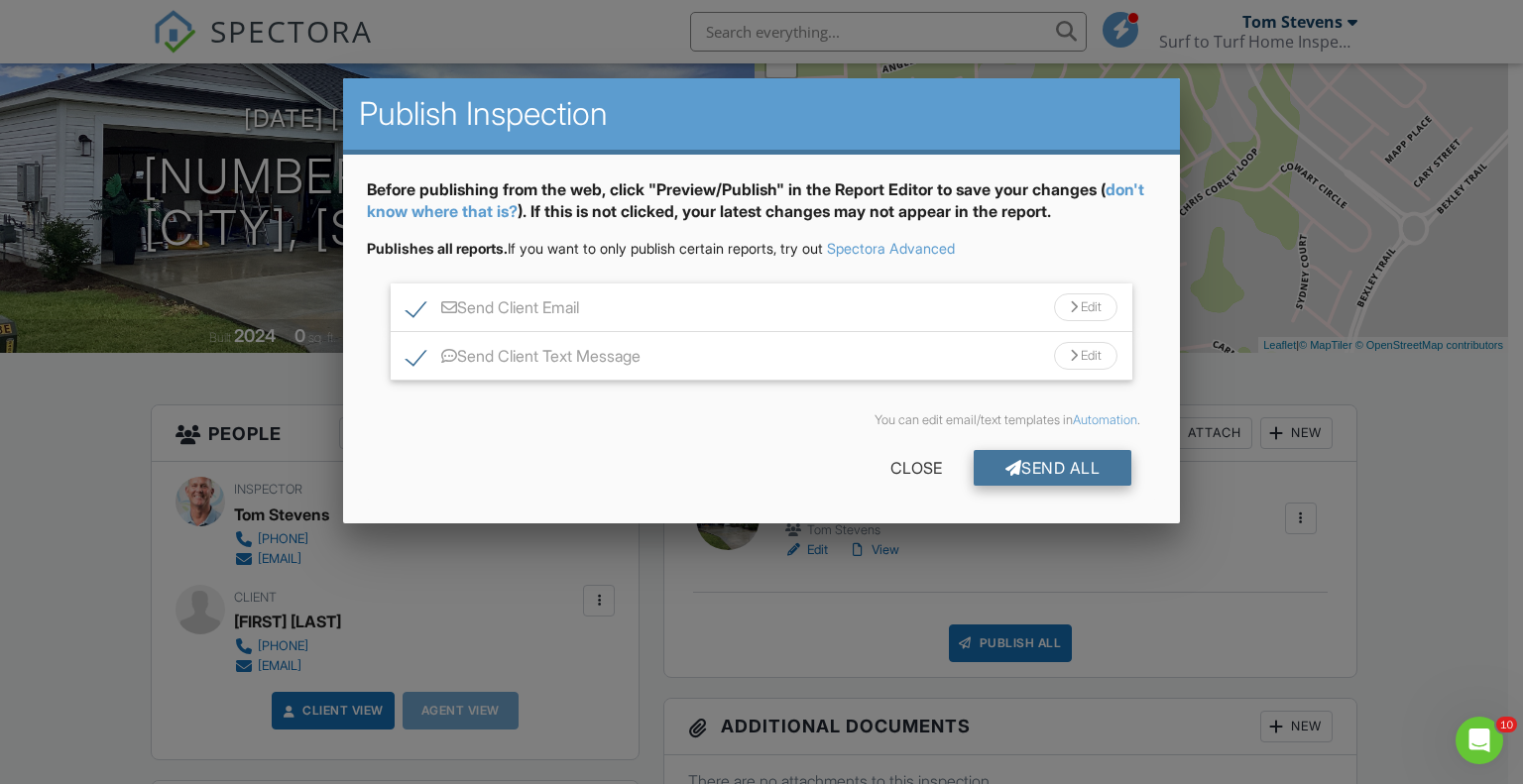 click on "Send All" at bounding box center (1053, 468) 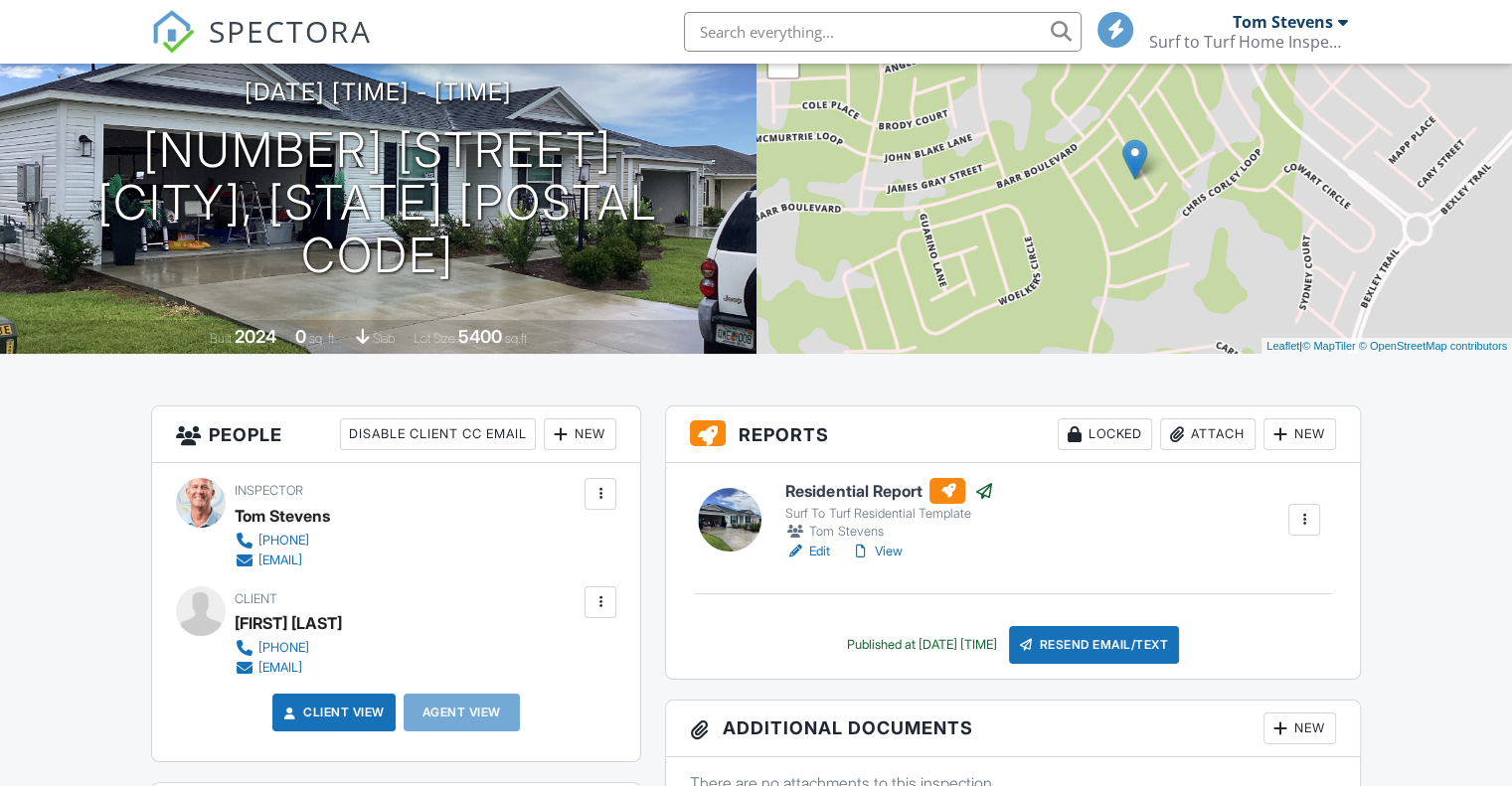 scroll, scrollTop: 177, scrollLeft: 0, axis: vertical 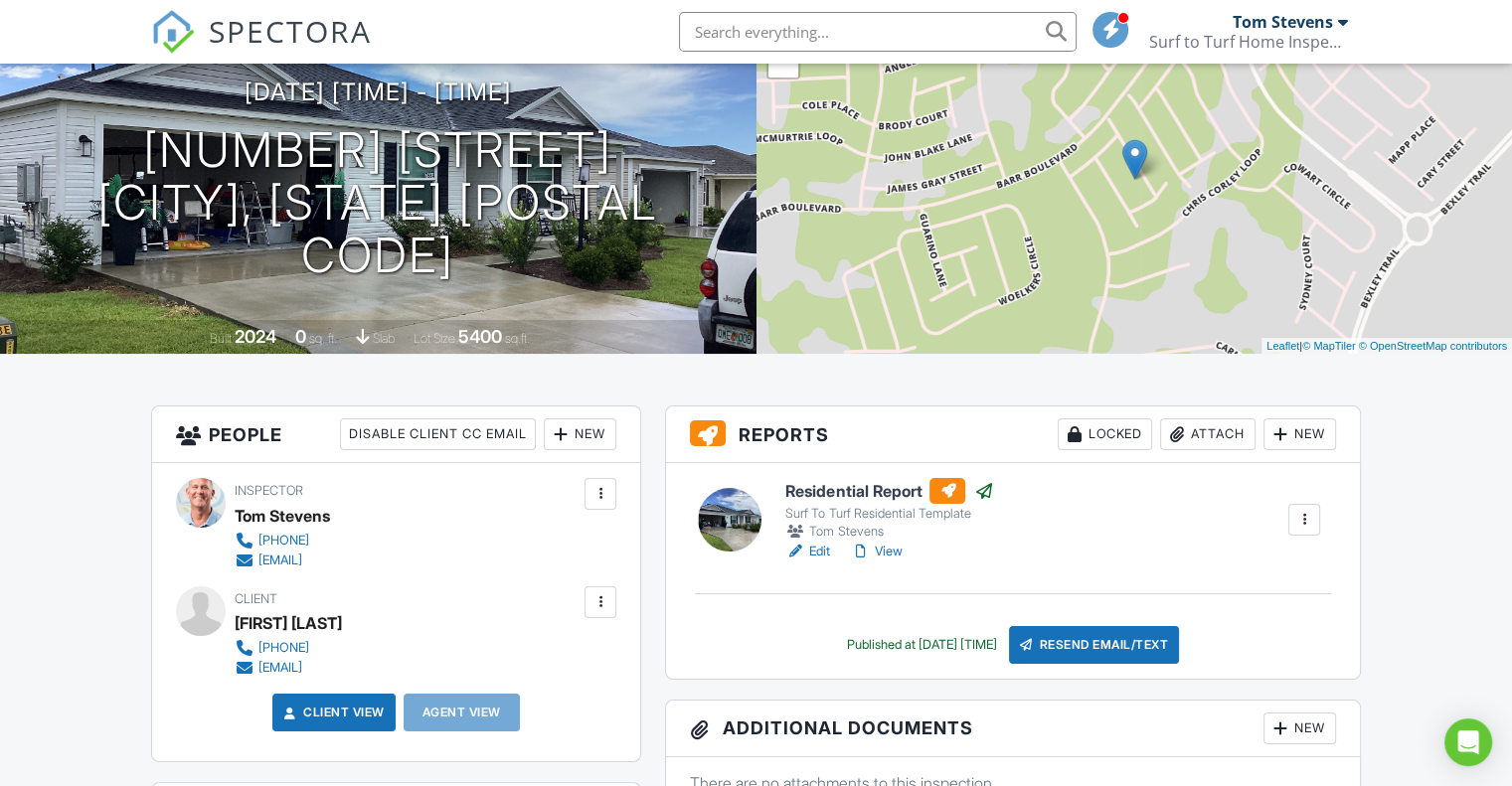 click on "View" at bounding box center [876, 551] 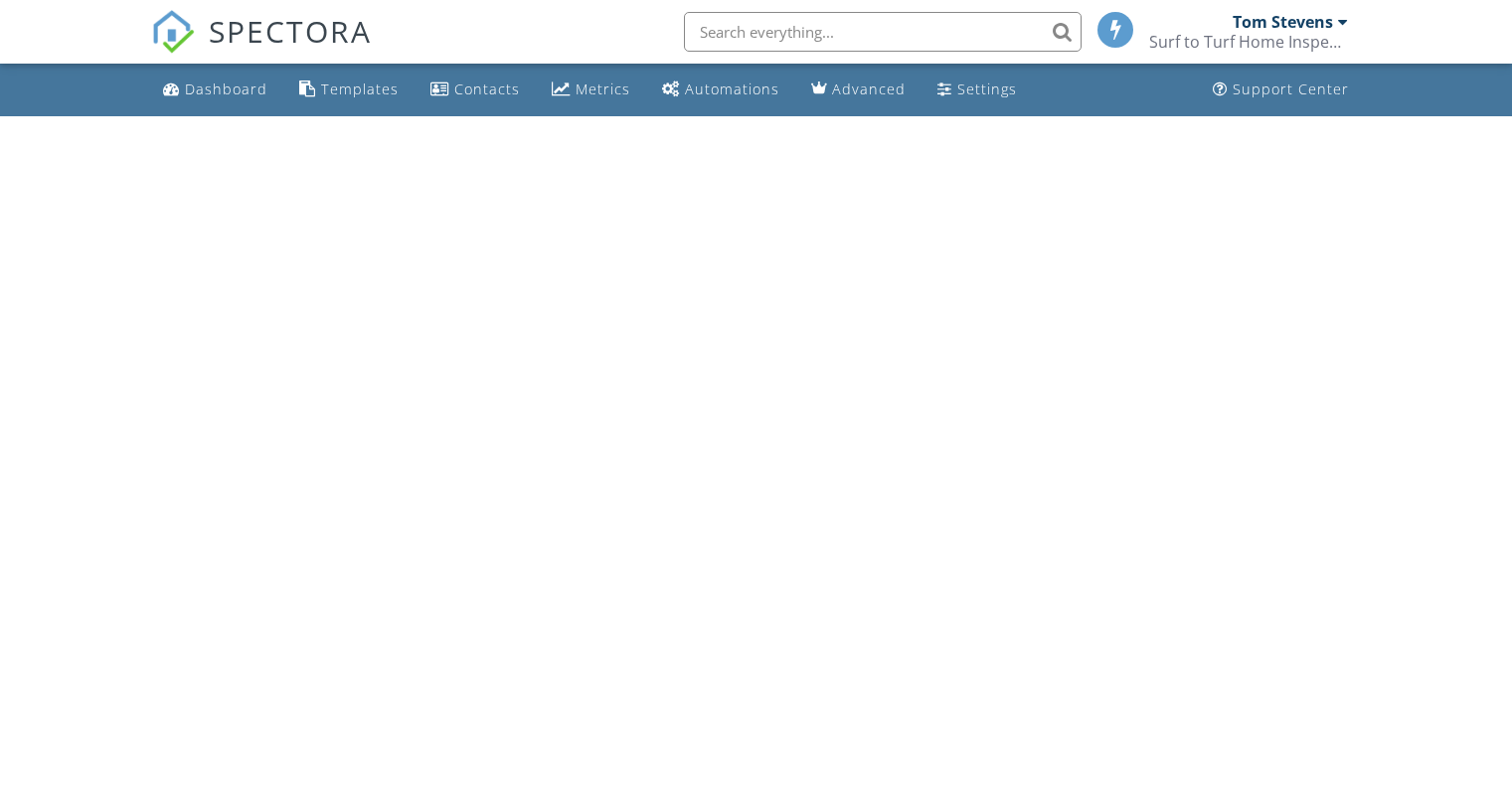 scroll, scrollTop: 0, scrollLeft: 0, axis: both 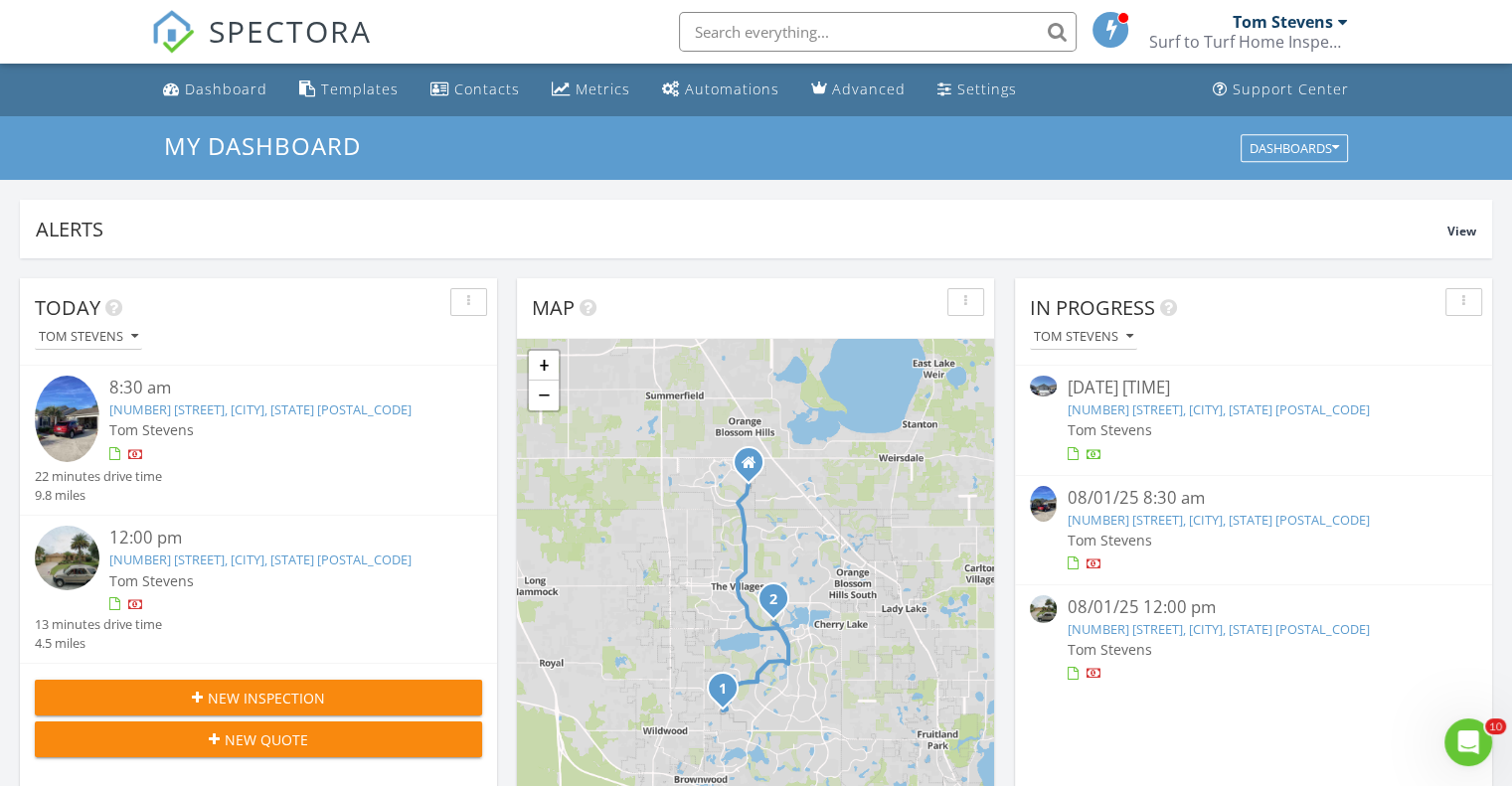 click at bounding box center (1043, 504) 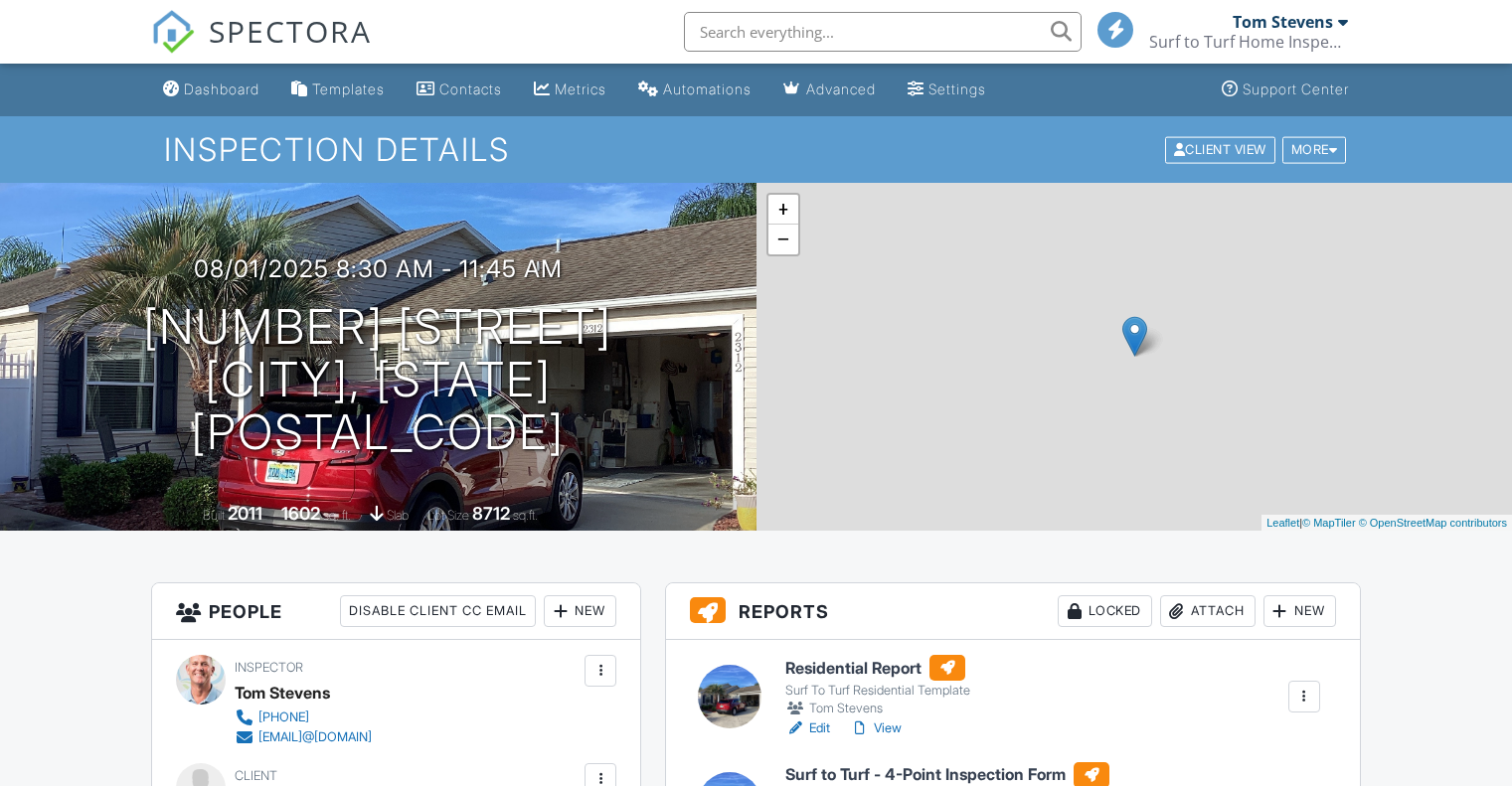 scroll, scrollTop: 0, scrollLeft: 0, axis: both 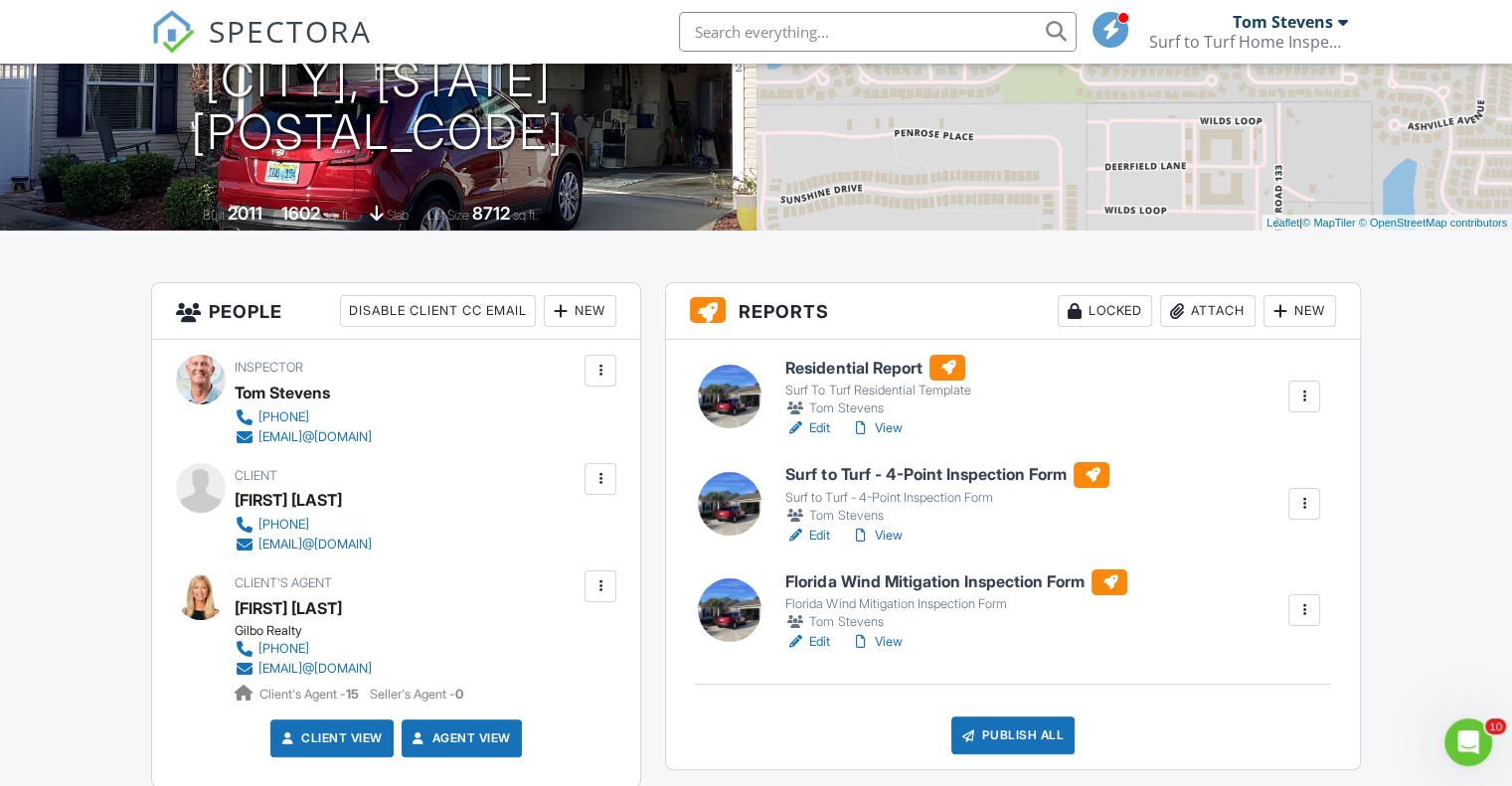 click on "View" at bounding box center [876, 428] 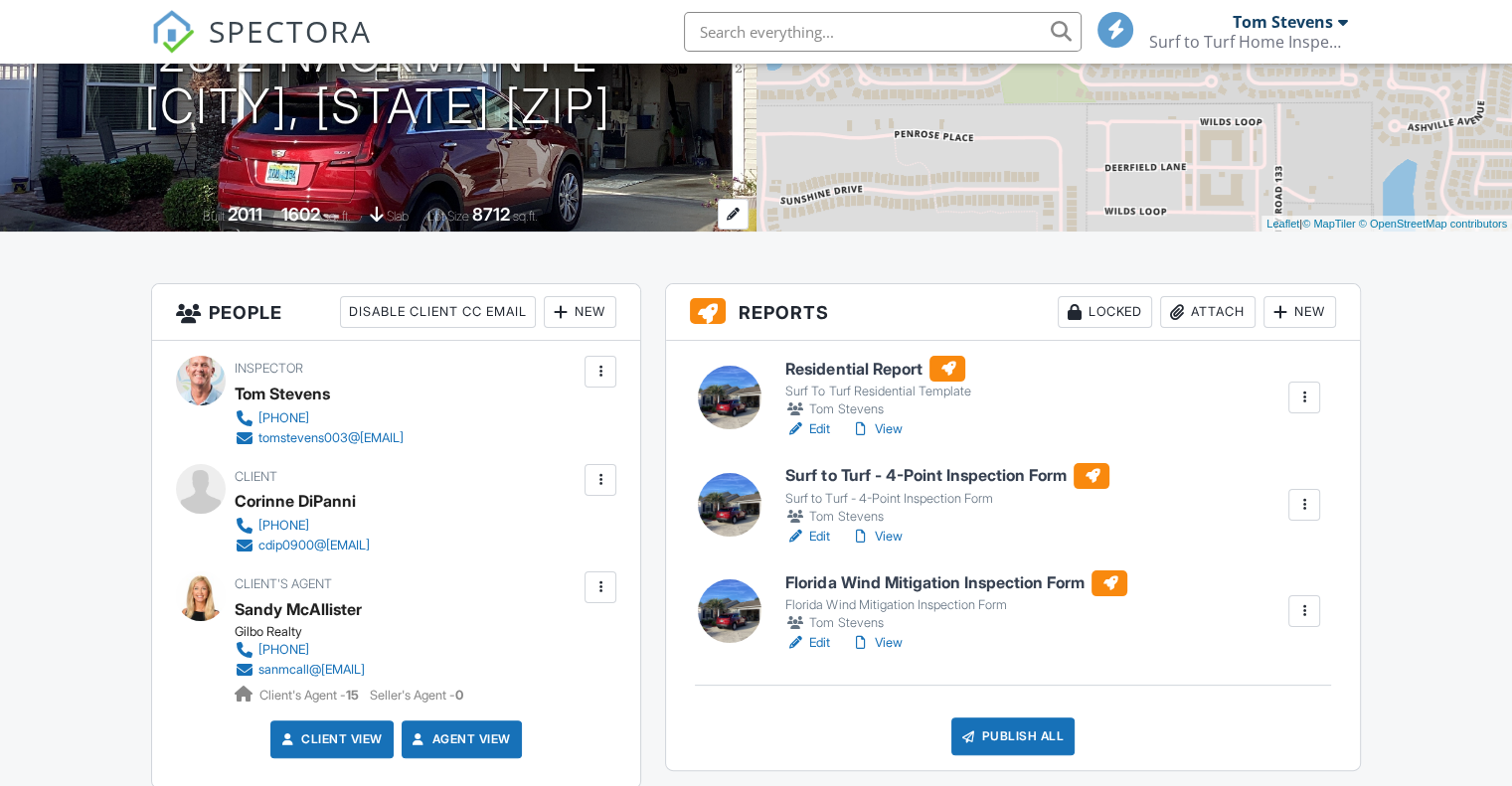 scroll, scrollTop: 299, scrollLeft: 0, axis: vertical 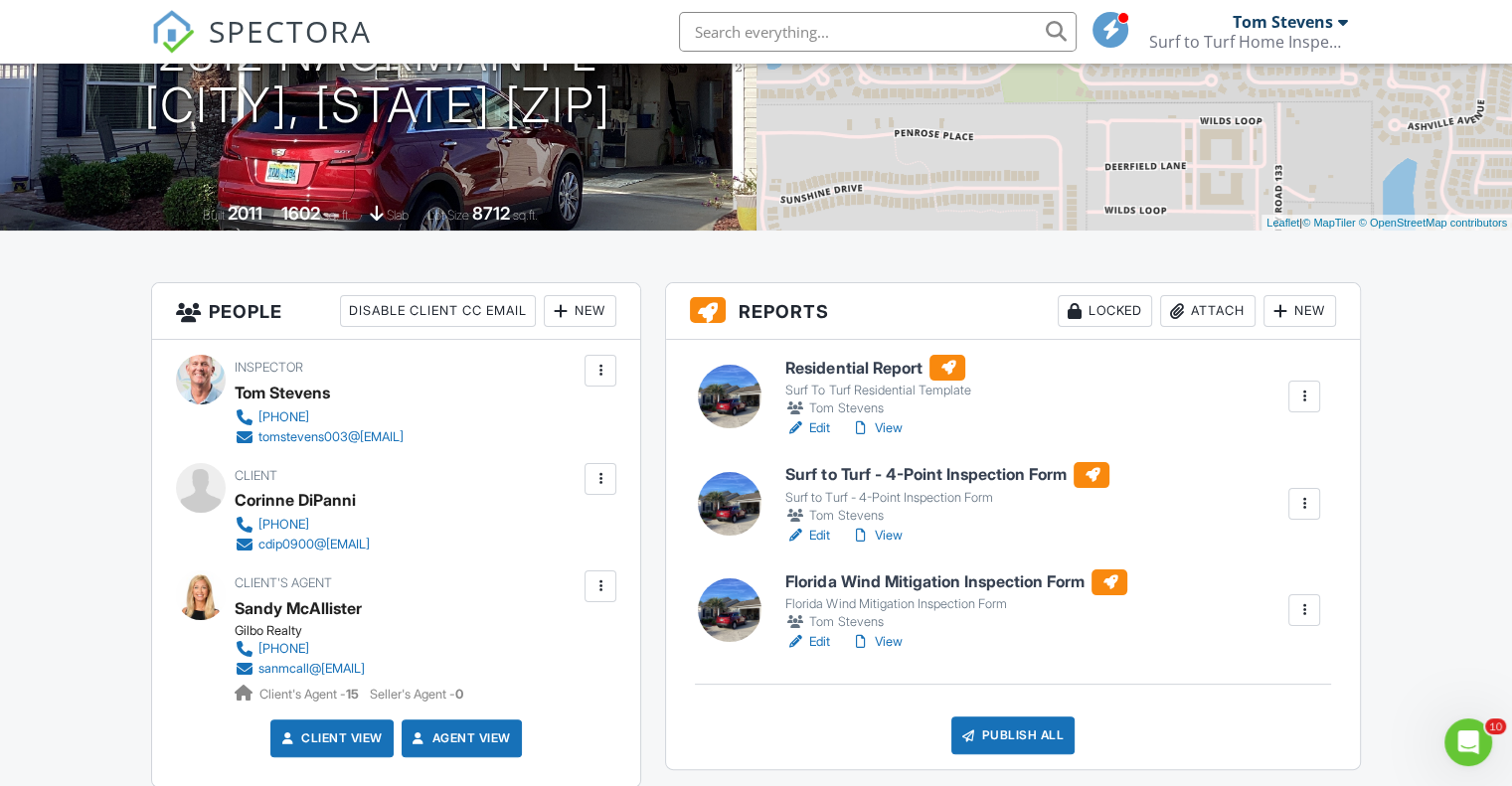click at bounding box center (1343, 22) 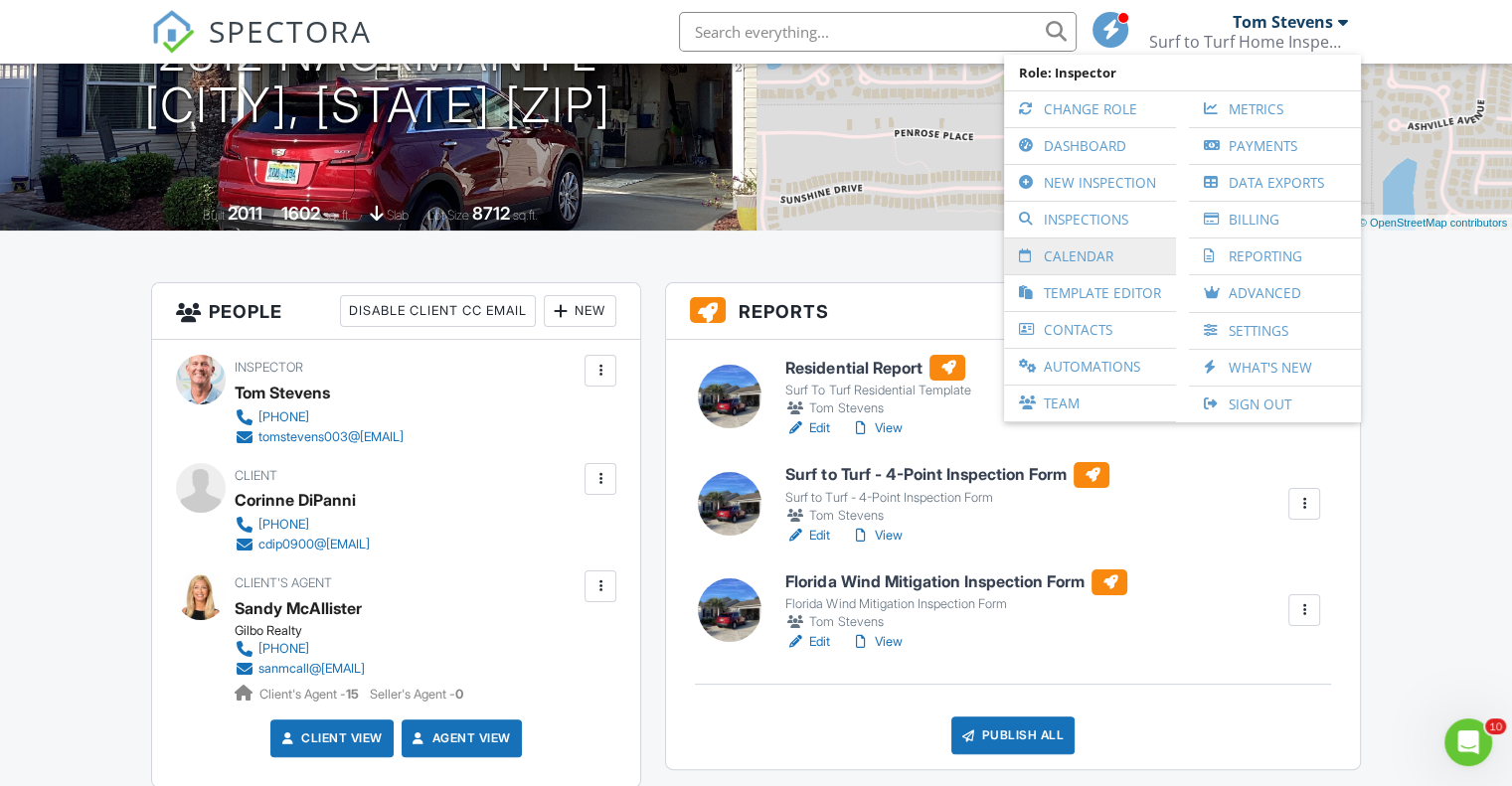 click on "Calendar" at bounding box center [1090, 256] 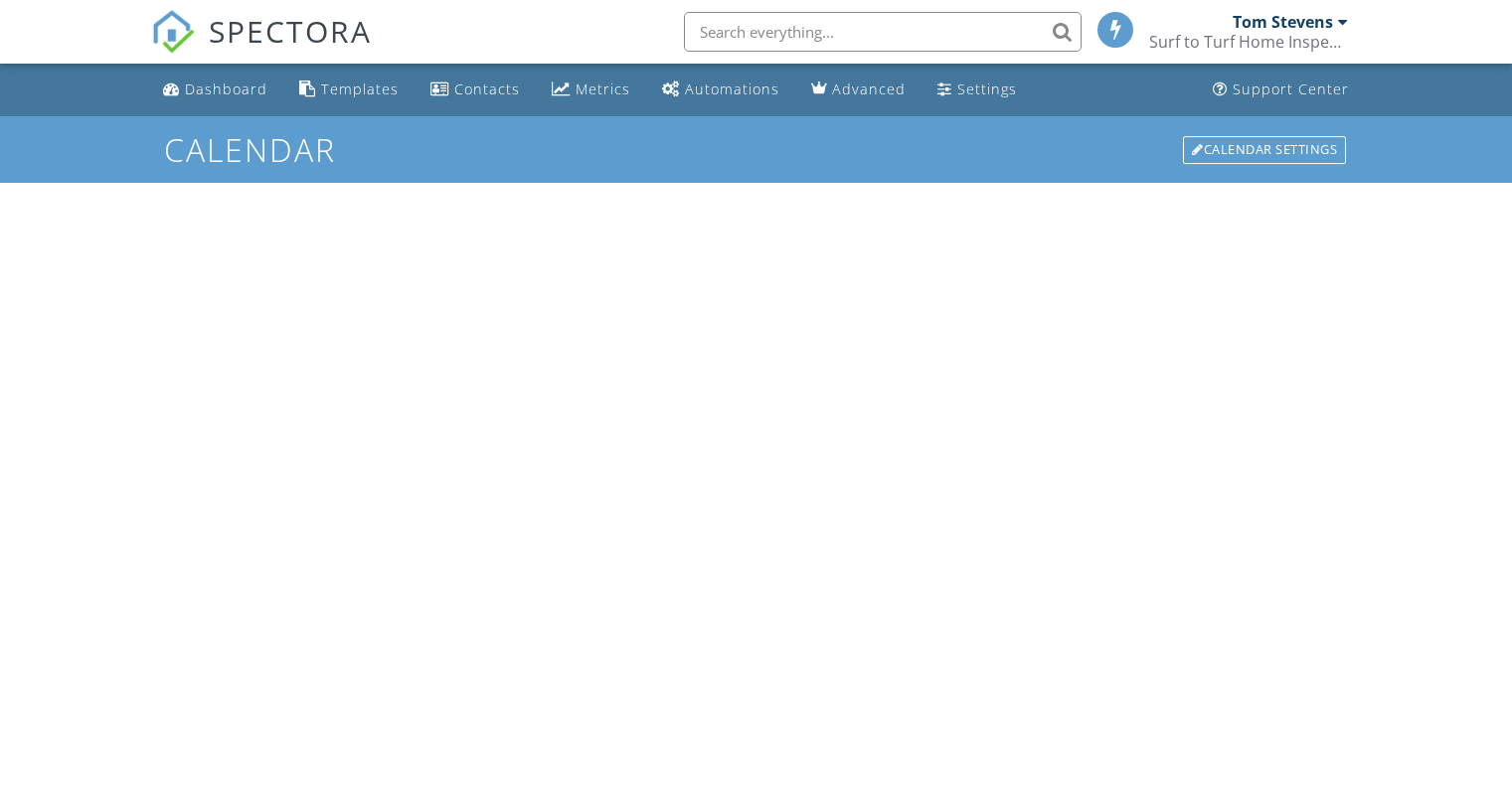 scroll, scrollTop: 0, scrollLeft: 0, axis: both 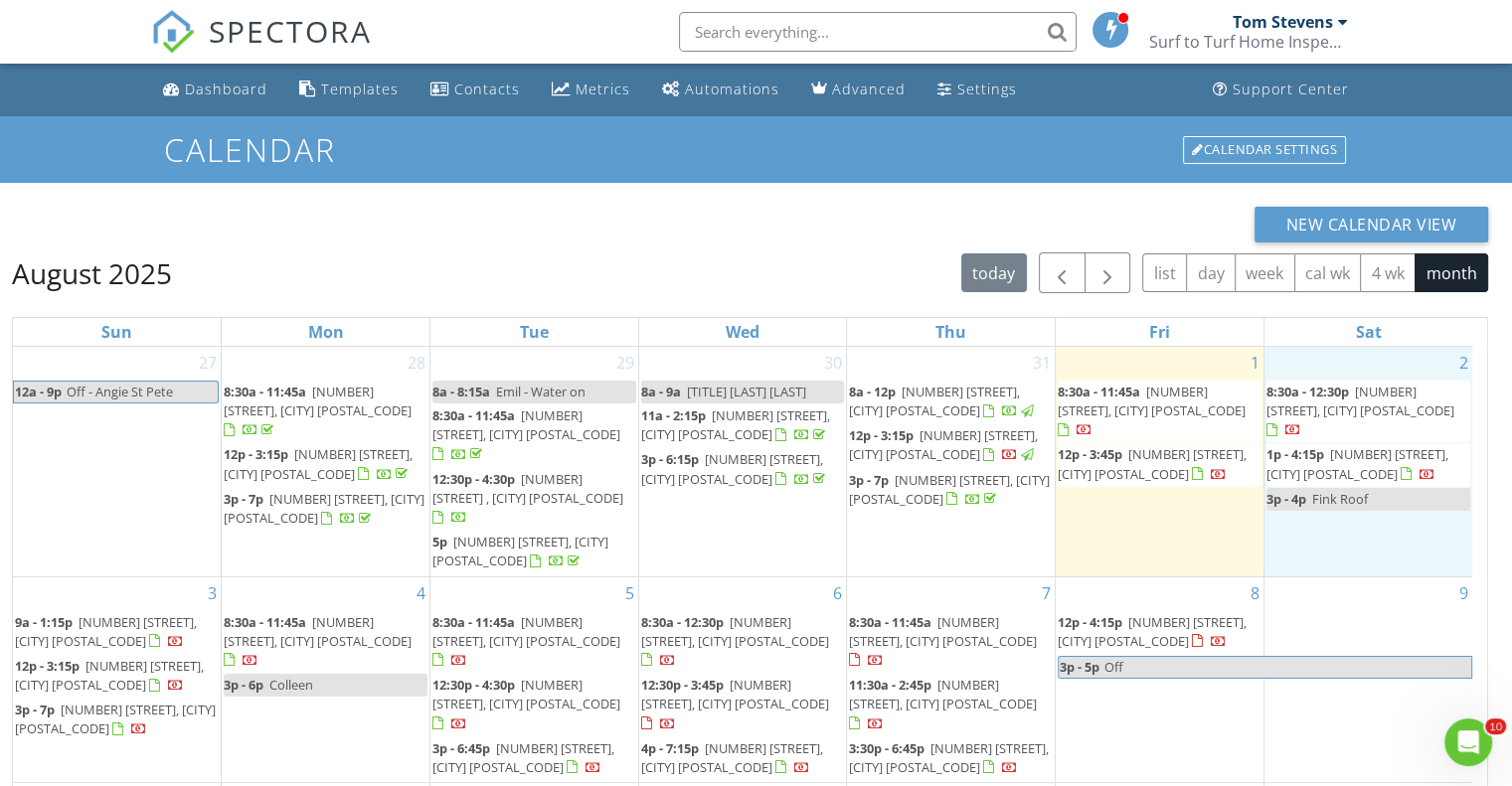click on "[NUMBER]
[TIME]
[NUMBER] [STREET], [CITY] [POSTAL_CODE]
[TIME]
[NUMBER] [STREET], [CITY] [POSTAL_CODE]
[TIME]
[BRAND] [BRAND]" at bounding box center [1368, 461] 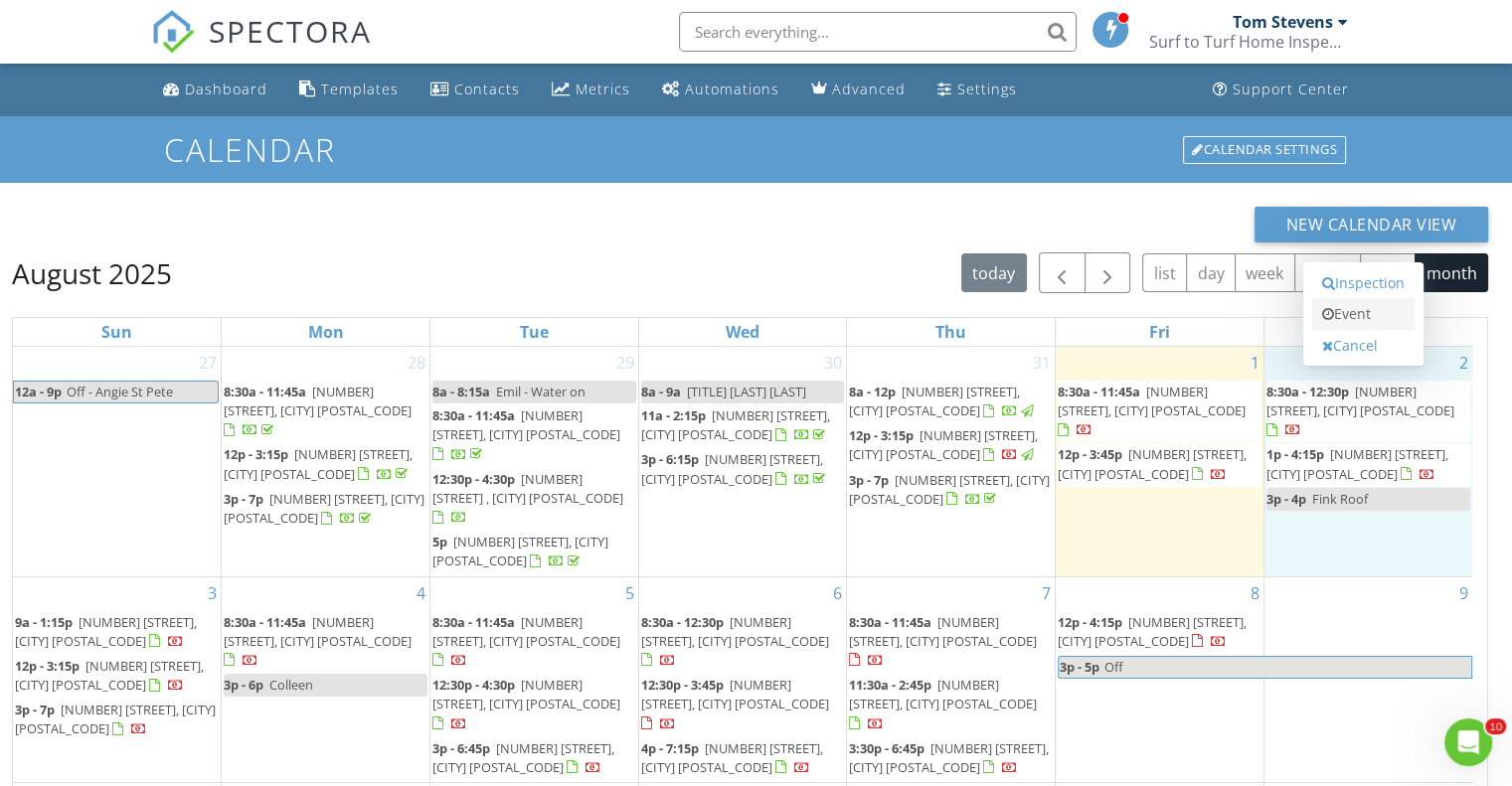 click on "Event" at bounding box center [1363, 314] 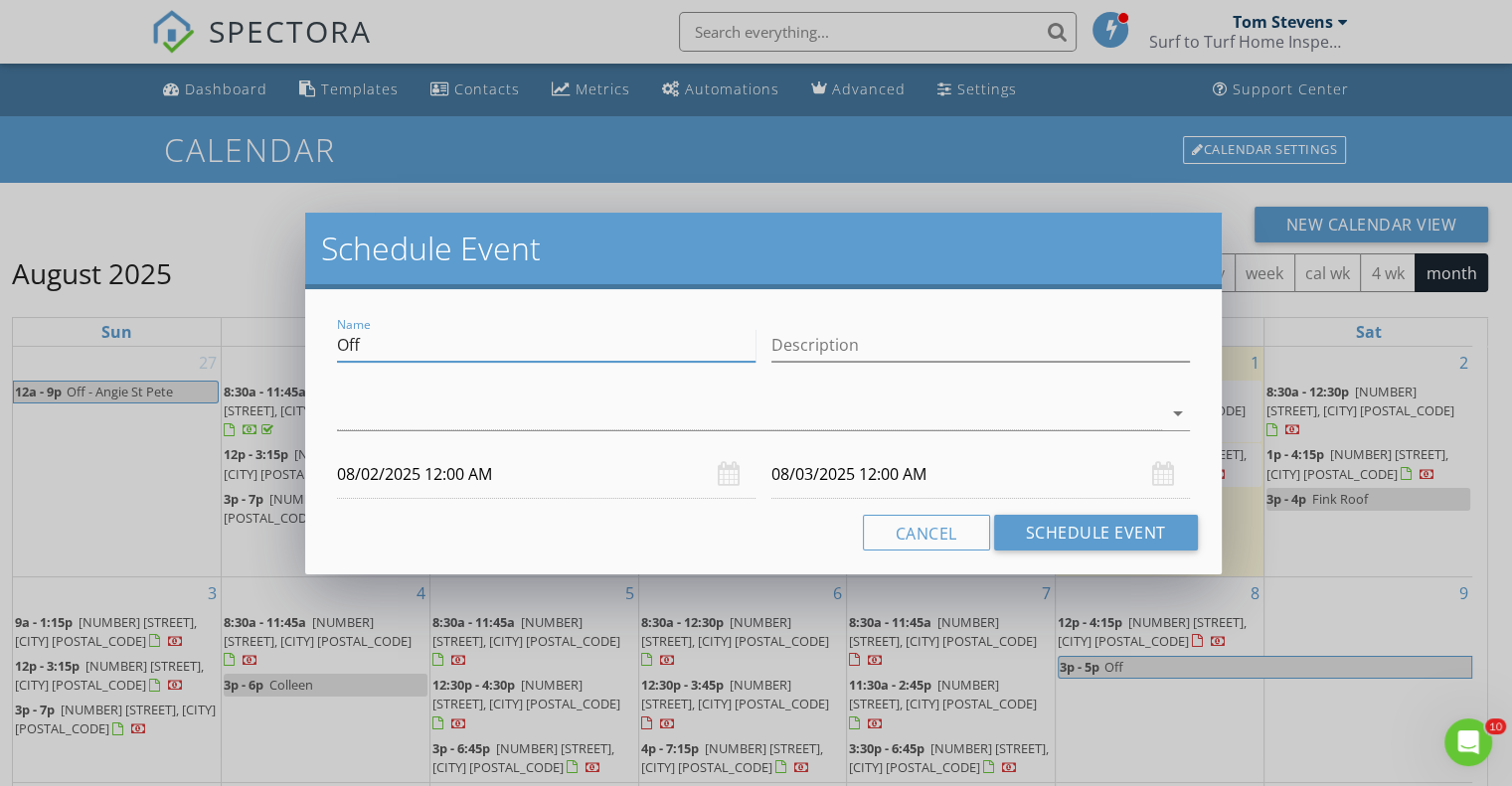 click on "Off" at bounding box center (546, 345) 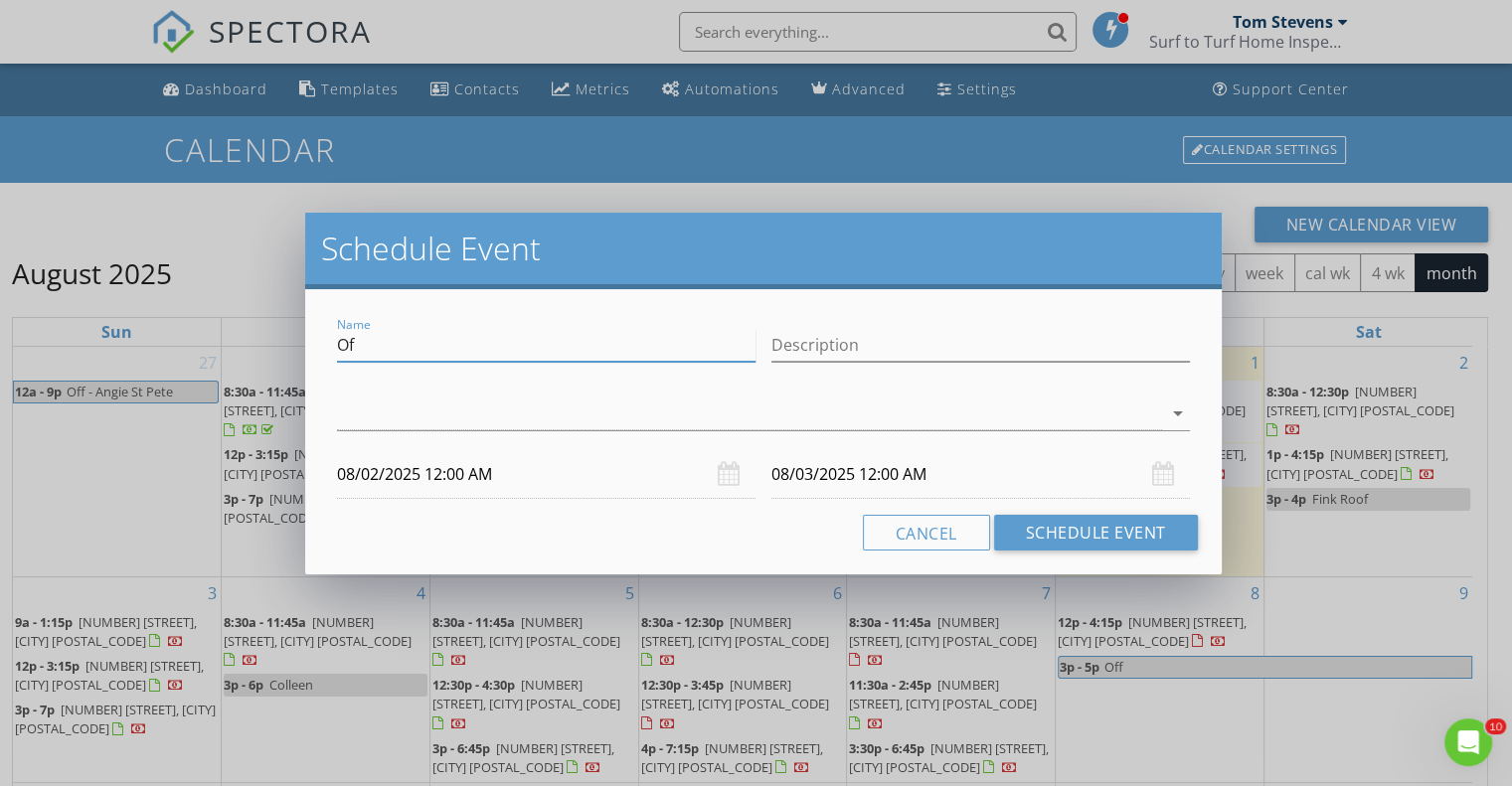 type on "O" 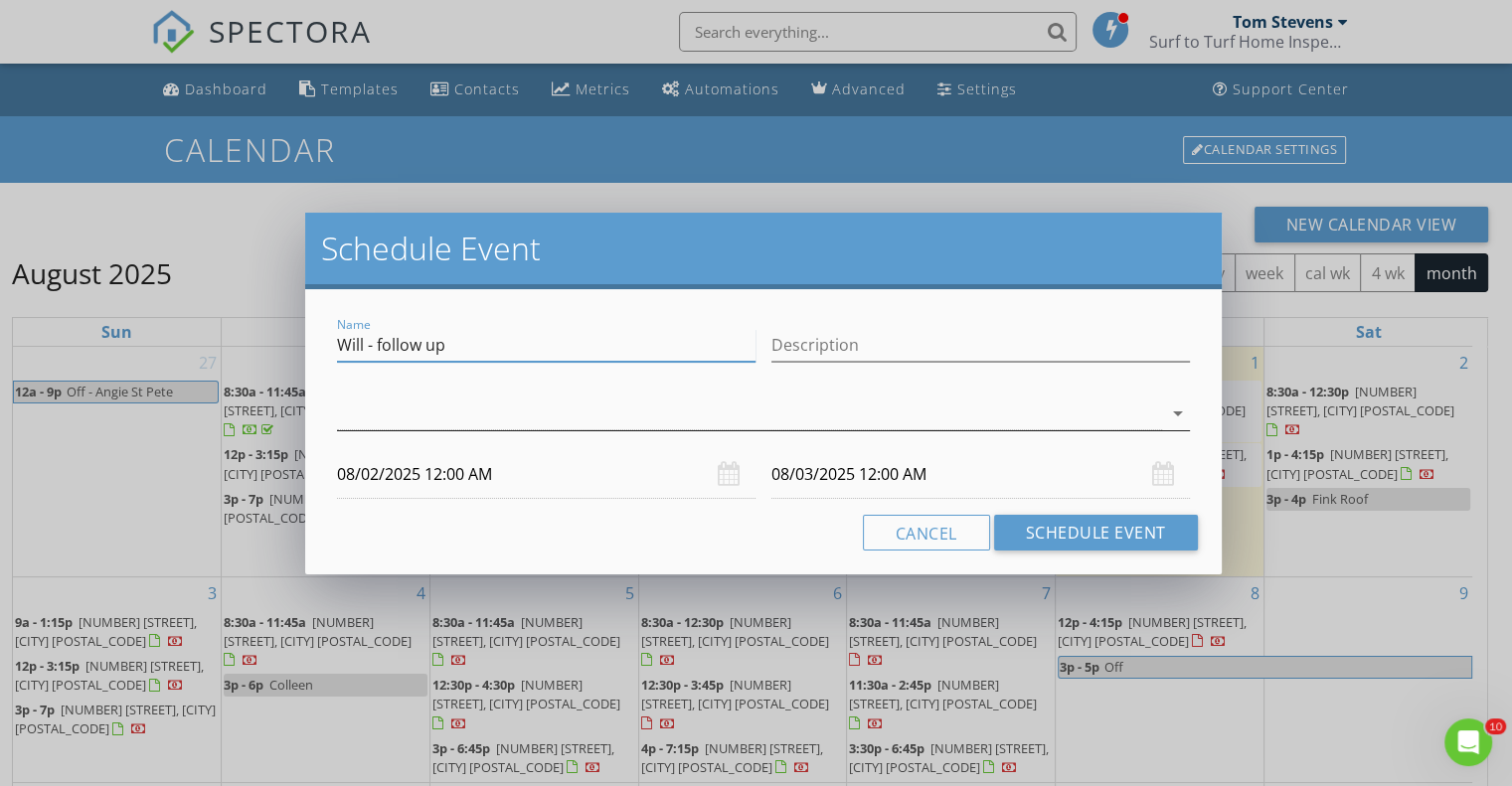 type on "Will - follow up" 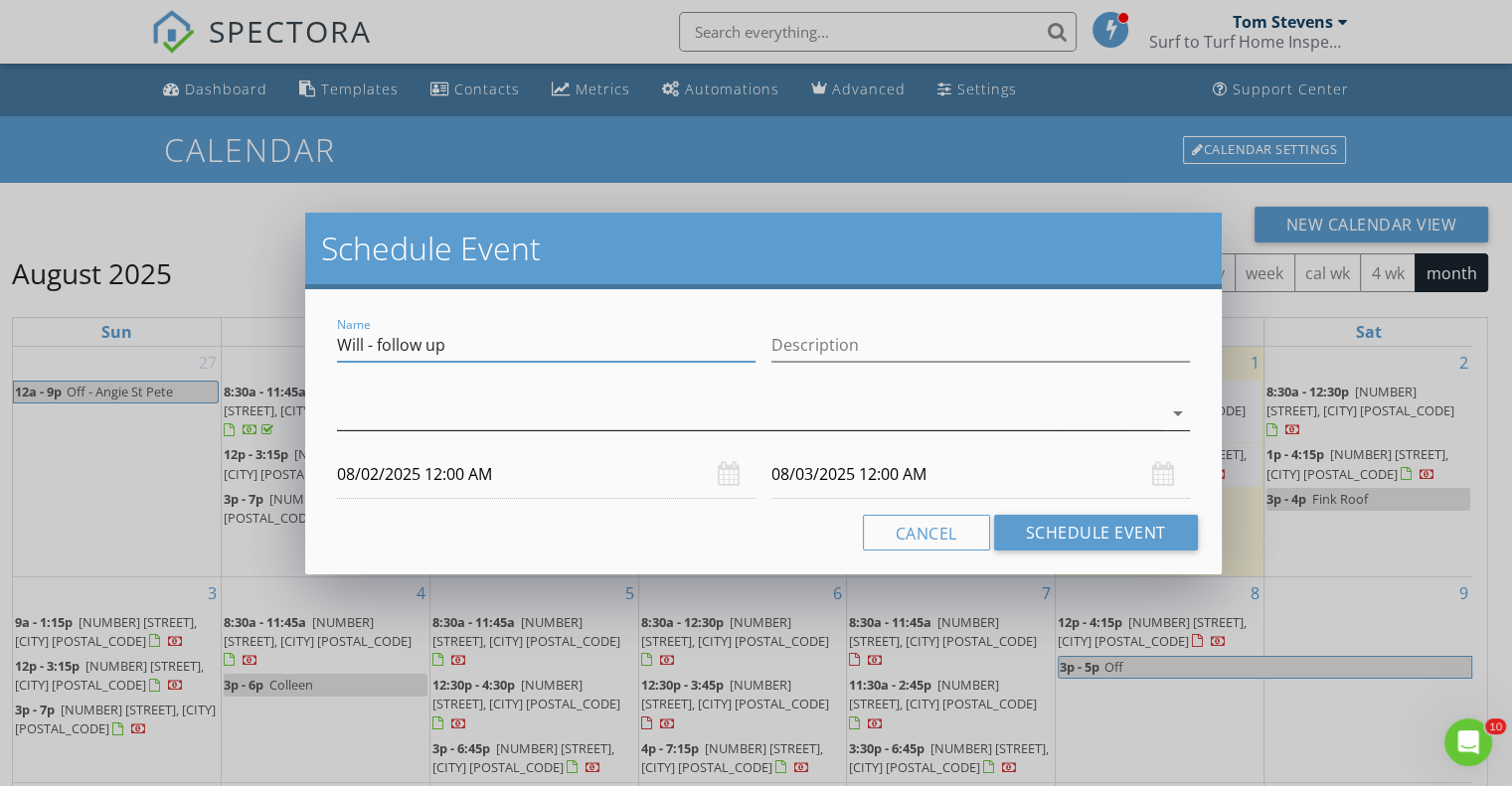 click on "arrow_drop_down" at bounding box center (1178, 413) 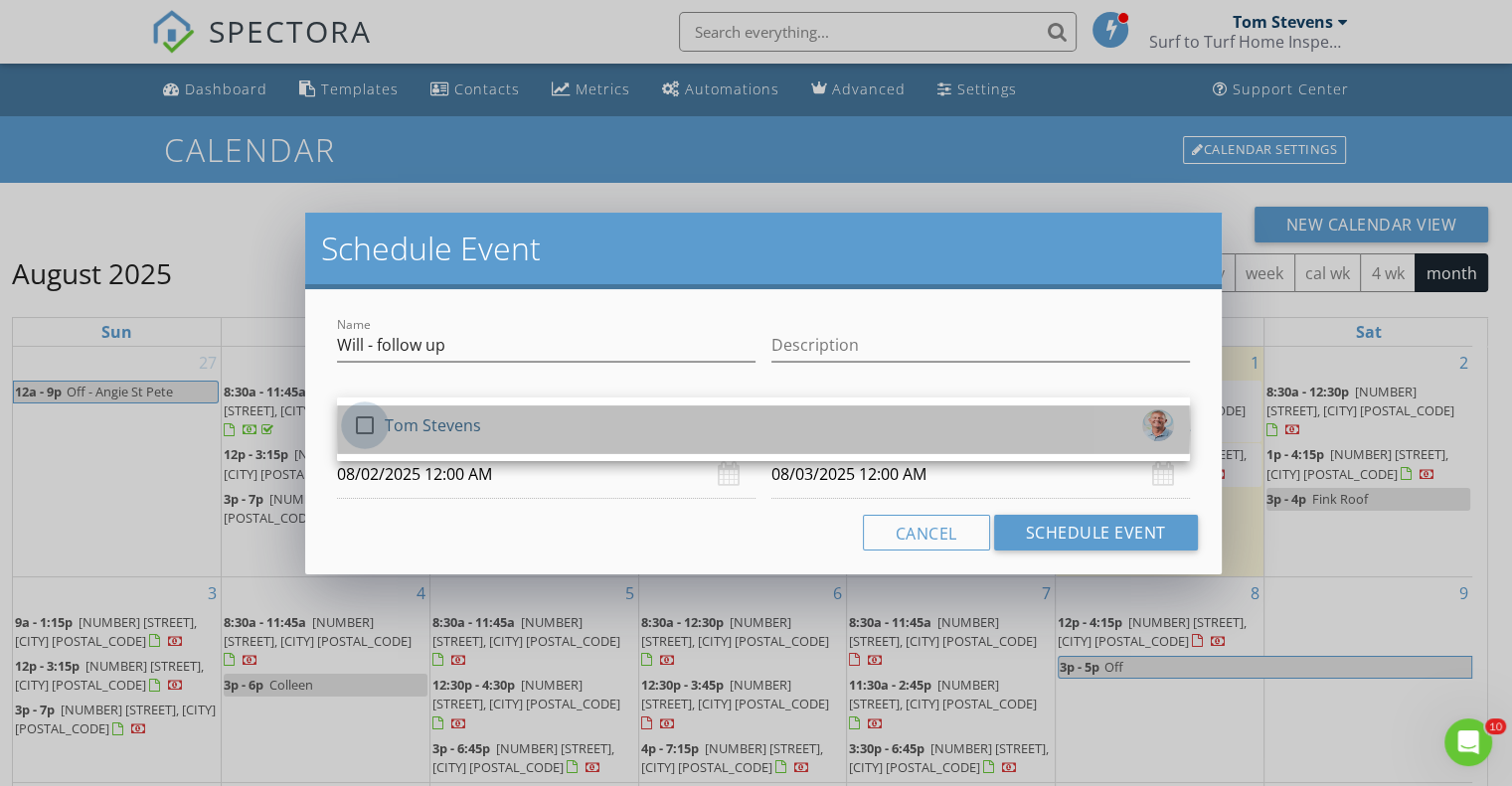 click at bounding box center (365, 425) 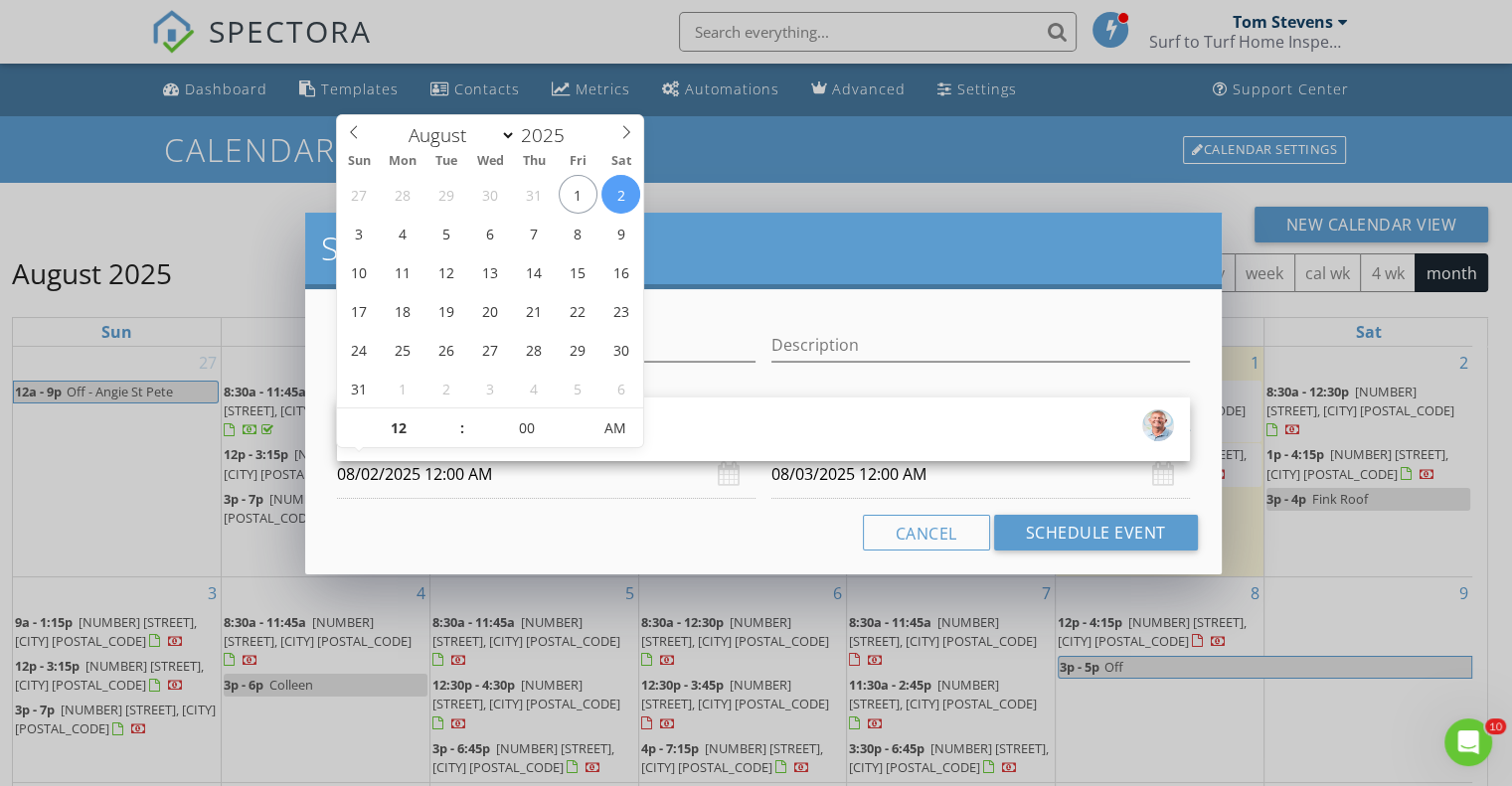 click on "08/02/2025 12:00 AM" at bounding box center [546, 474] 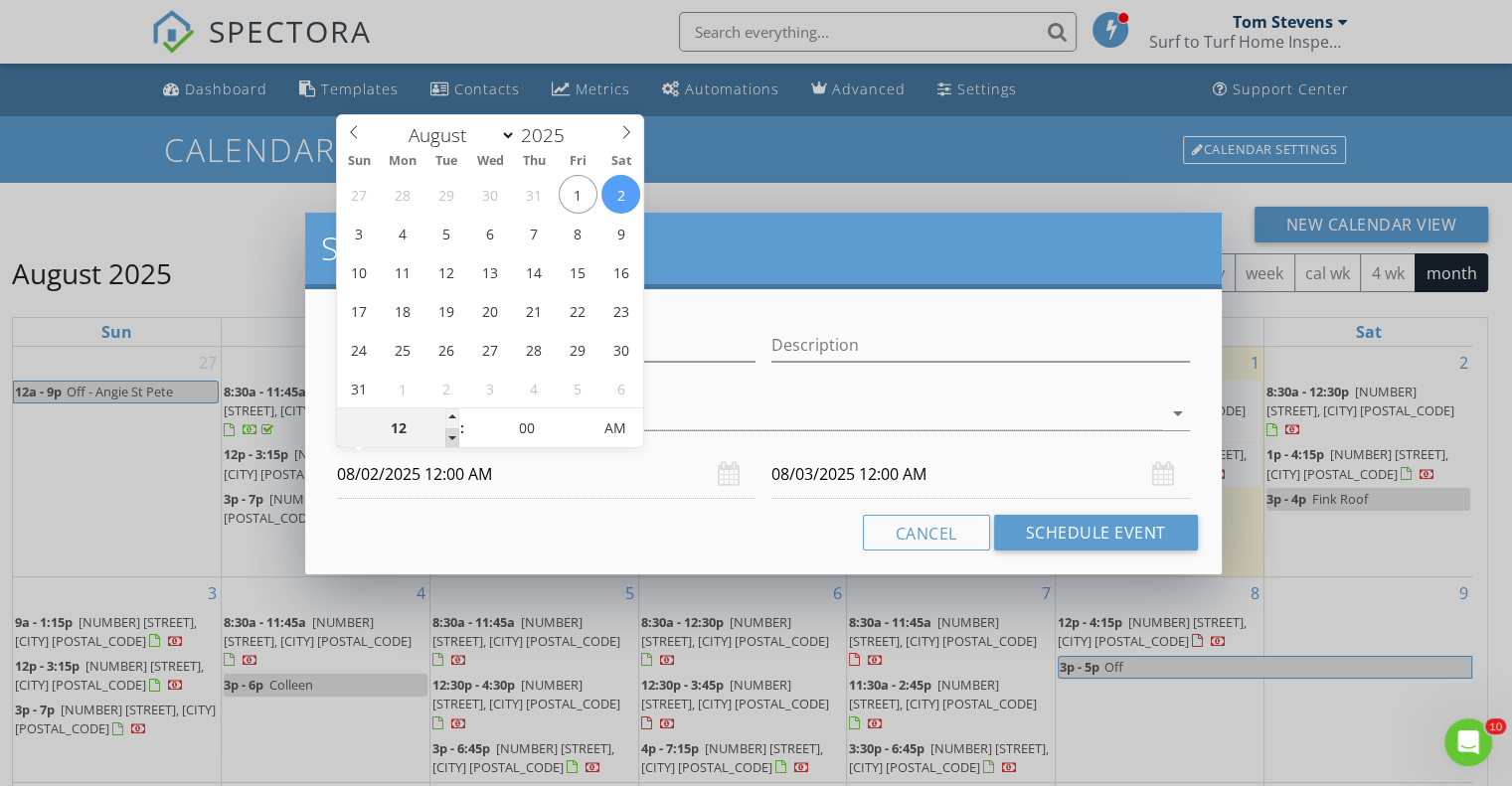 type on "11" 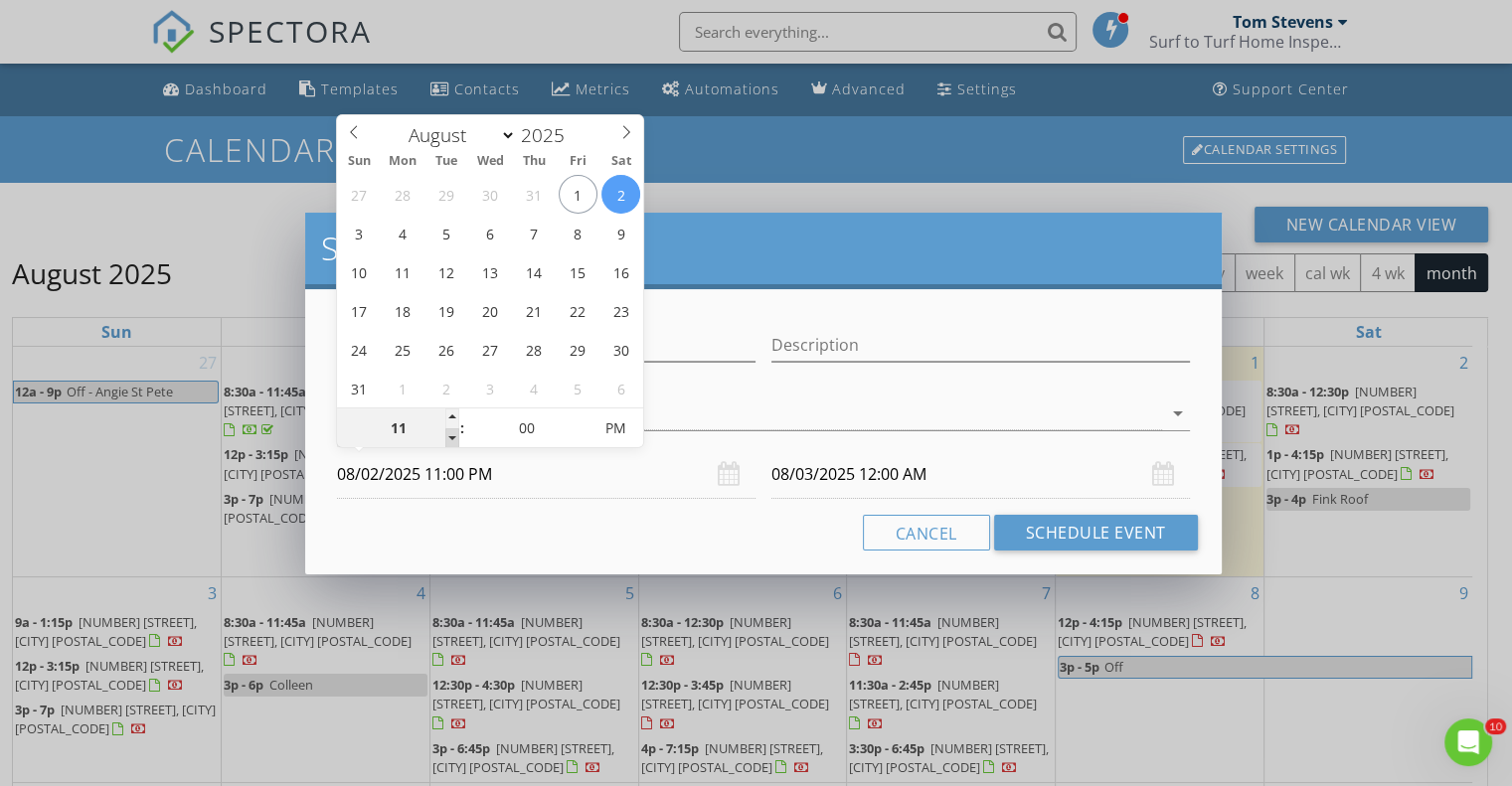 click at bounding box center (452, 438) 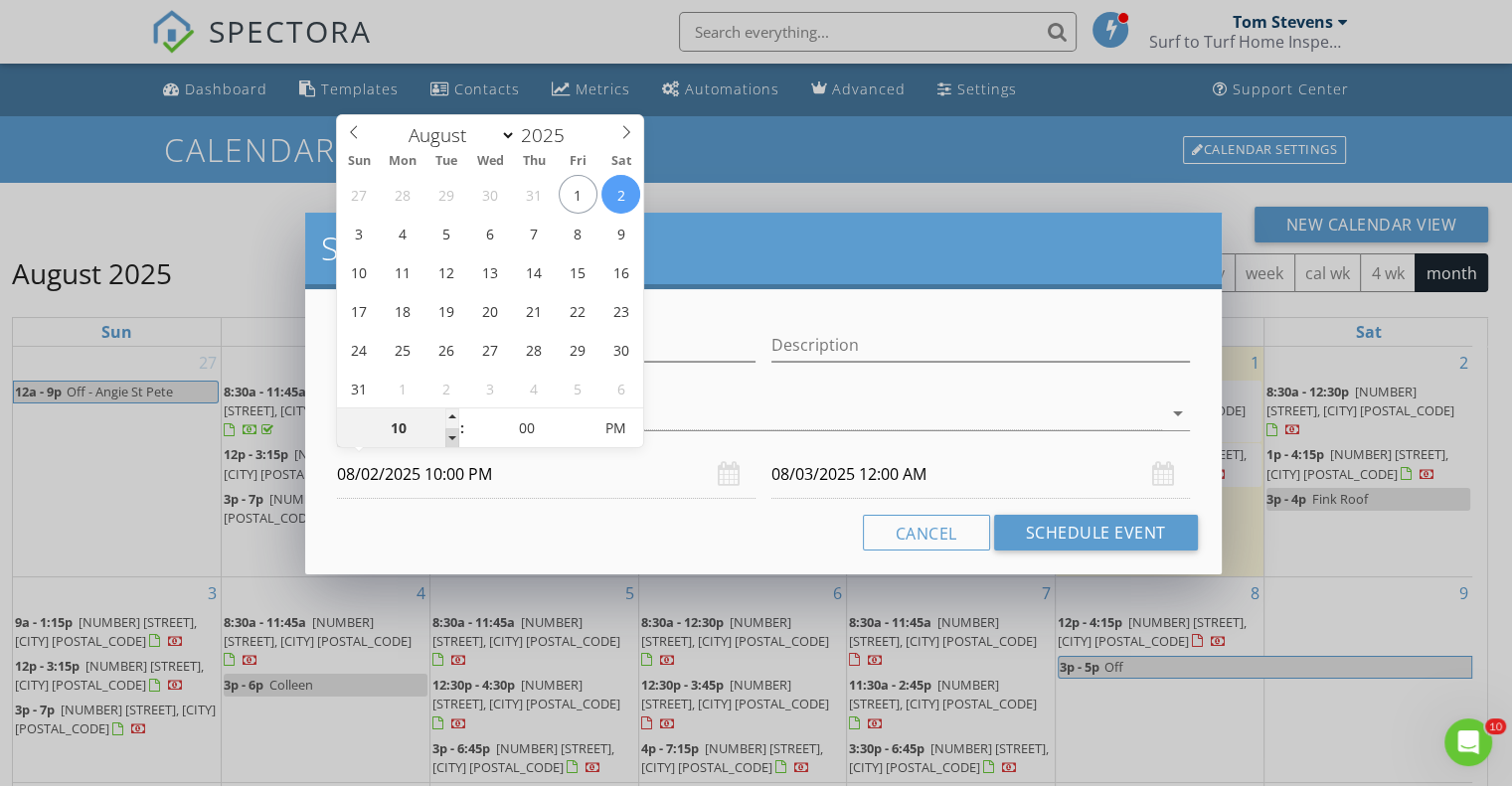 click at bounding box center (452, 438) 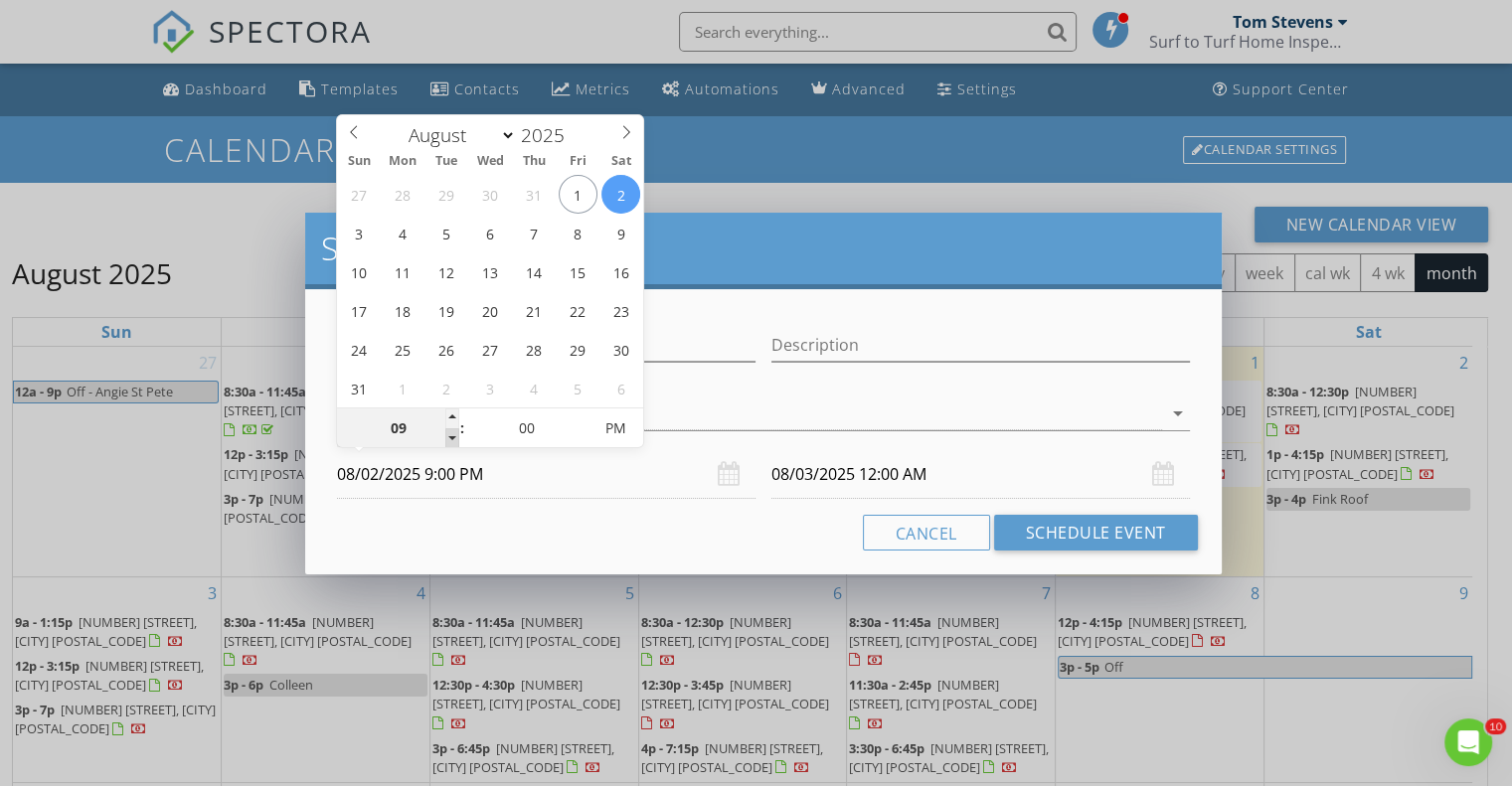 click at bounding box center [452, 438] 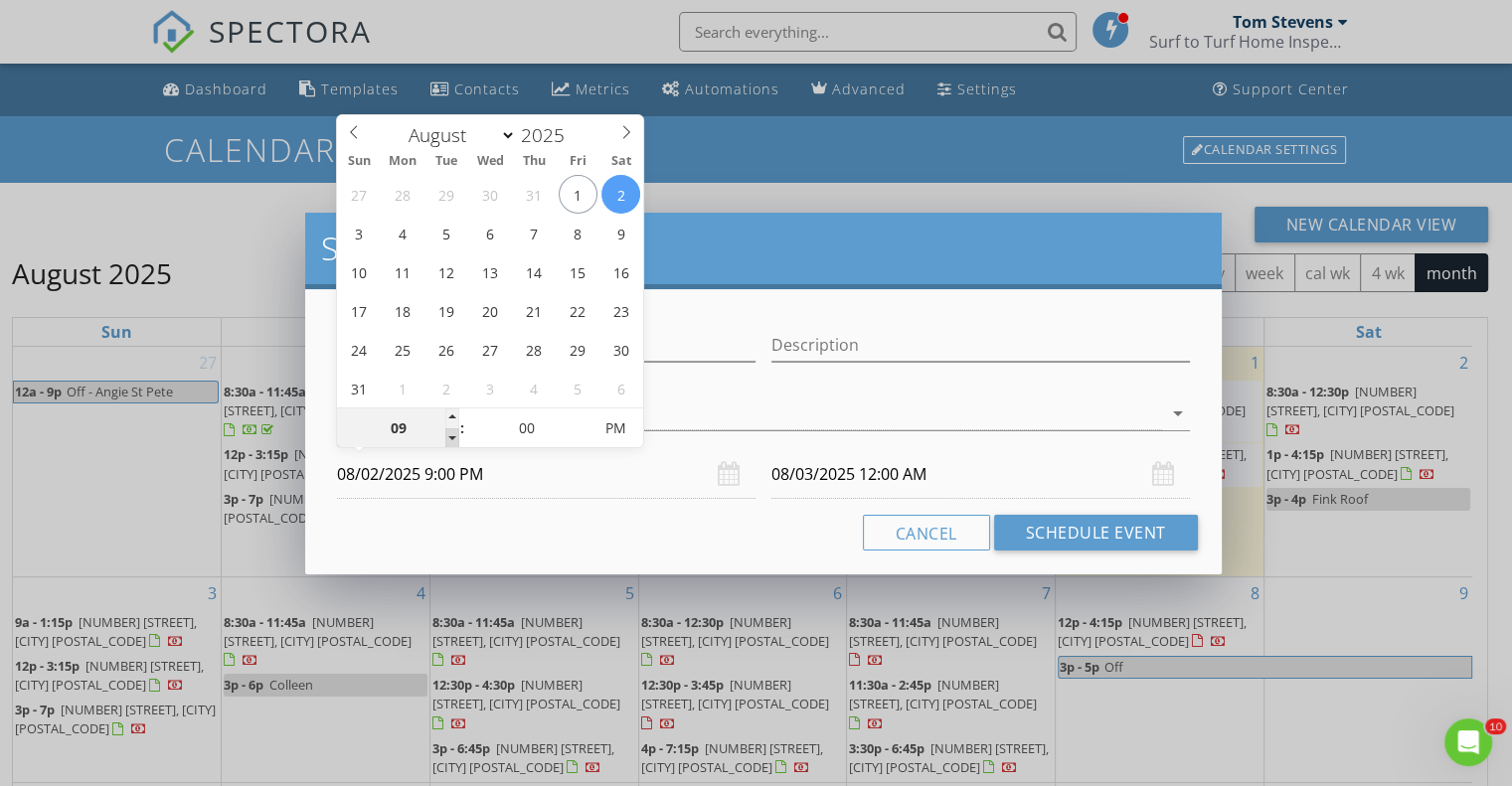 type on "09" 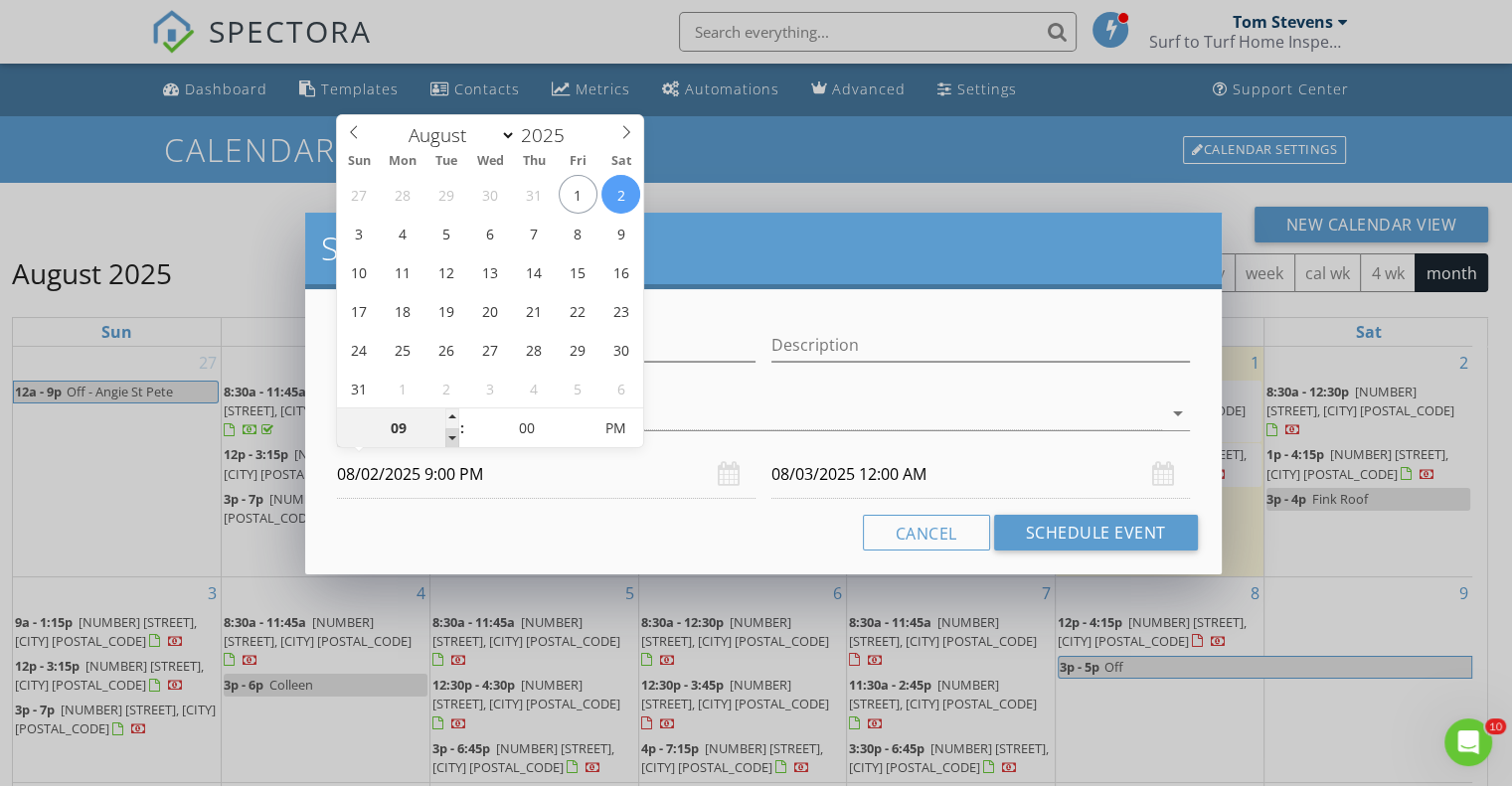 type on "08/03/2025 9:00 PM" 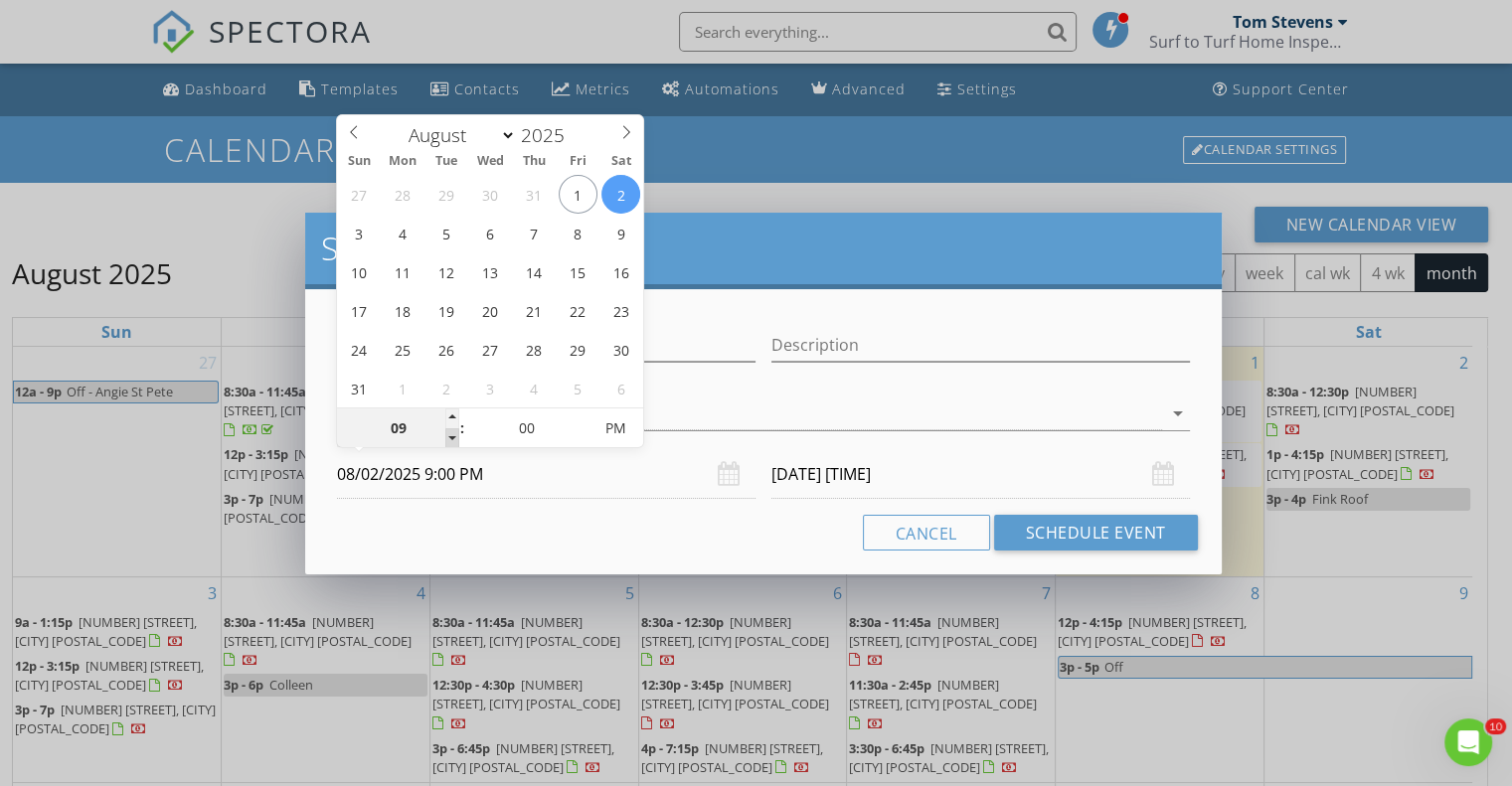 type on "08" 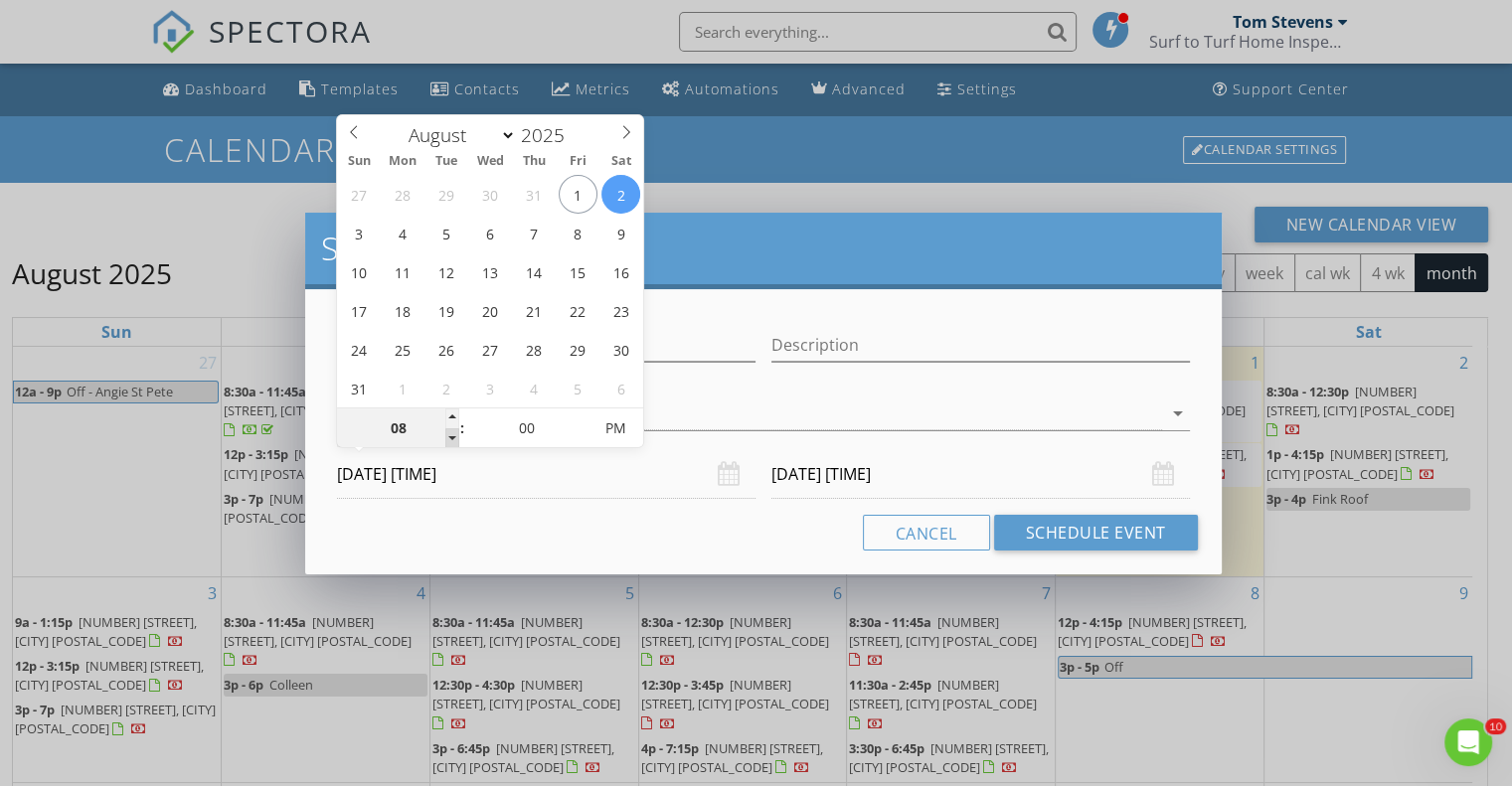 click at bounding box center [452, 438] 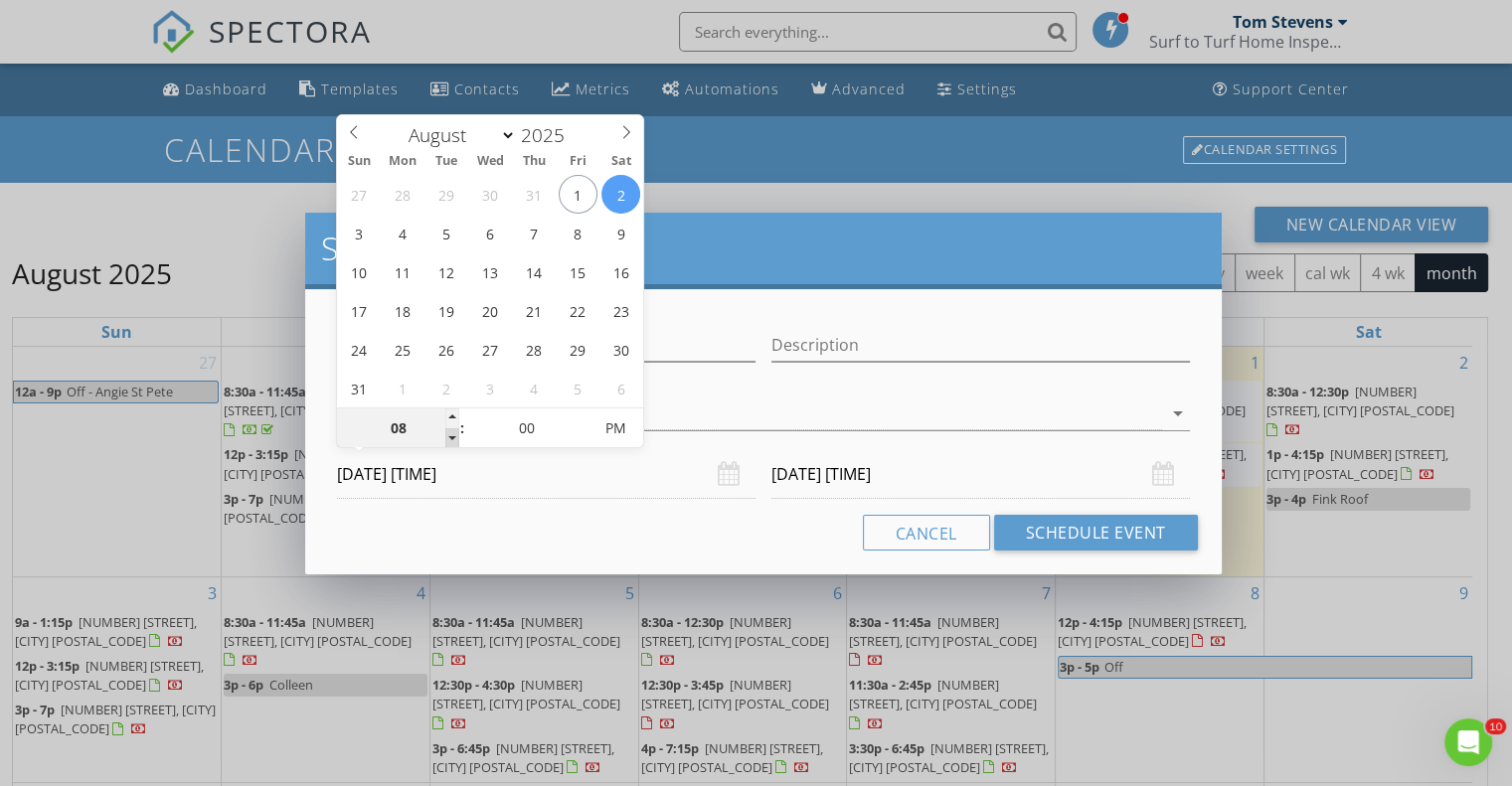 type on "08" 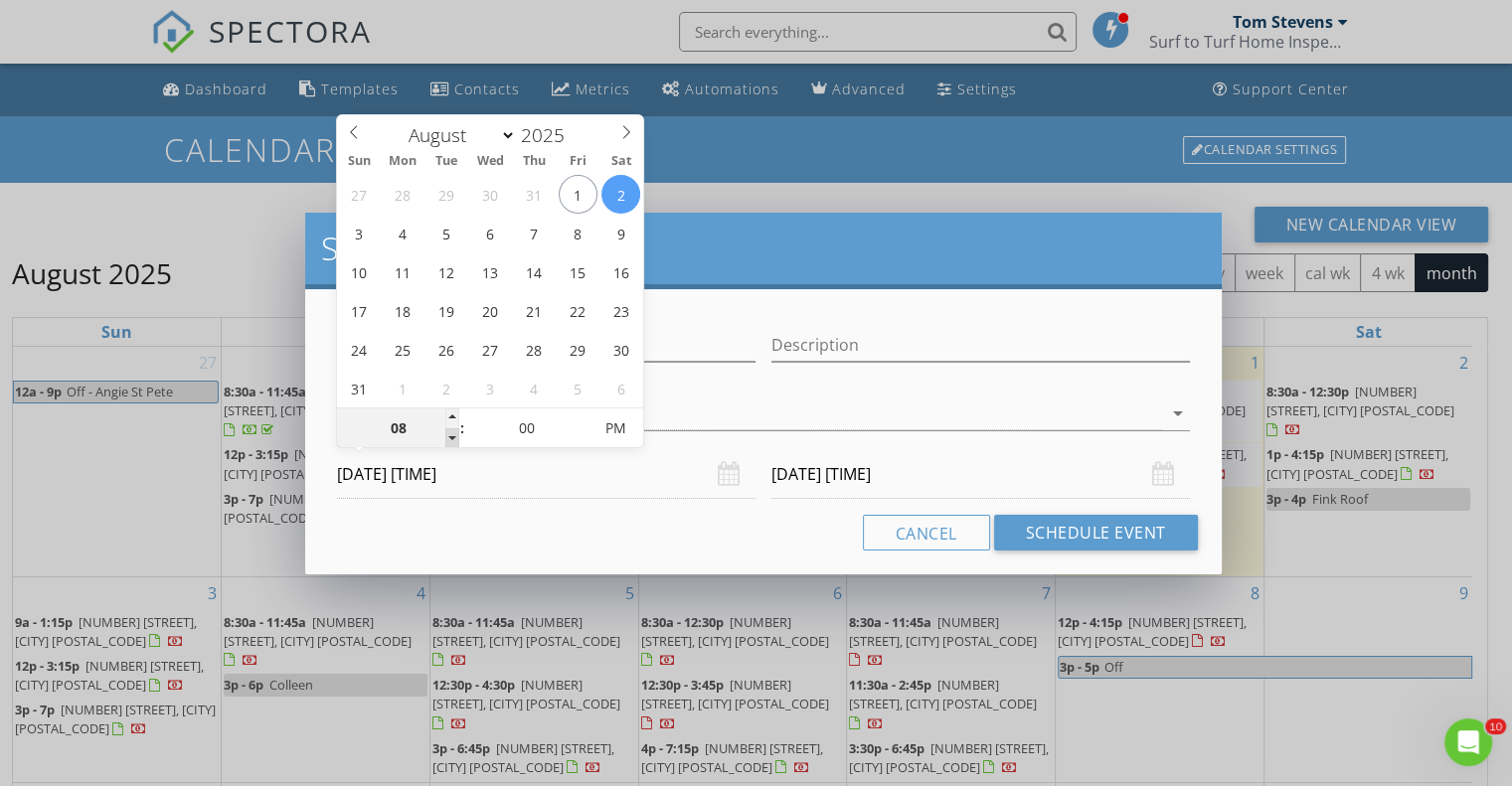 type on "08/03/2025 8:00 PM" 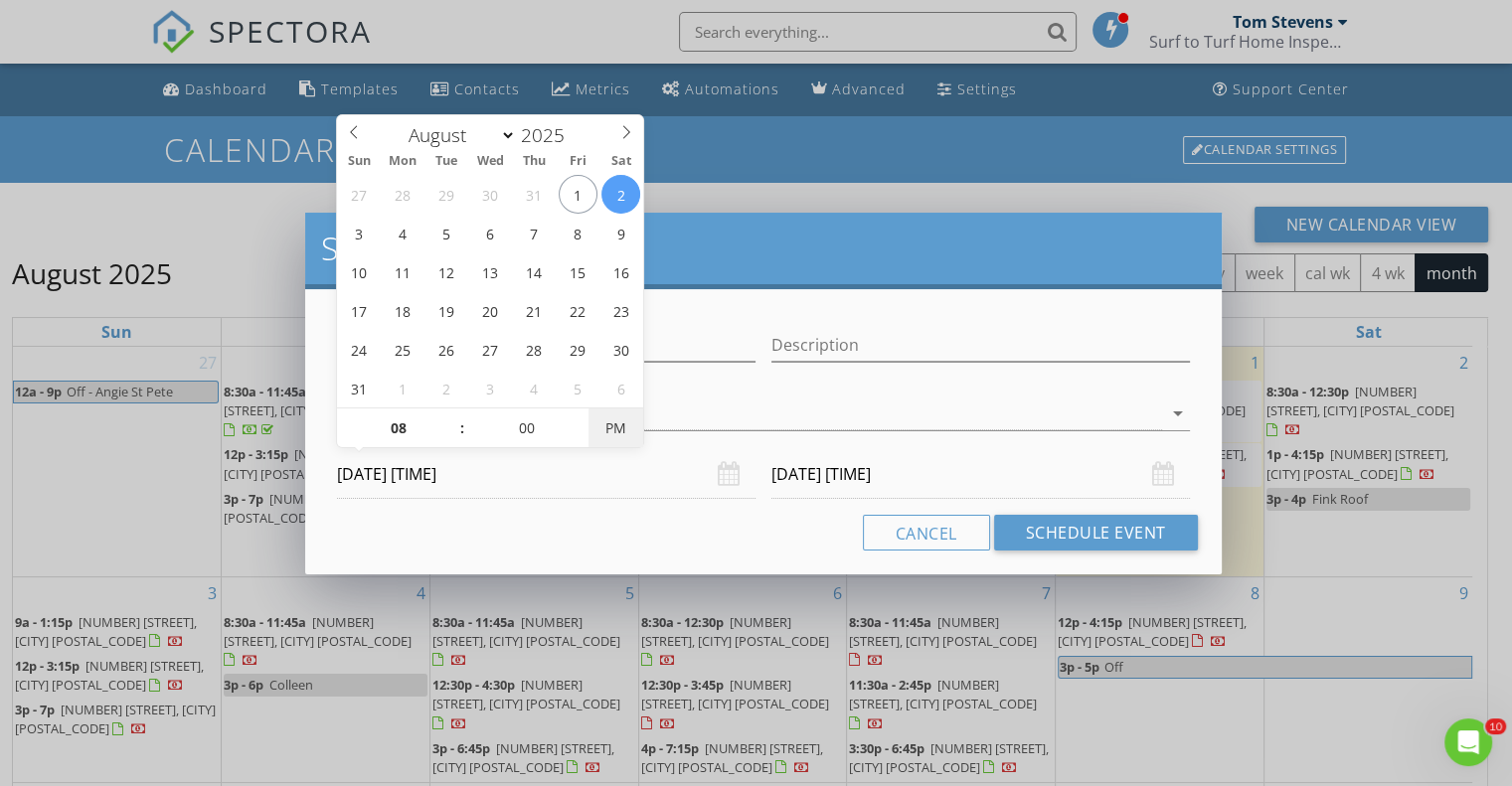 type on "08/02/2025 8:00 AM" 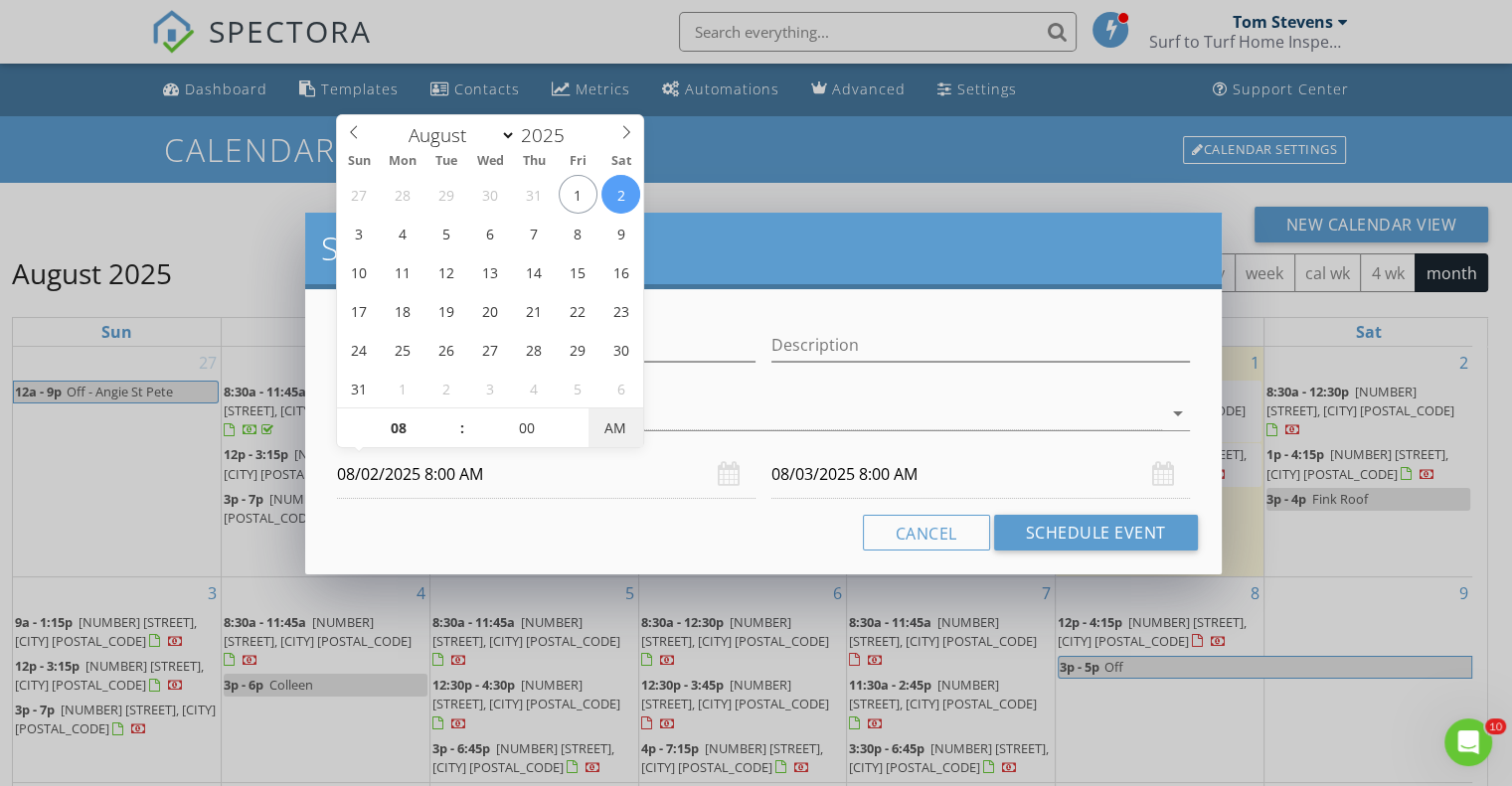 click on "AM" at bounding box center [615, 428] 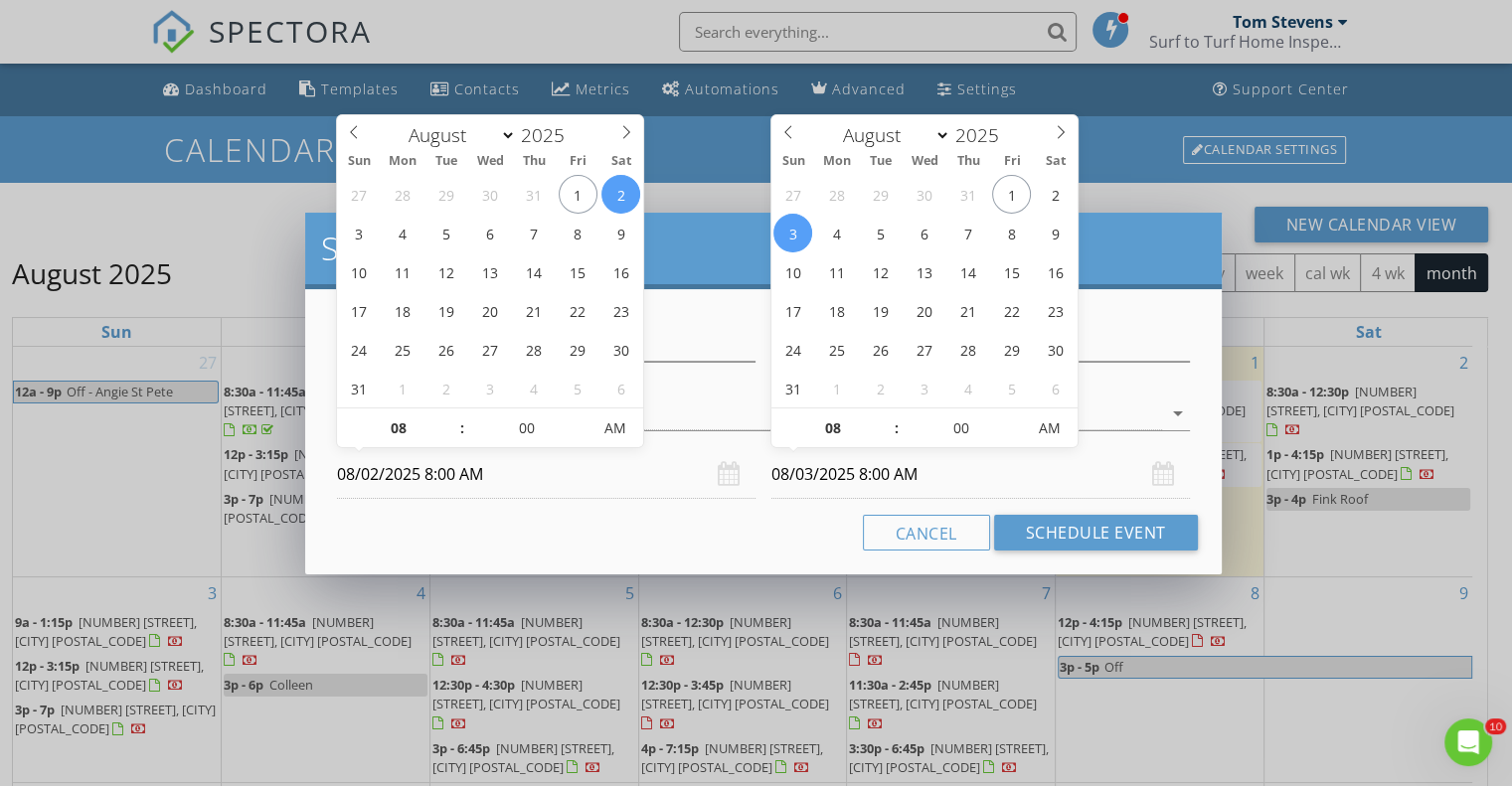 click on "08/03/2025 8:00 AM" at bounding box center [980, 474] 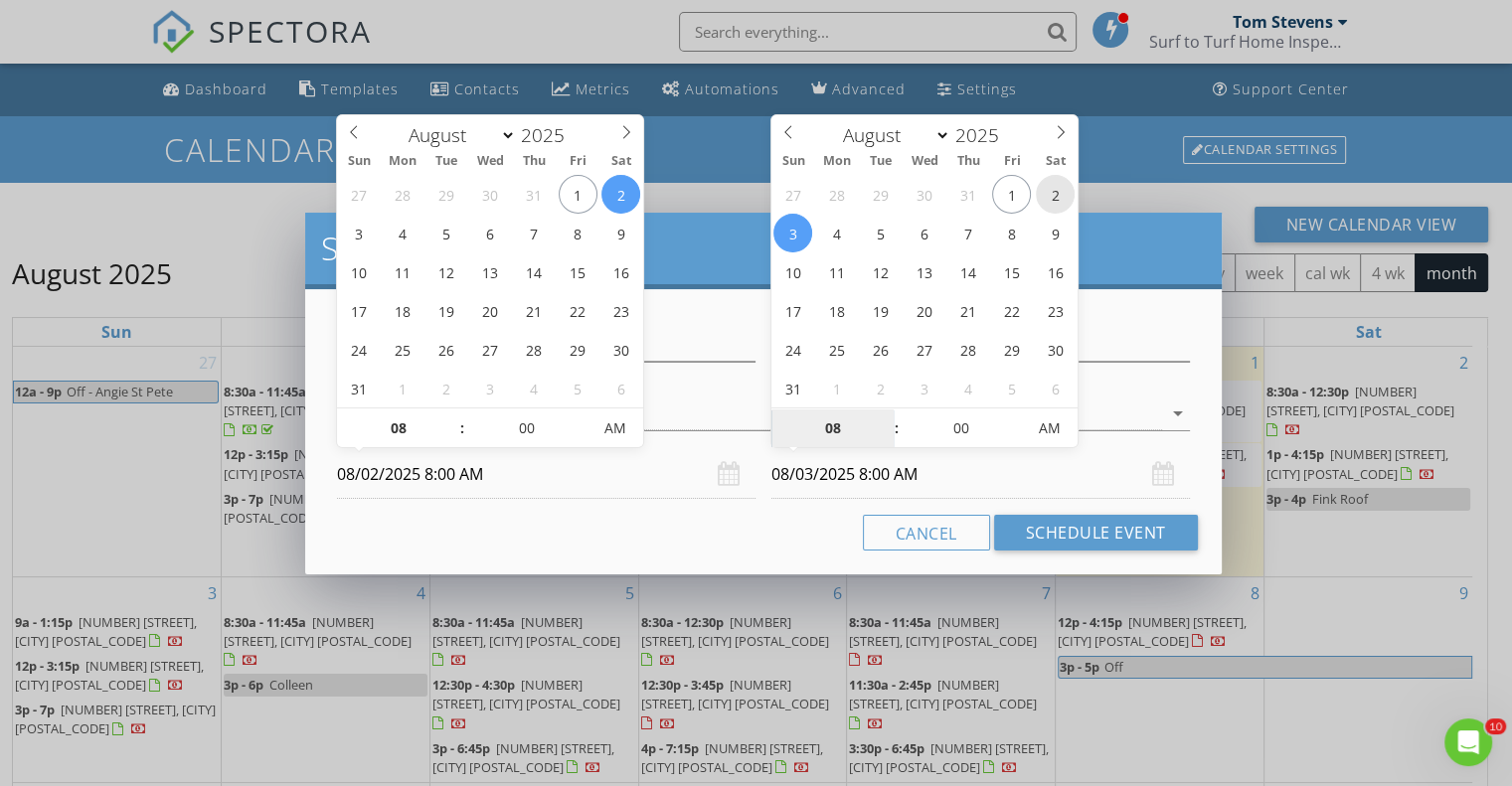 type on "08/02/2025 8:00 AM" 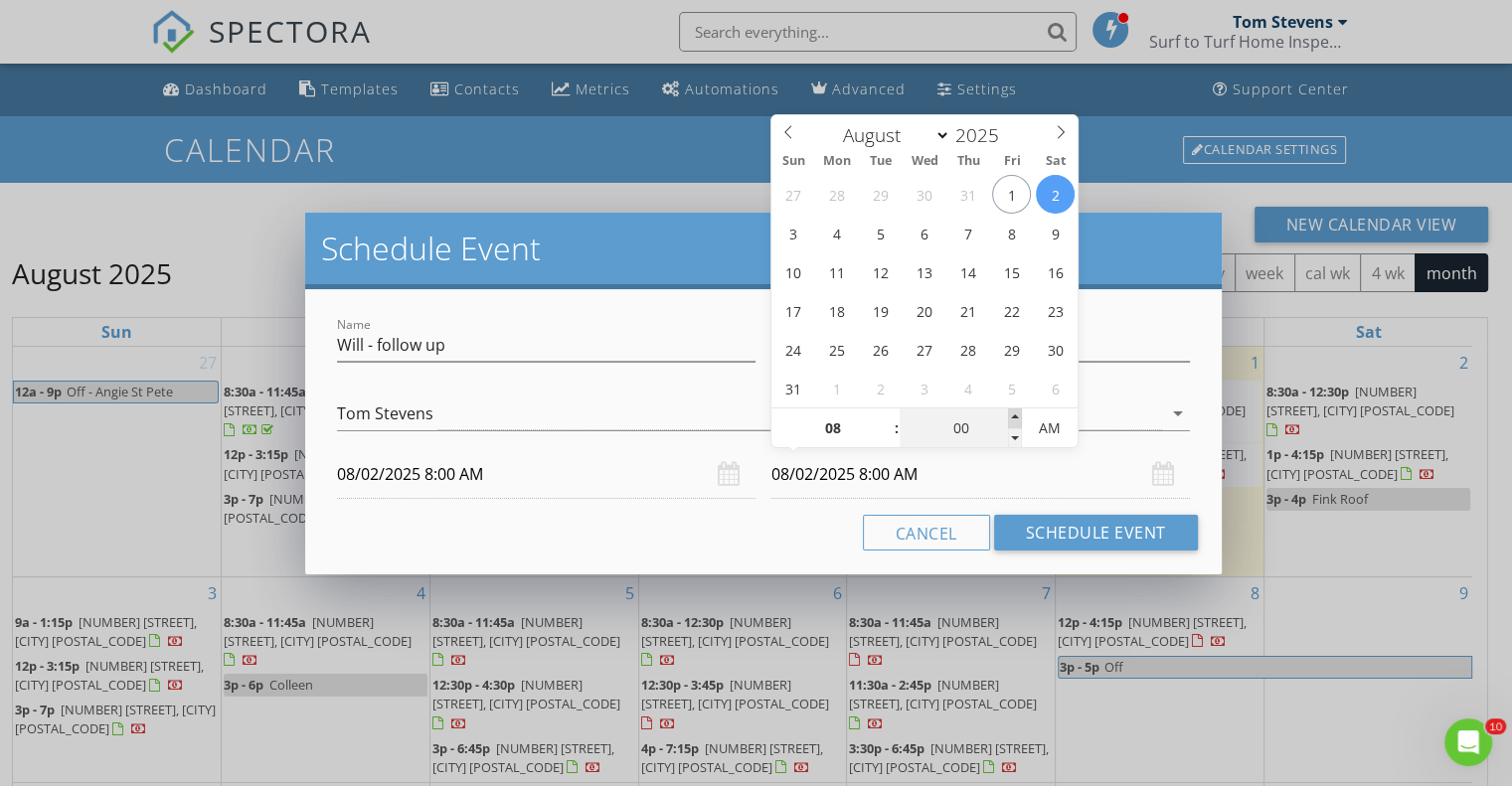 type on "05" 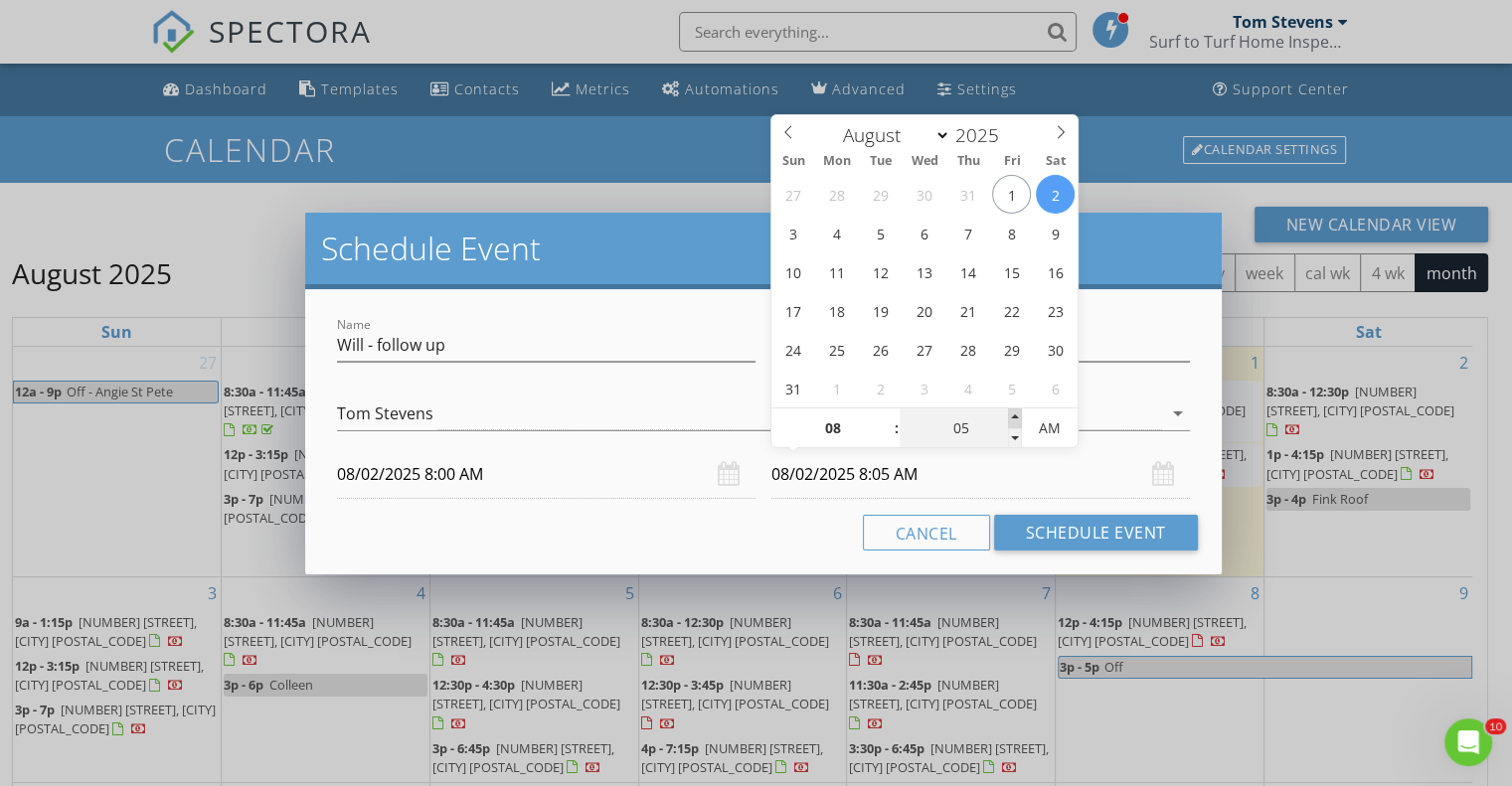 click at bounding box center [1015, 418] 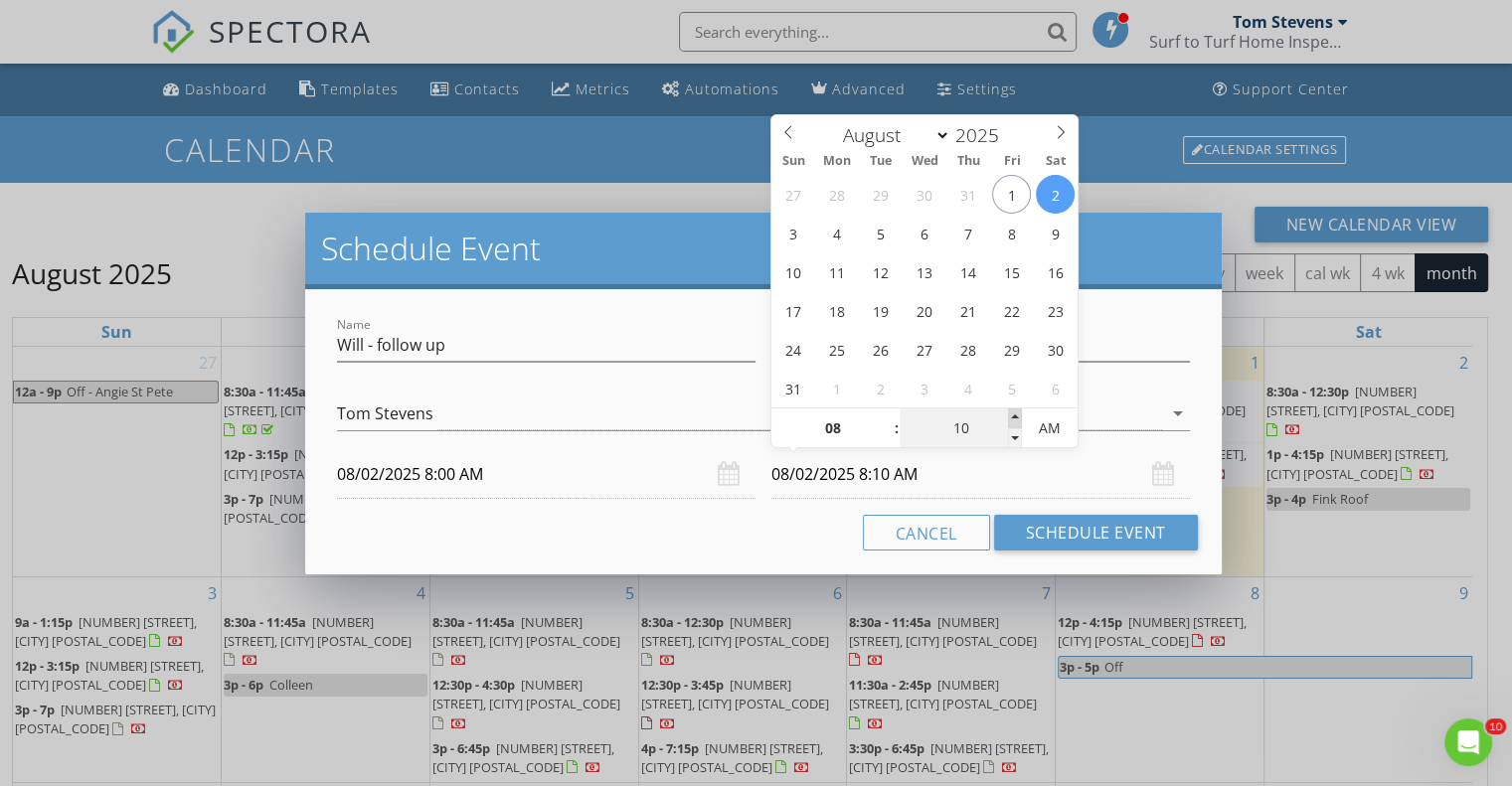 click at bounding box center (1015, 418) 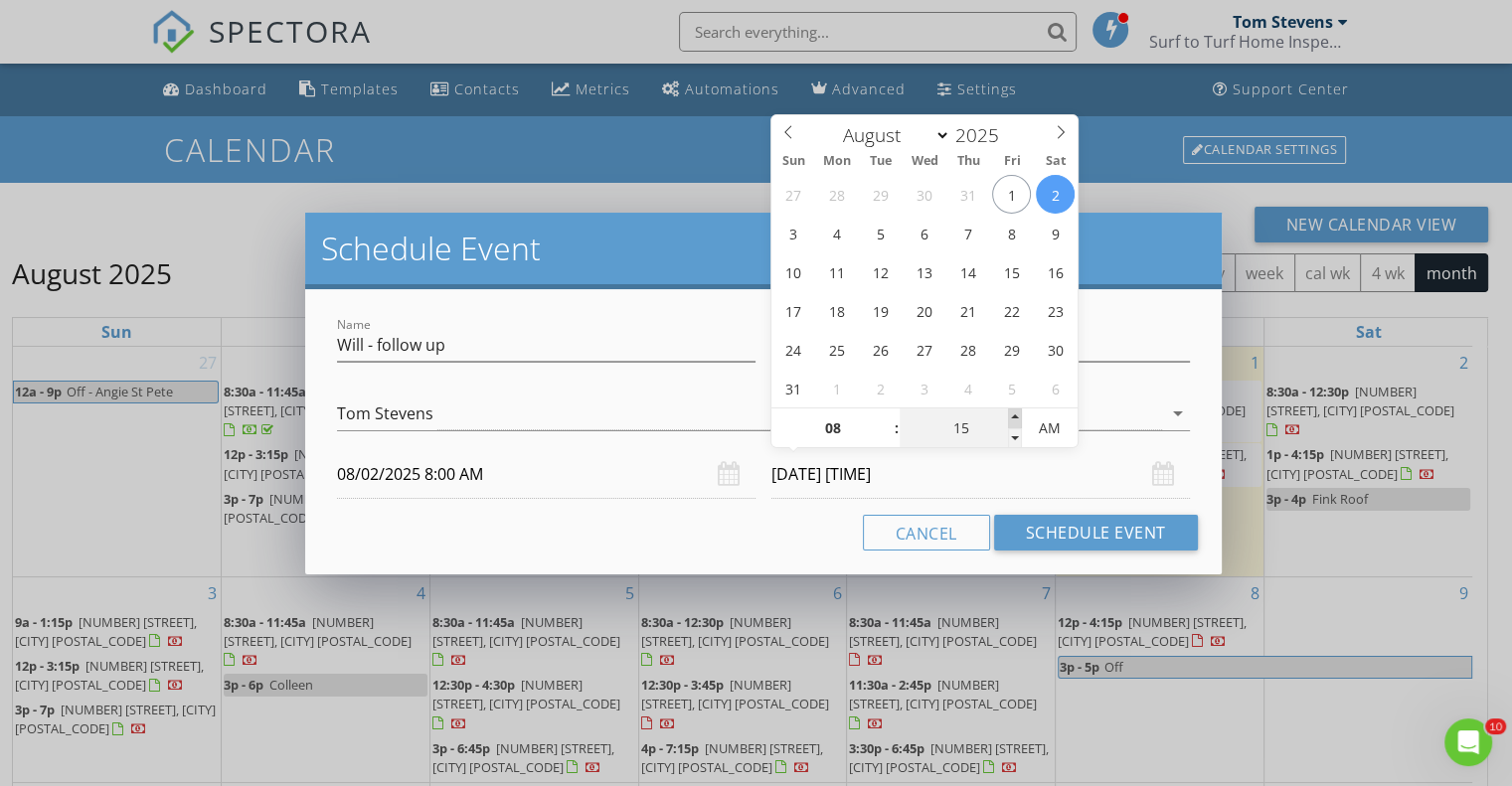 click at bounding box center [1015, 418] 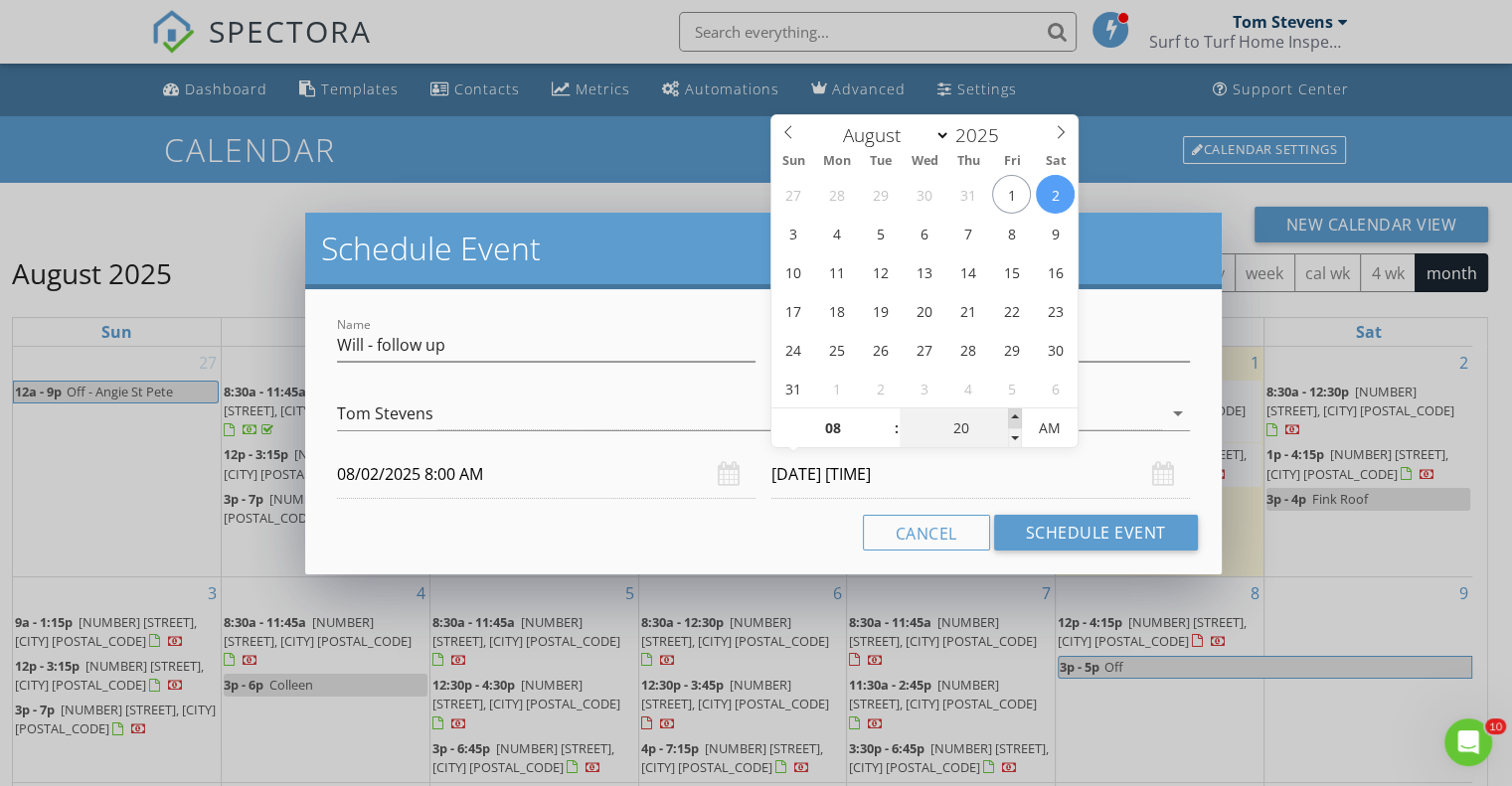 click at bounding box center [1015, 418] 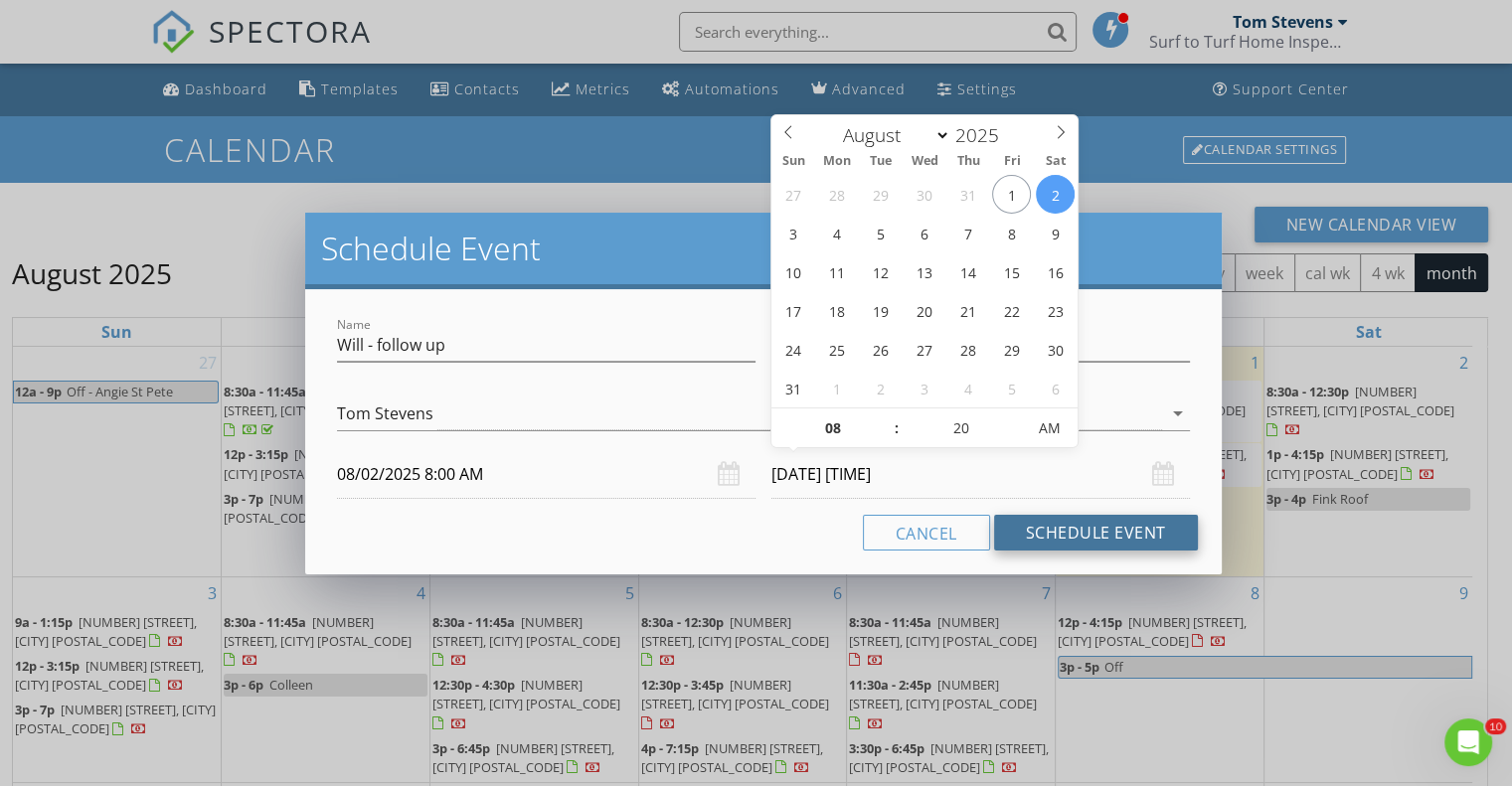 click on "Schedule Event" at bounding box center (1095, 533) 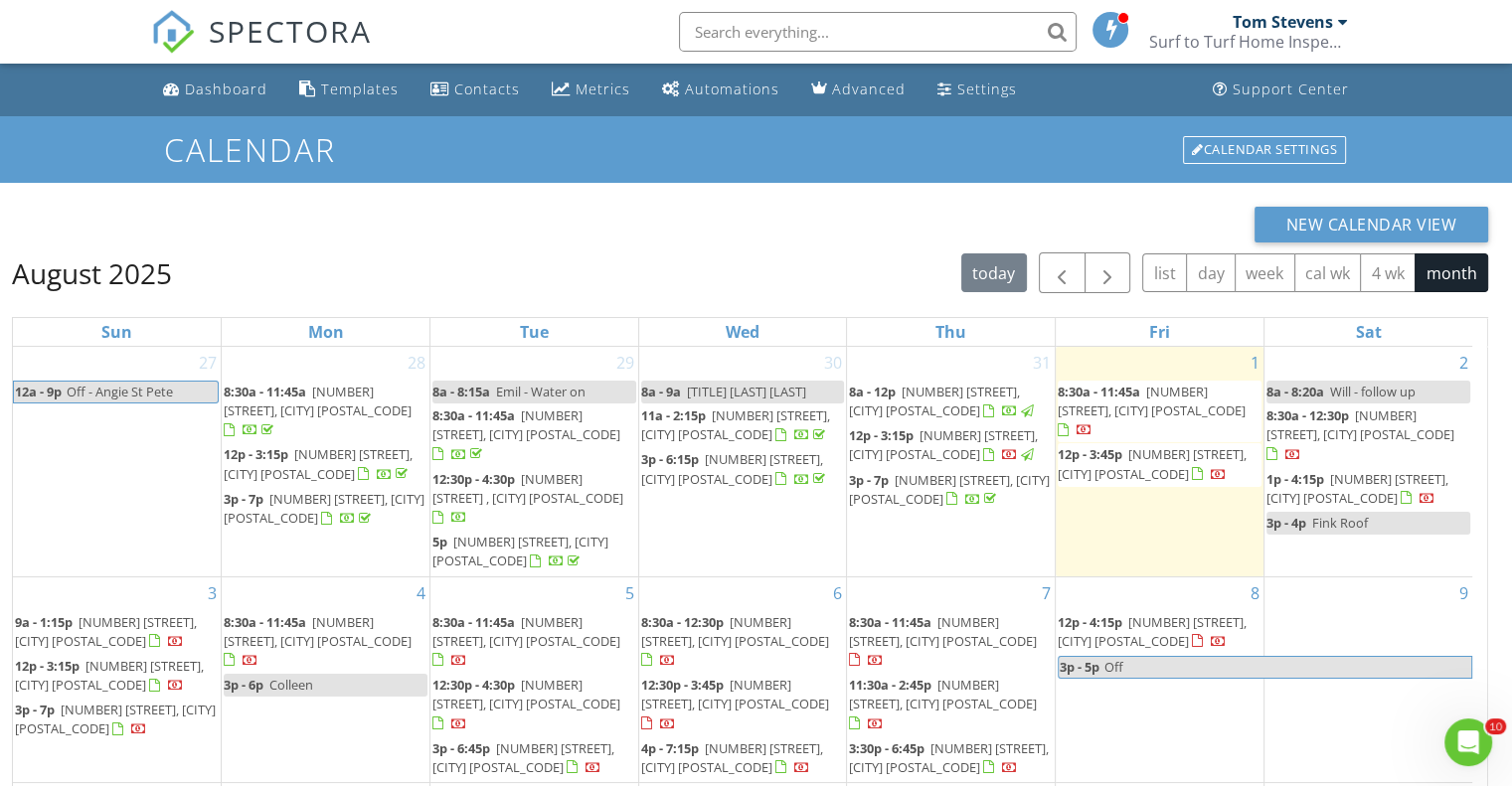 click on "[NUMBER] [STREET], [CITY] [POSTAL_CODE]" at bounding box center (1151, 400) 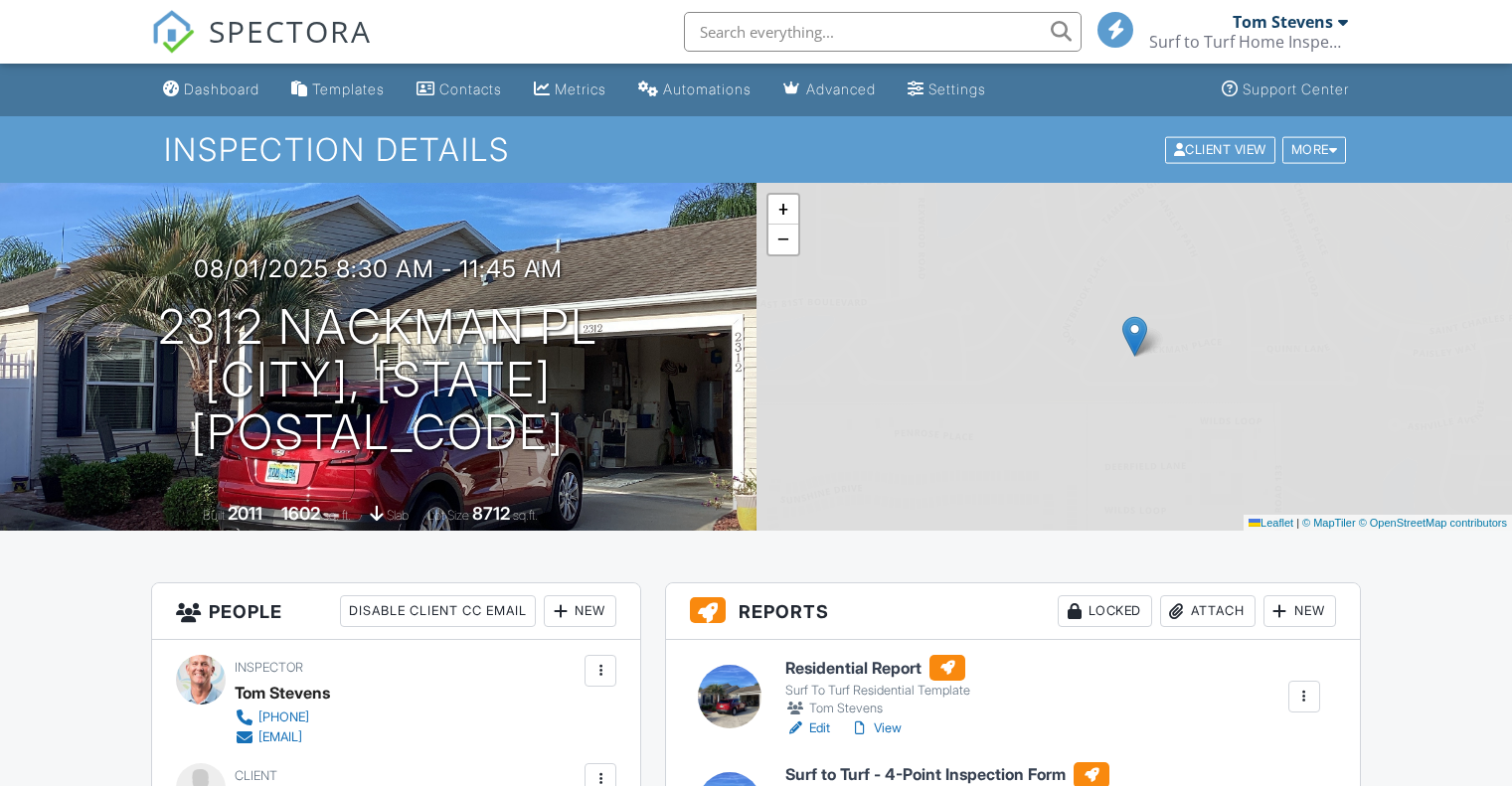 scroll, scrollTop: 0, scrollLeft: 0, axis: both 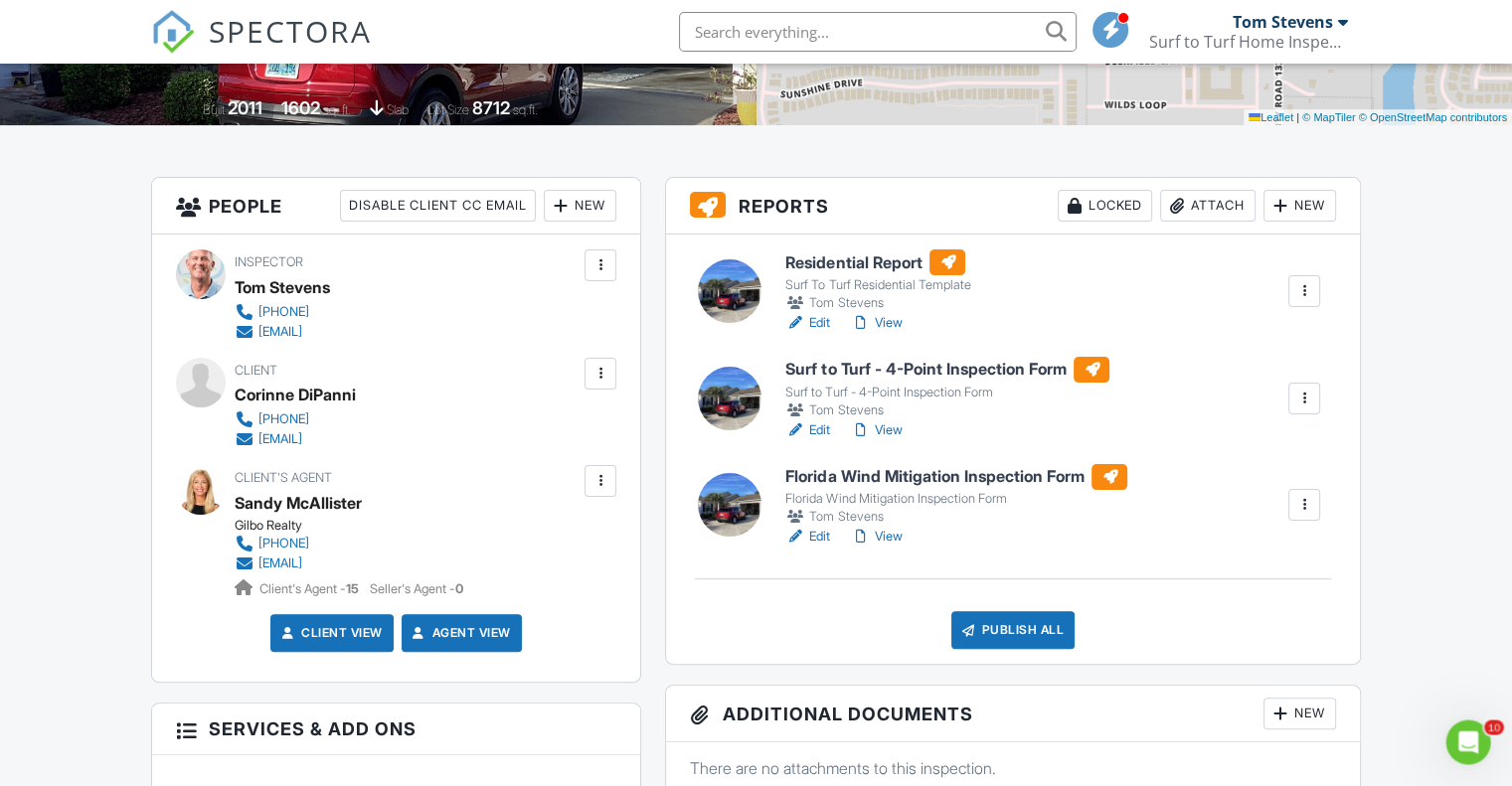 drag, startPoint x: 1518, startPoint y: 158, endPoint x: 1519, endPoint y: 257, distance: 99.005 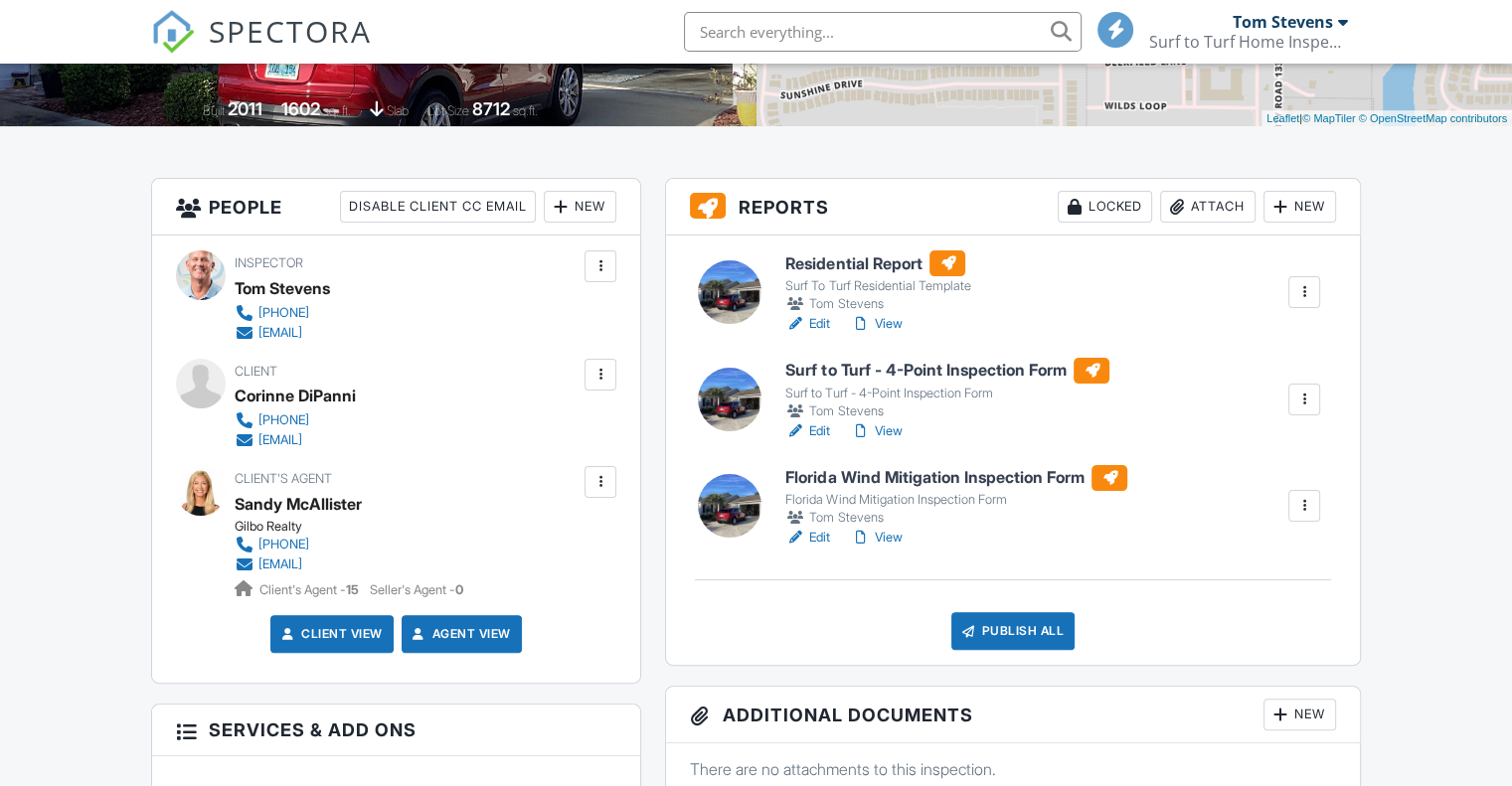 scroll, scrollTop: 404, scrollLeft: 0, axis: vertical 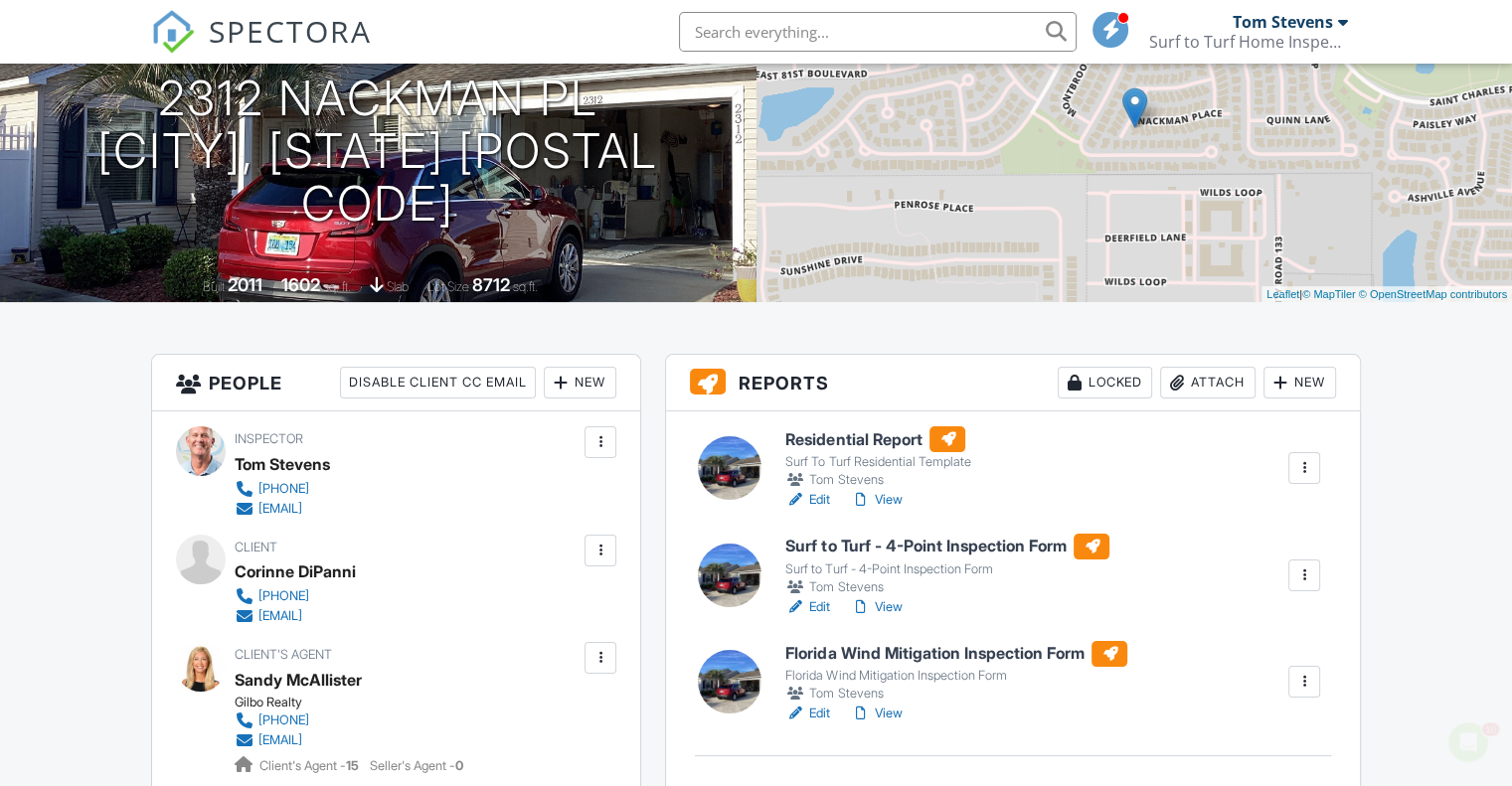 click on "View" at bounding box center (876, 607) 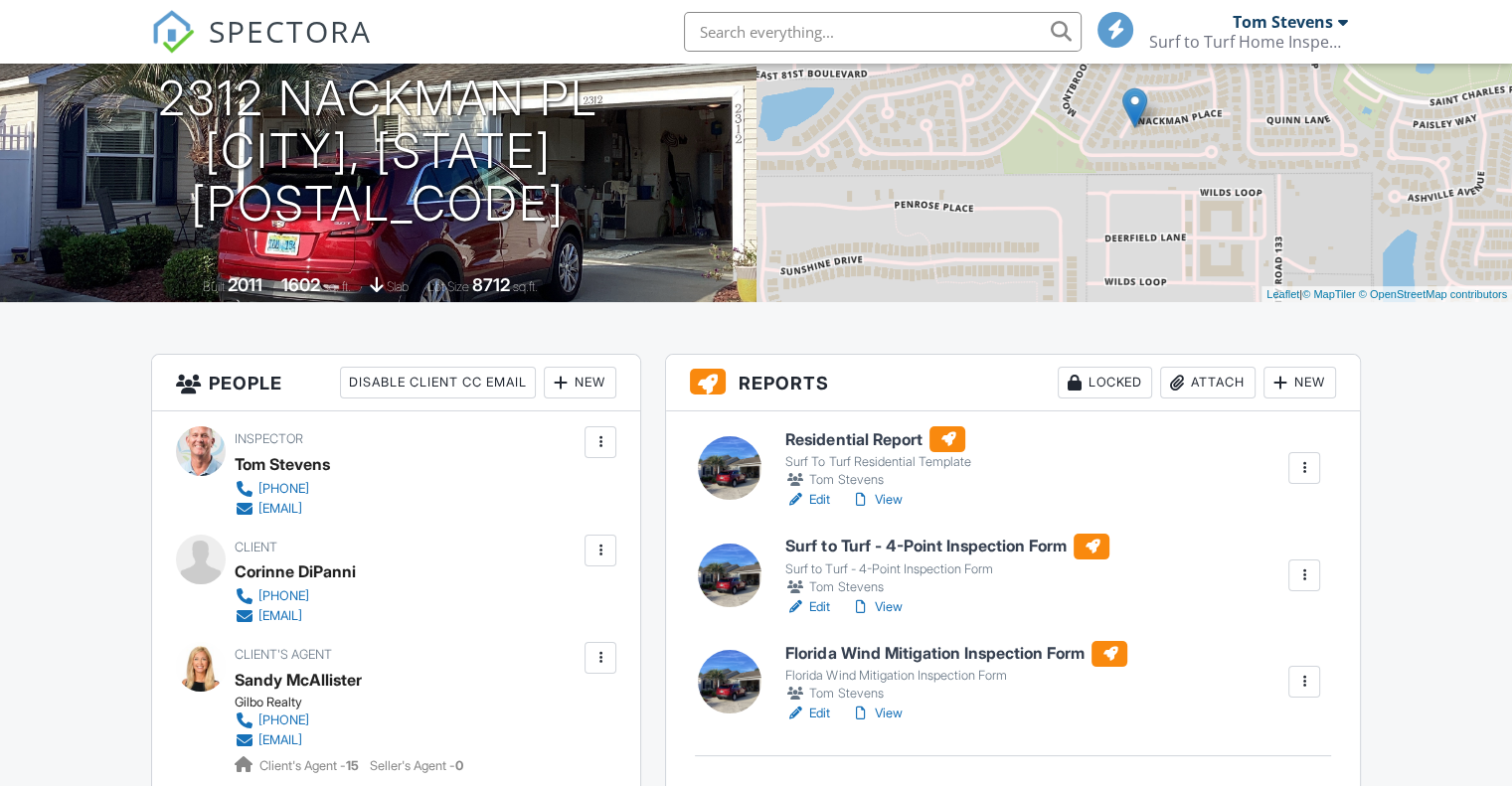click on "View" at bounding box center (876, 607) 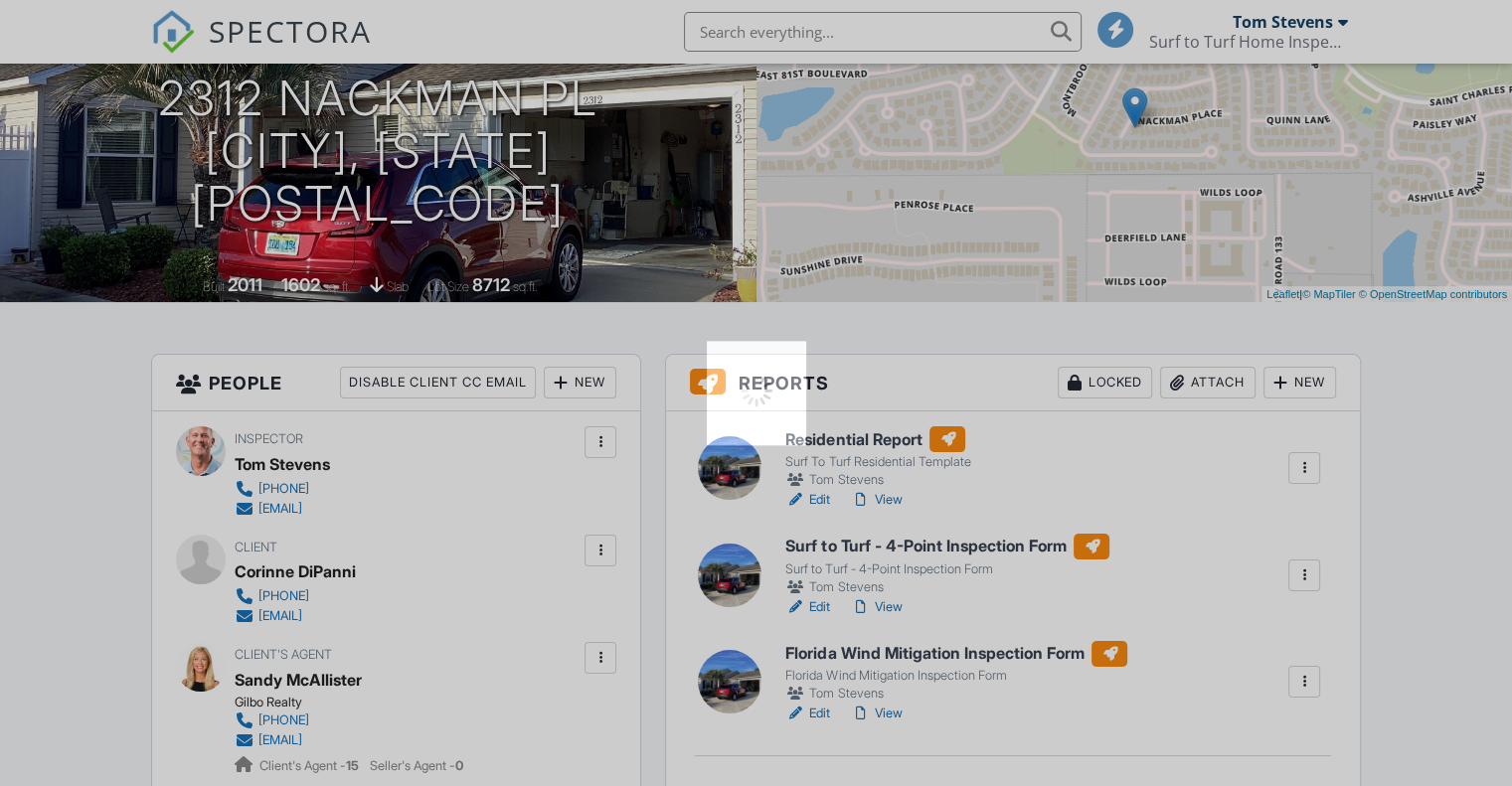scroll, scrollTop: 0, scrollLeft: 0, axis: both 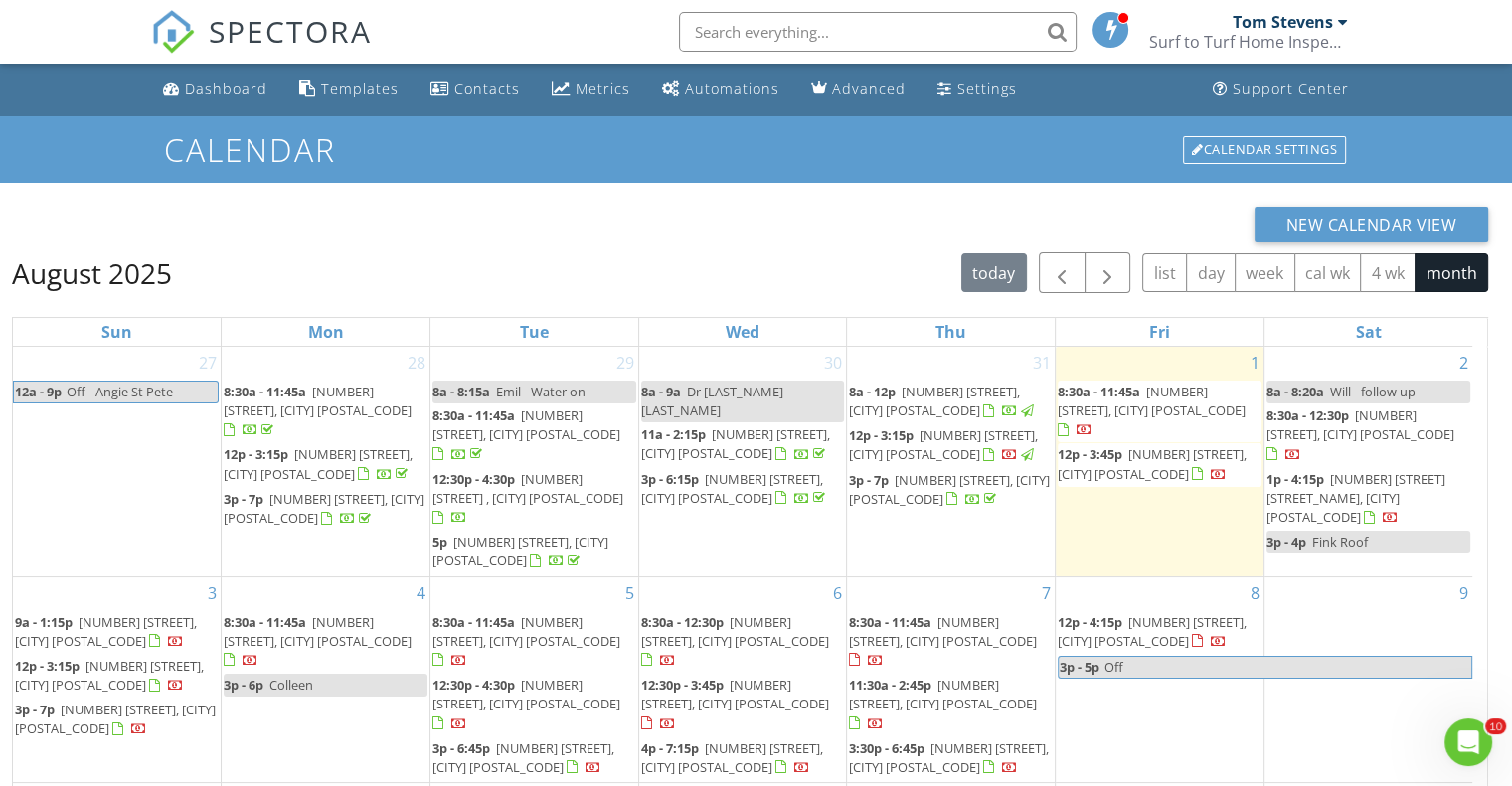 click at bounding box center [1075, 430] 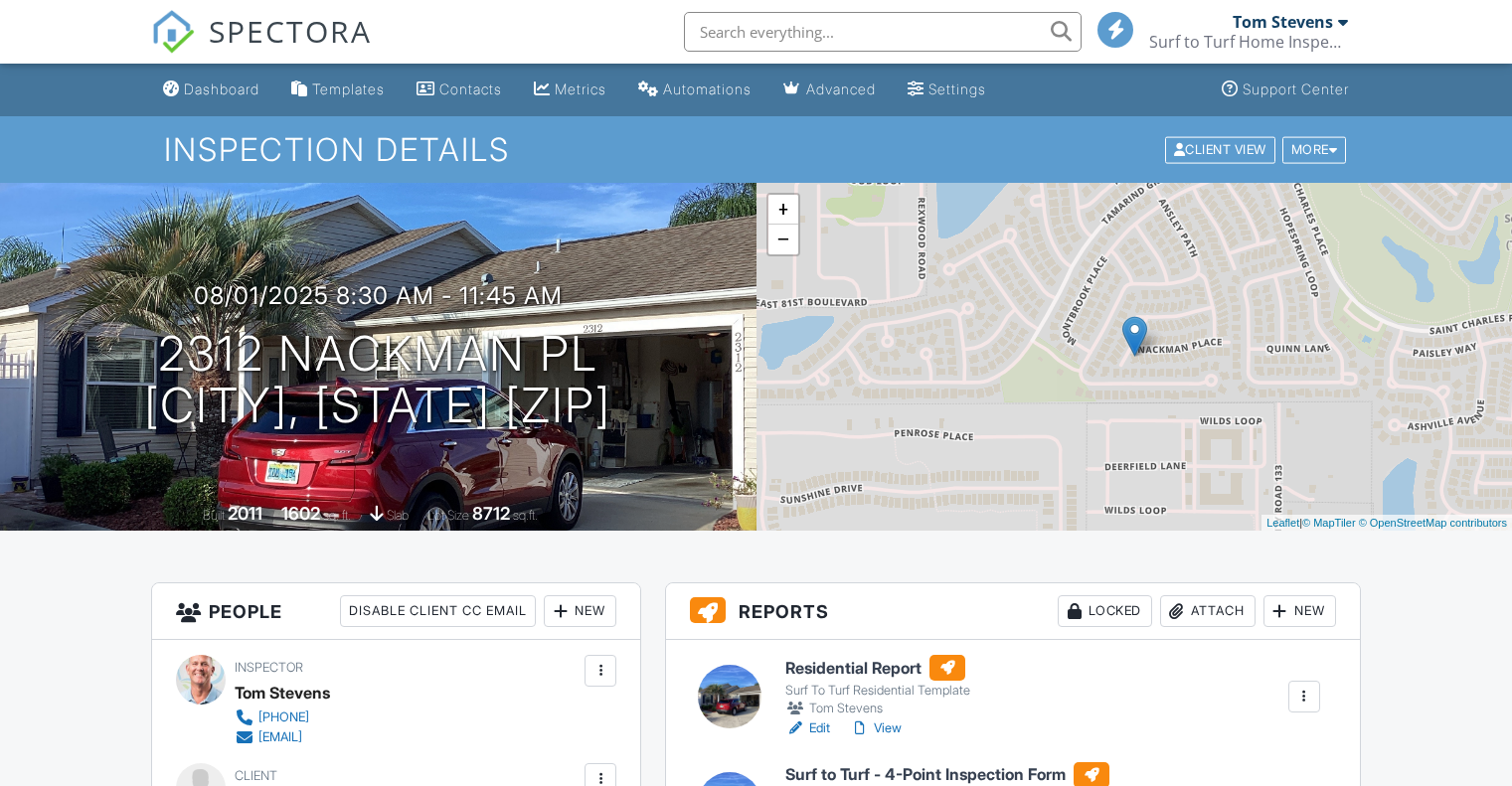 scroll, scrollTop: 0, scrollLeft: 0, axis: both 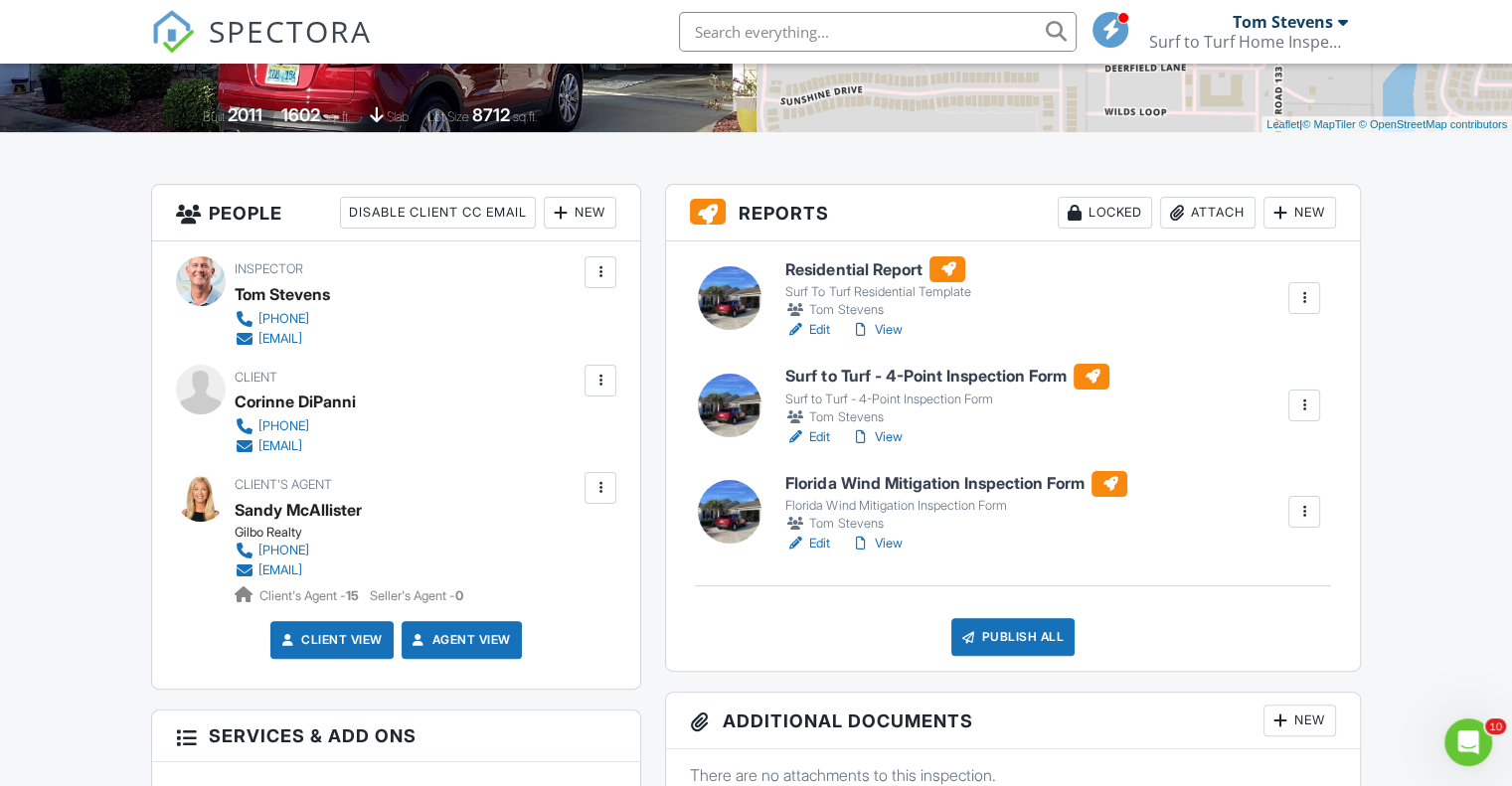 click on "View" at bounding box center (876, 437) 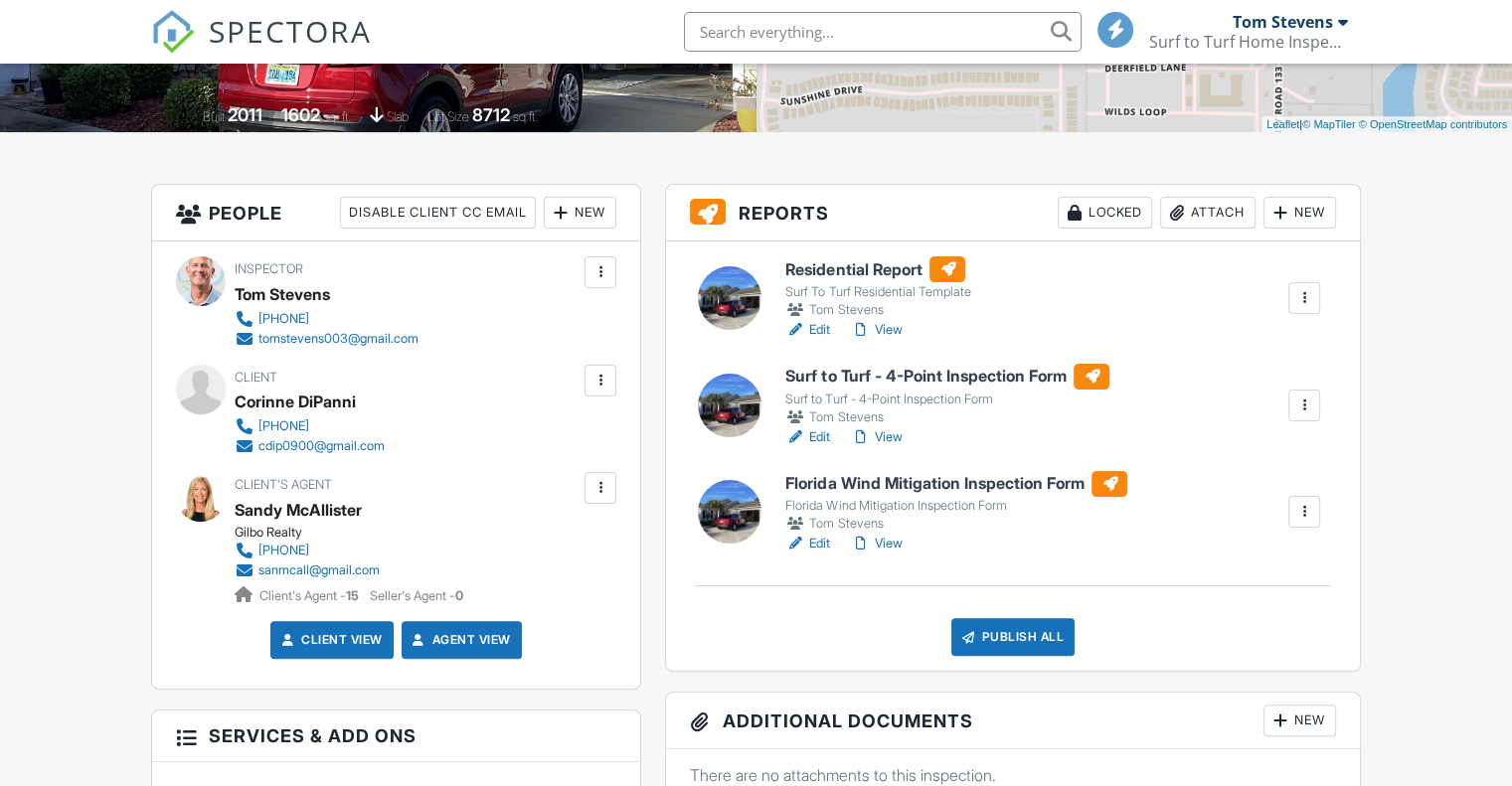 scroll, scrollTop: 398, scrollLeft: 0, axis: vertical 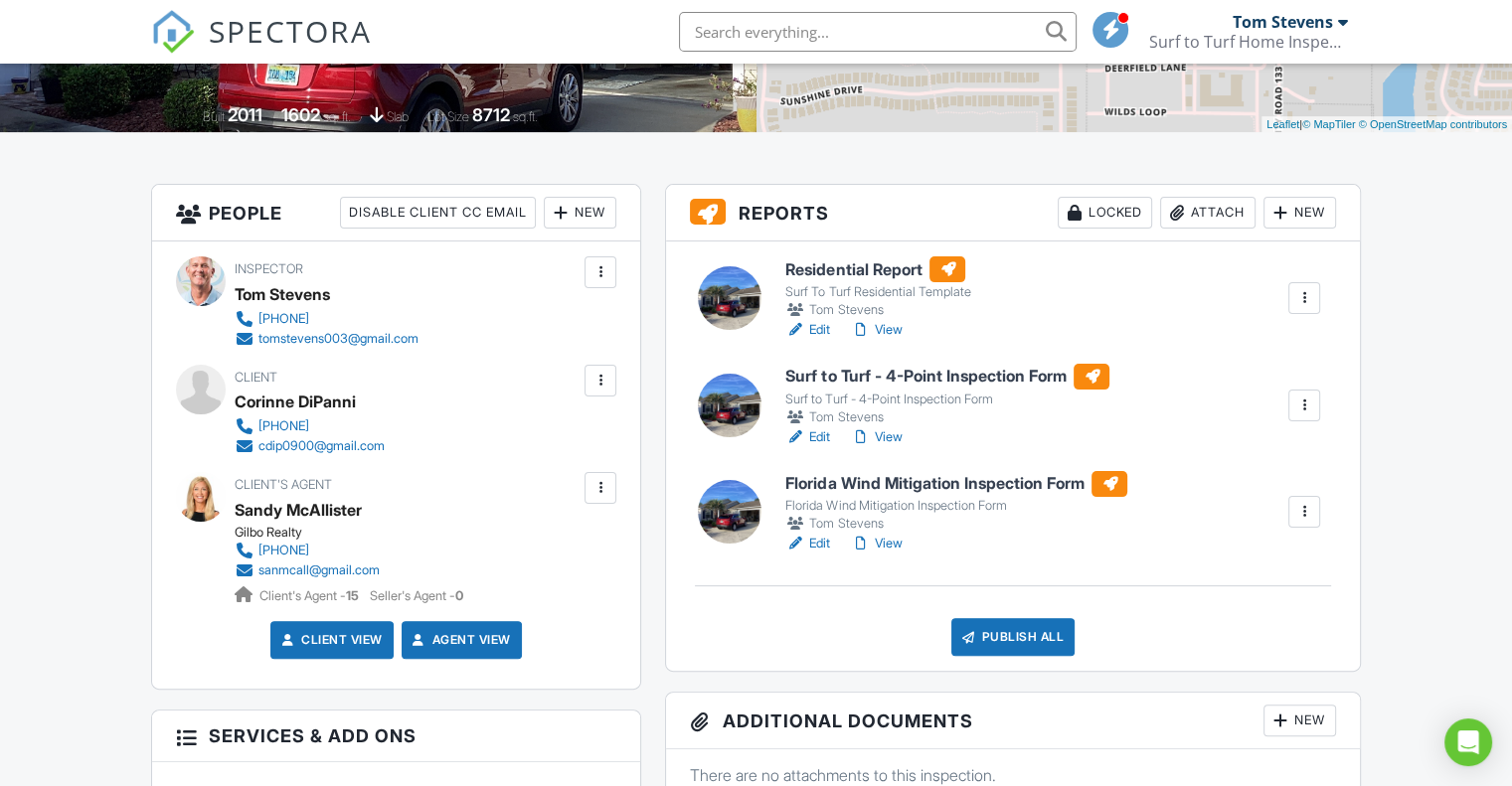 click on "View" at bounding box center [876, 544] 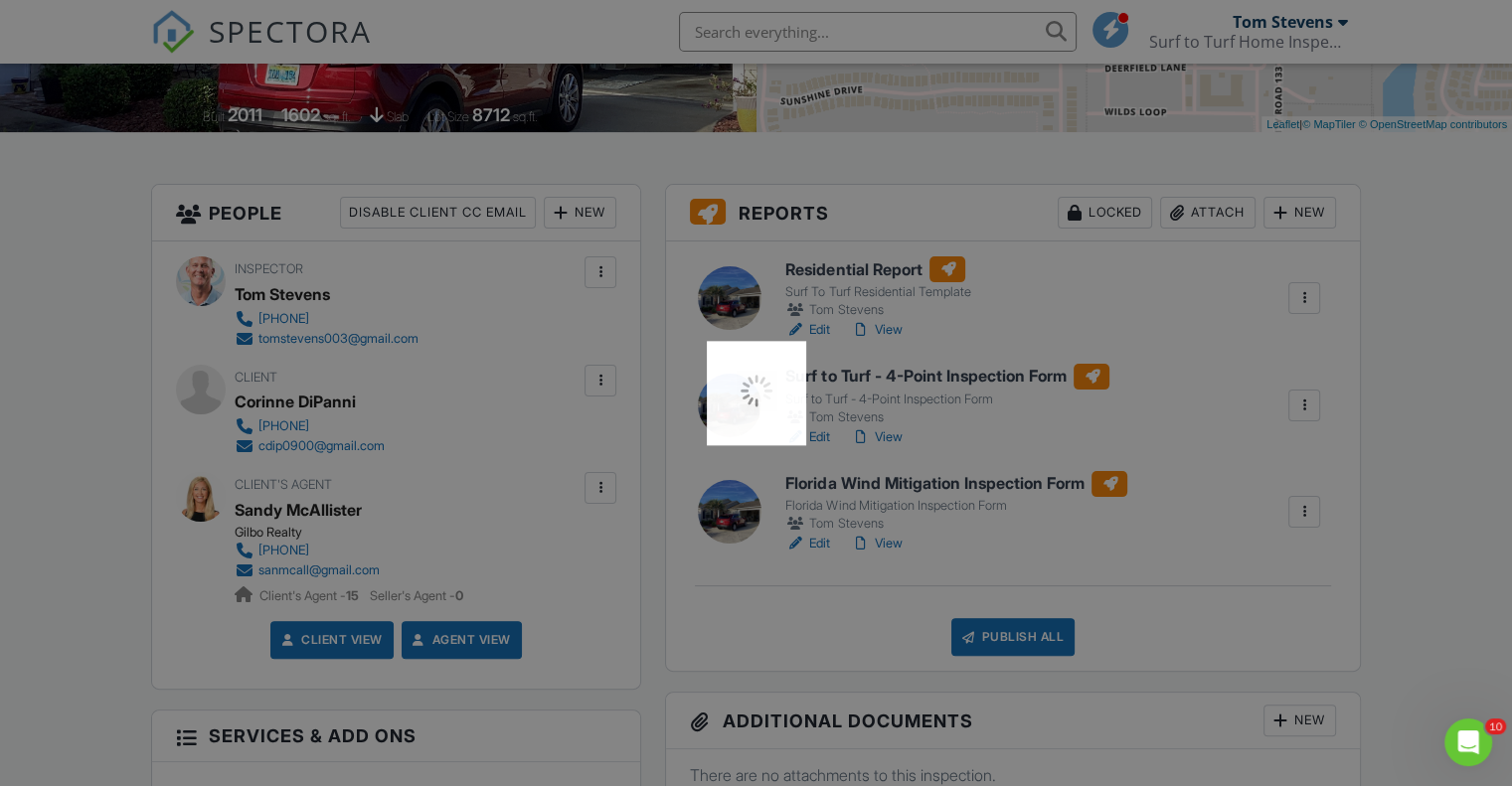 scroll, scrollTop: 0, scrollLeft: 0, axis: both 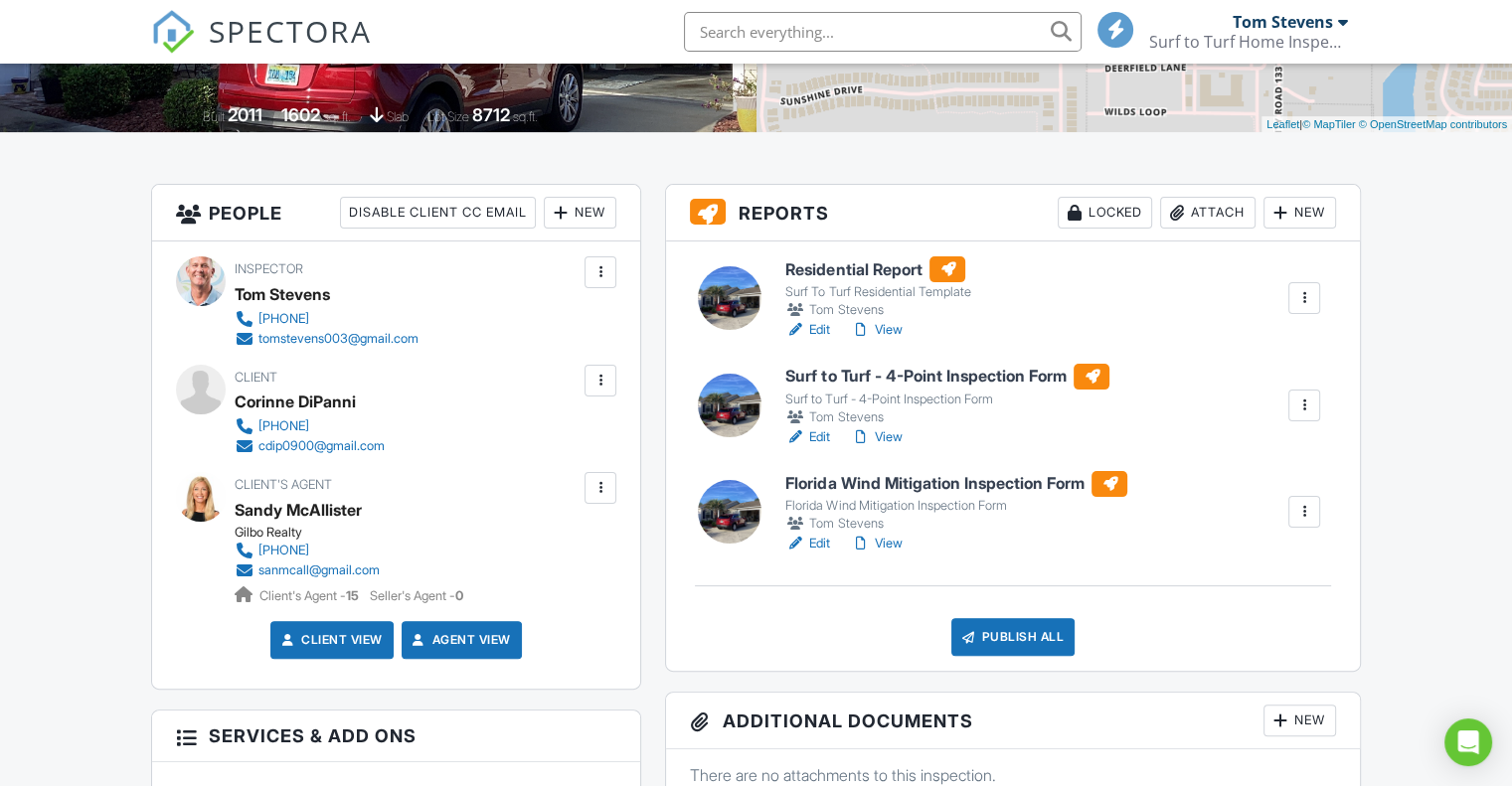 click on "View" at bounding box center (876, 544) 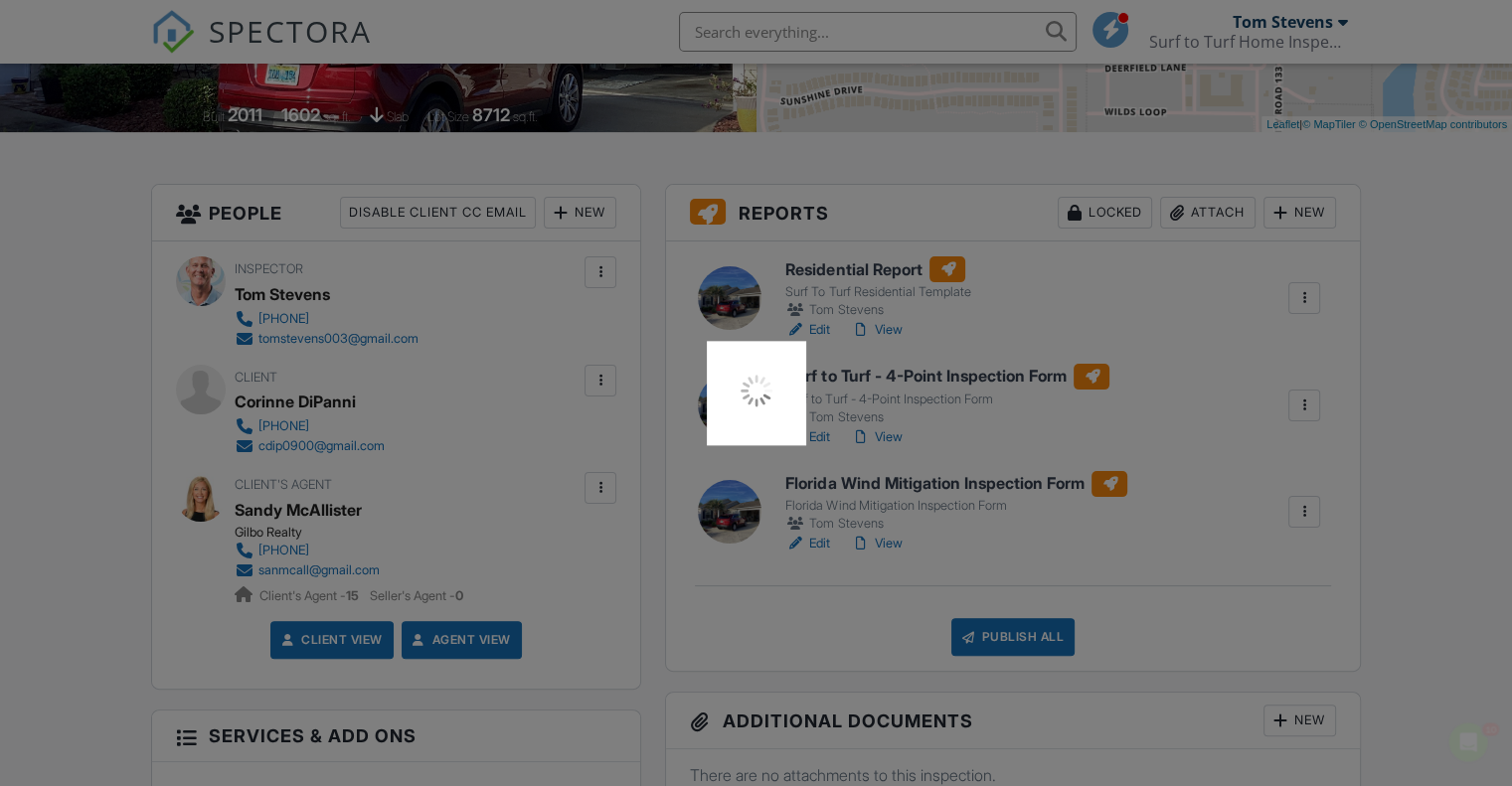 scroll, scrollTop: 0, scrollLeft: 0, axis: both 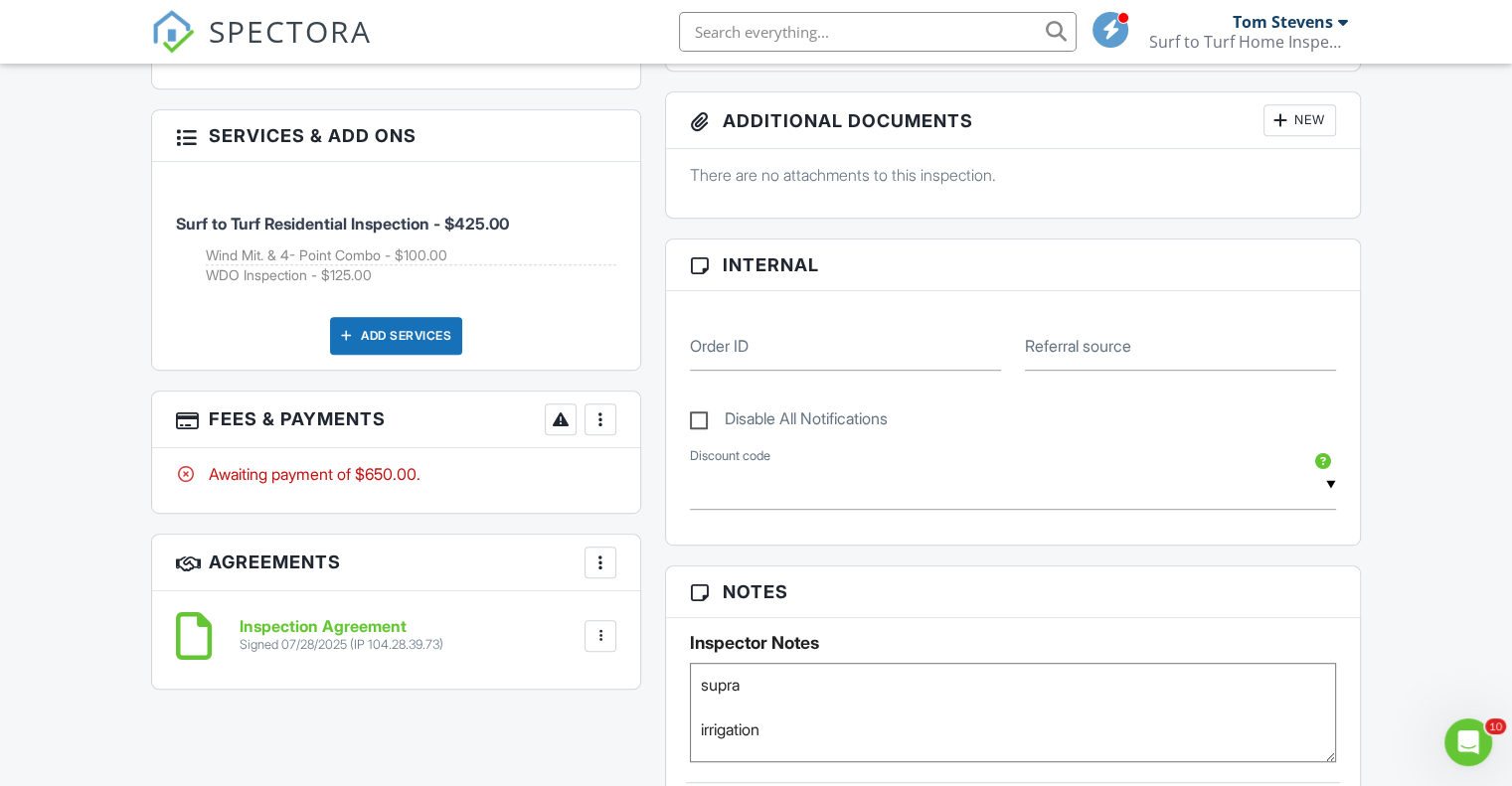 click on "More" at bounding box center [600, 419] 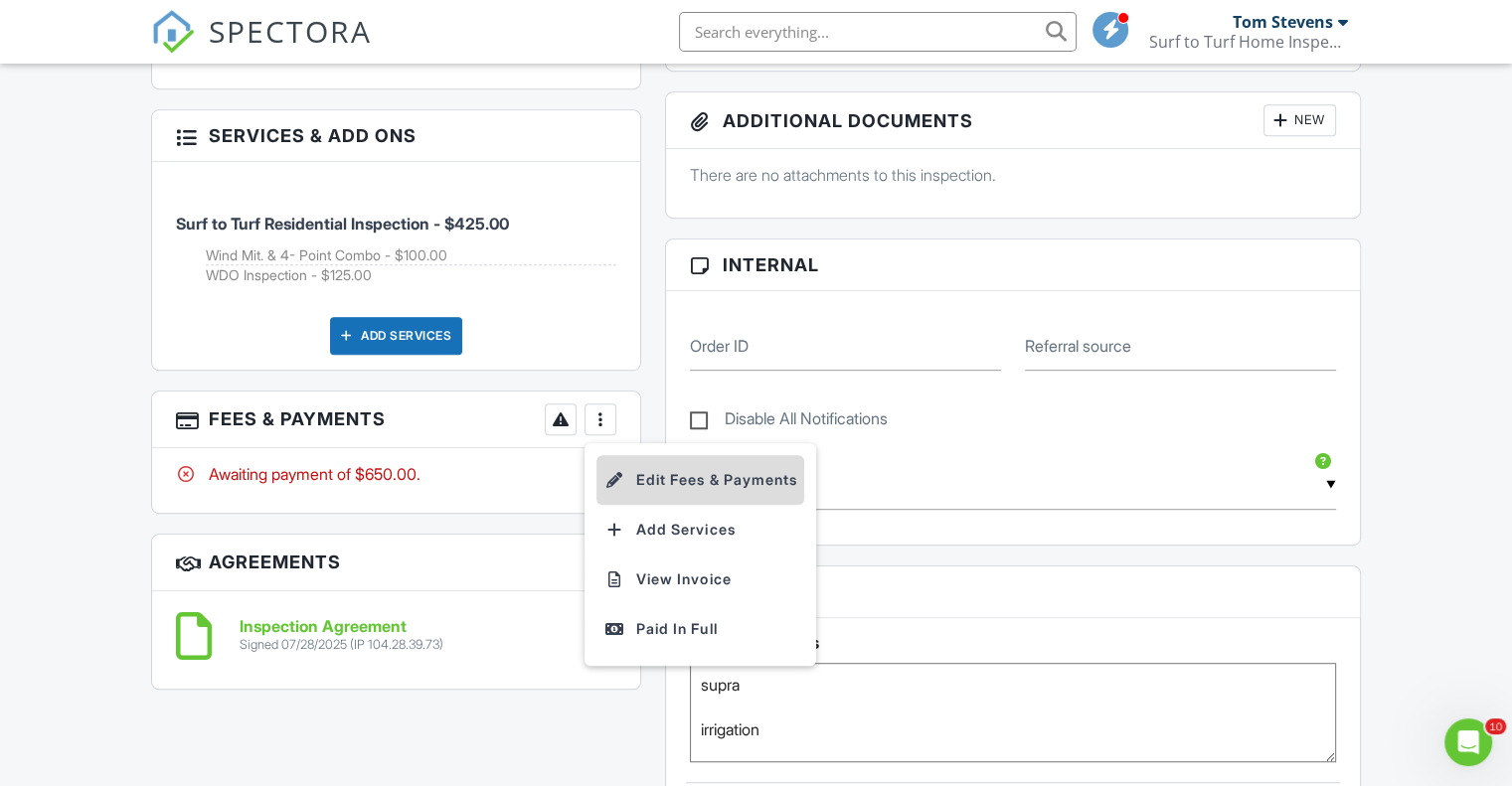 click on "Edit Fees & Payments" at bounding box center [700, 480] 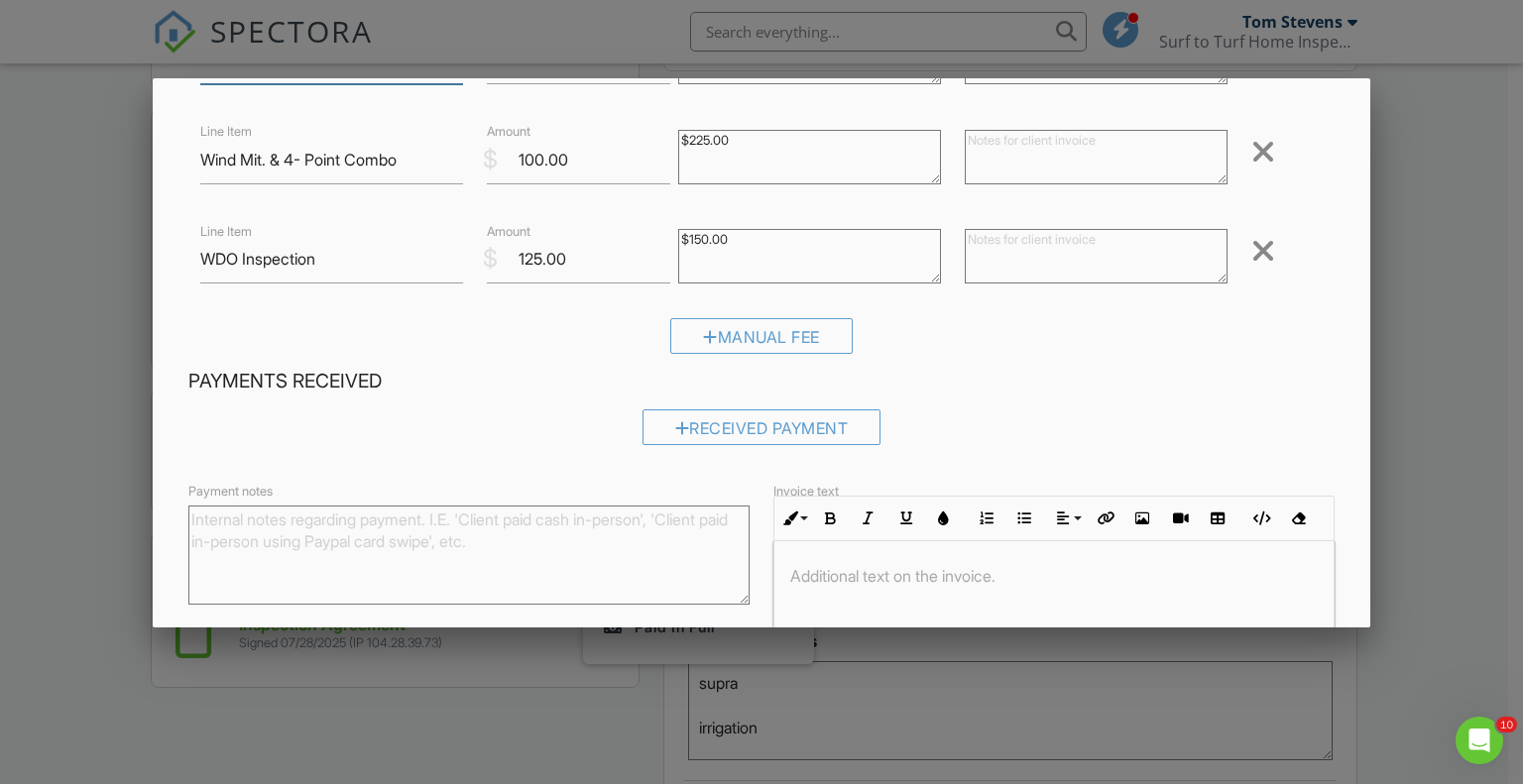 scroll, scrollTop: 214, scrollLeft: 0, axis: vertical 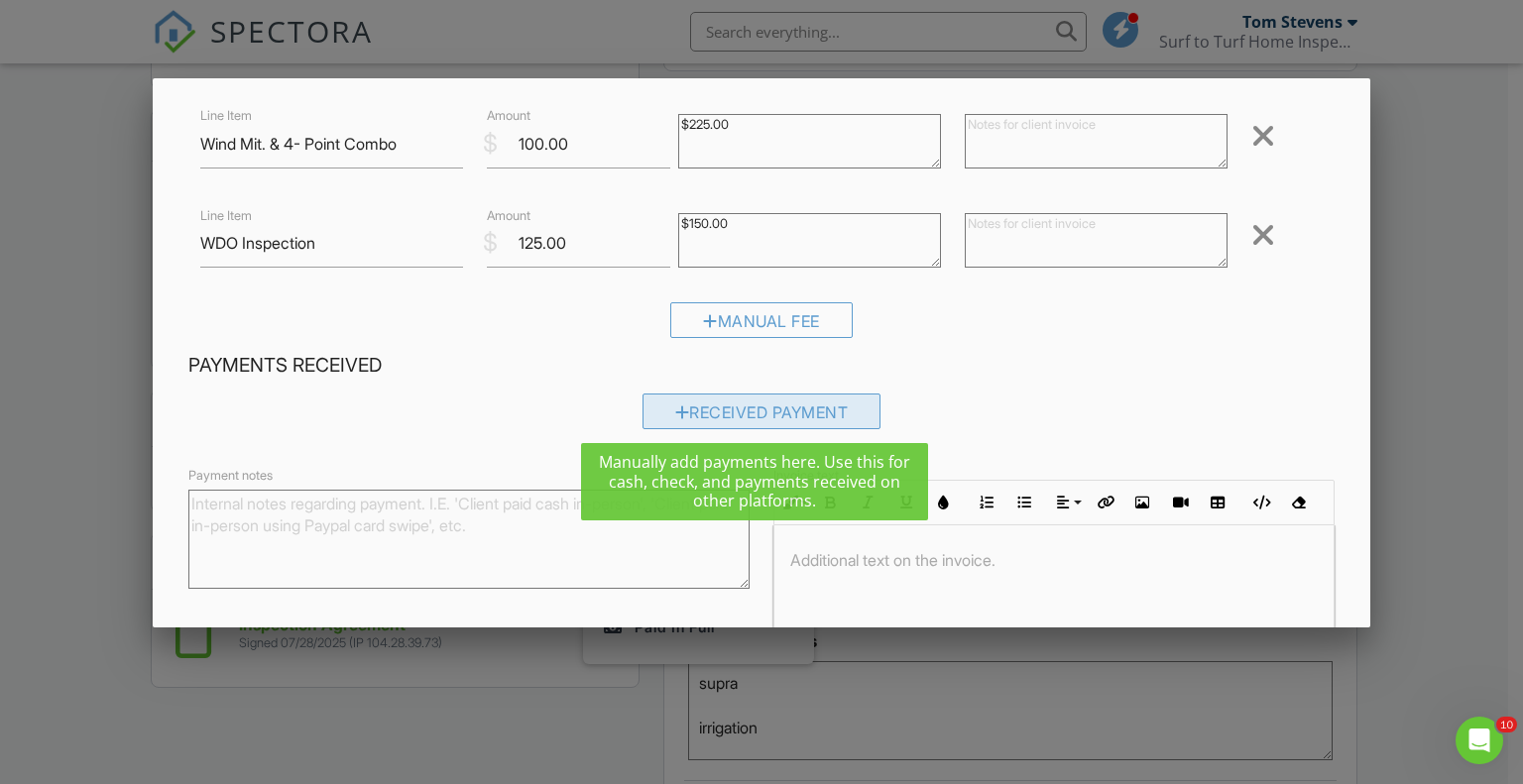 click on "Received Payment" at bounding box center (762, 411) 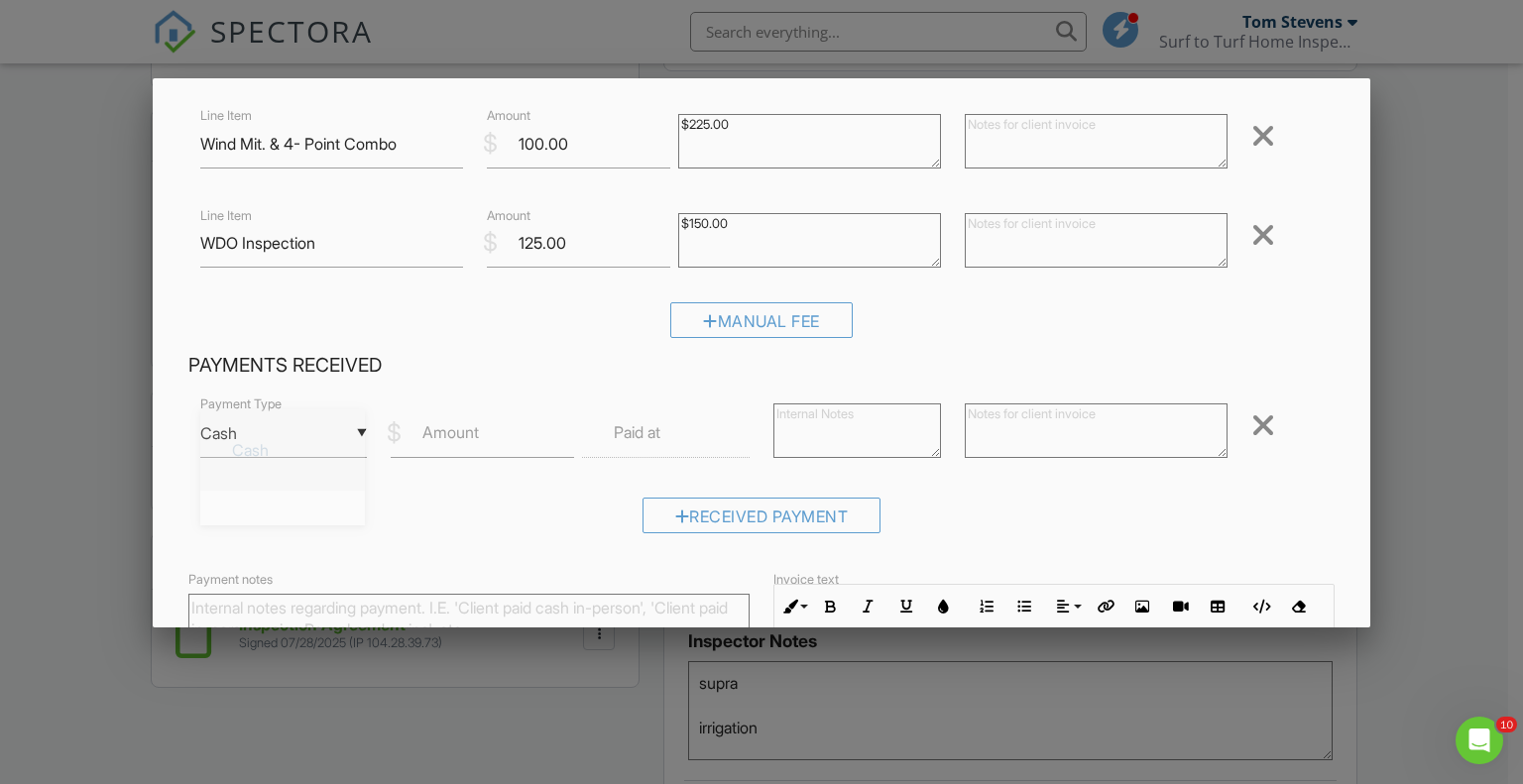 click on "▼ Cash Cash Check On-Site Card Other Cash
Check
On-Site Card
Other" at bounding box center [284, 433] 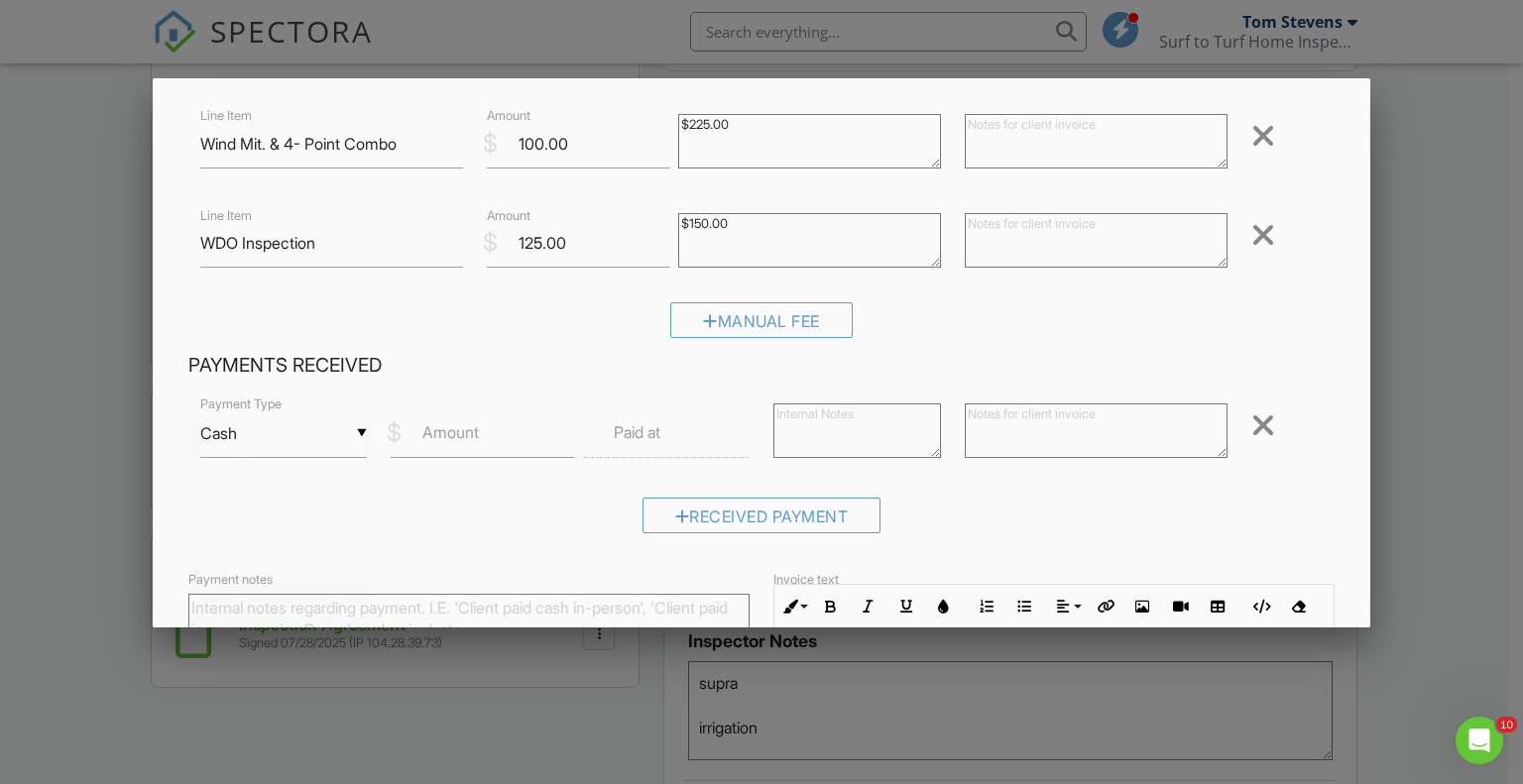 click on "On-Site Card" at bounding box center (283, 613) 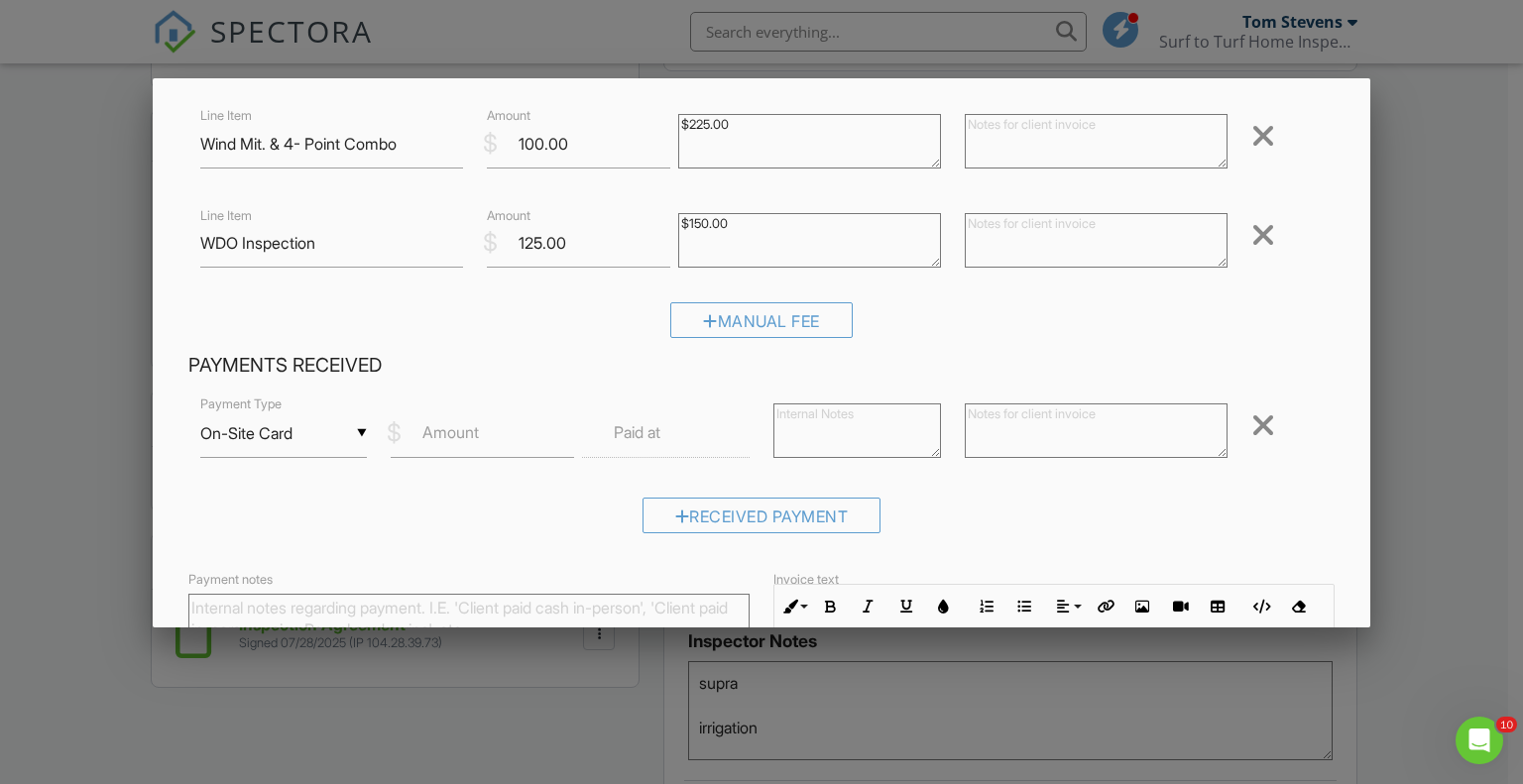 click on "Amount" at bounding box center (450, 432) 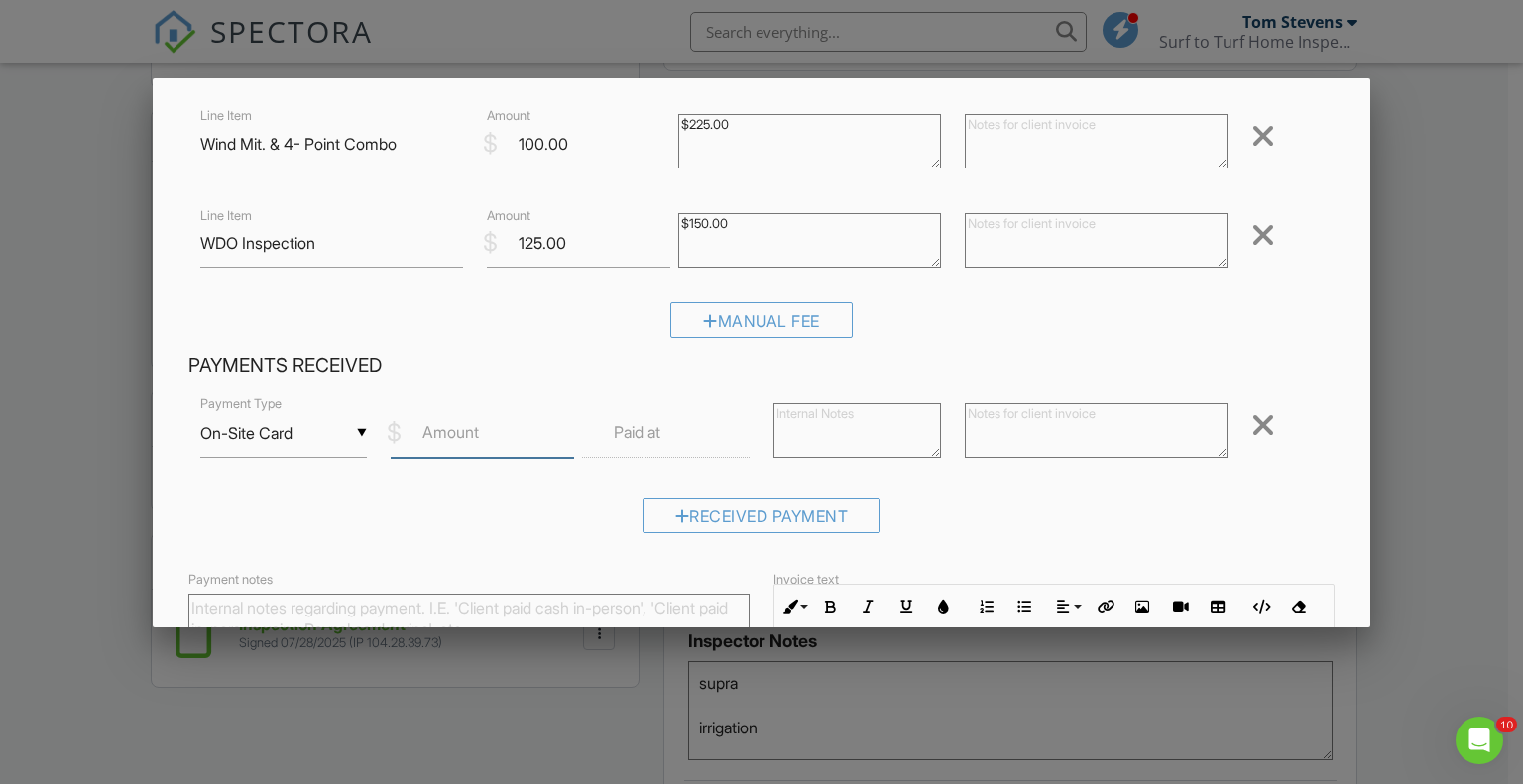 click on "Amount" at bounding box center (482, 433) 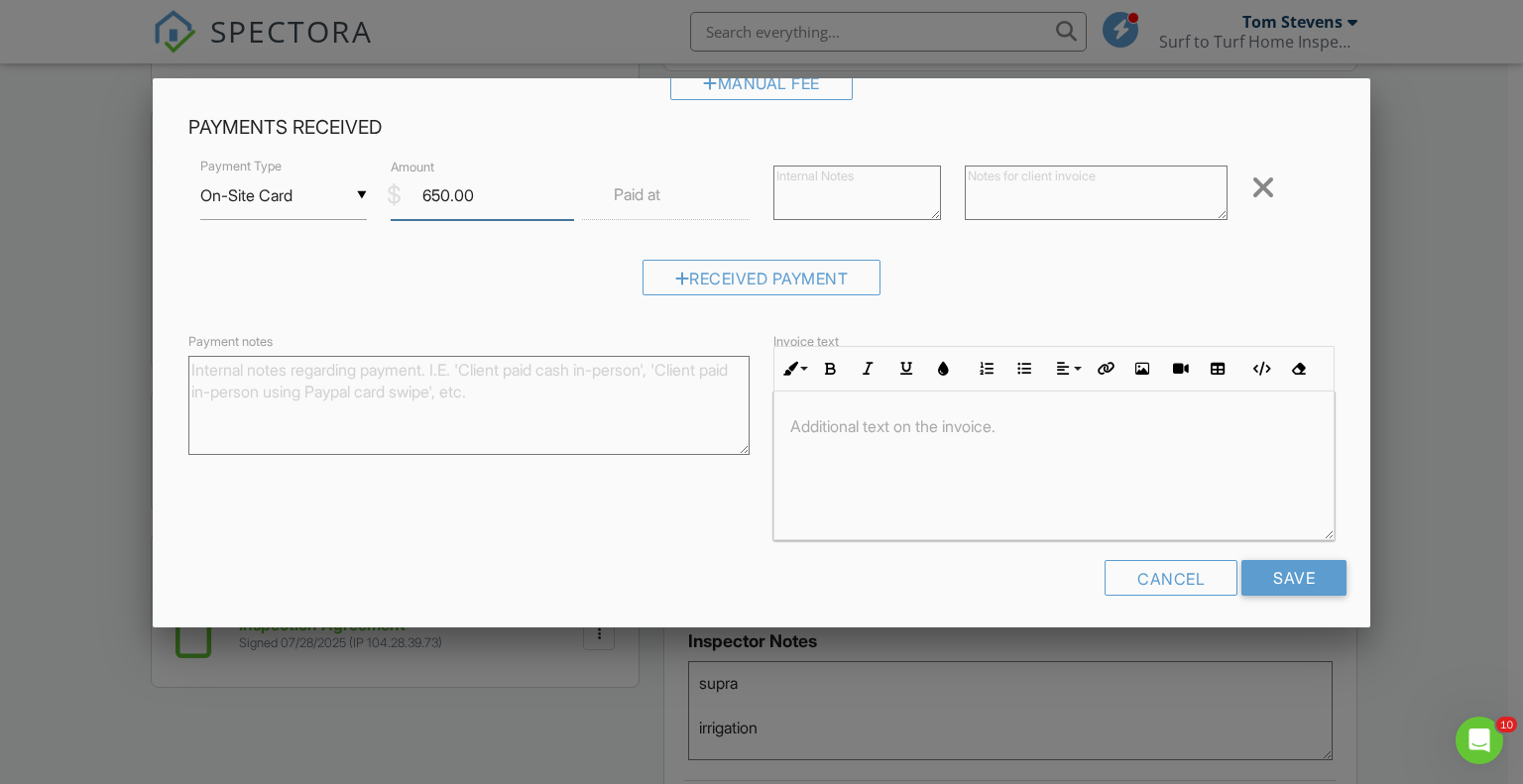 scroll, scrollTop: 458, scrollLeft: 0, axis: vertical 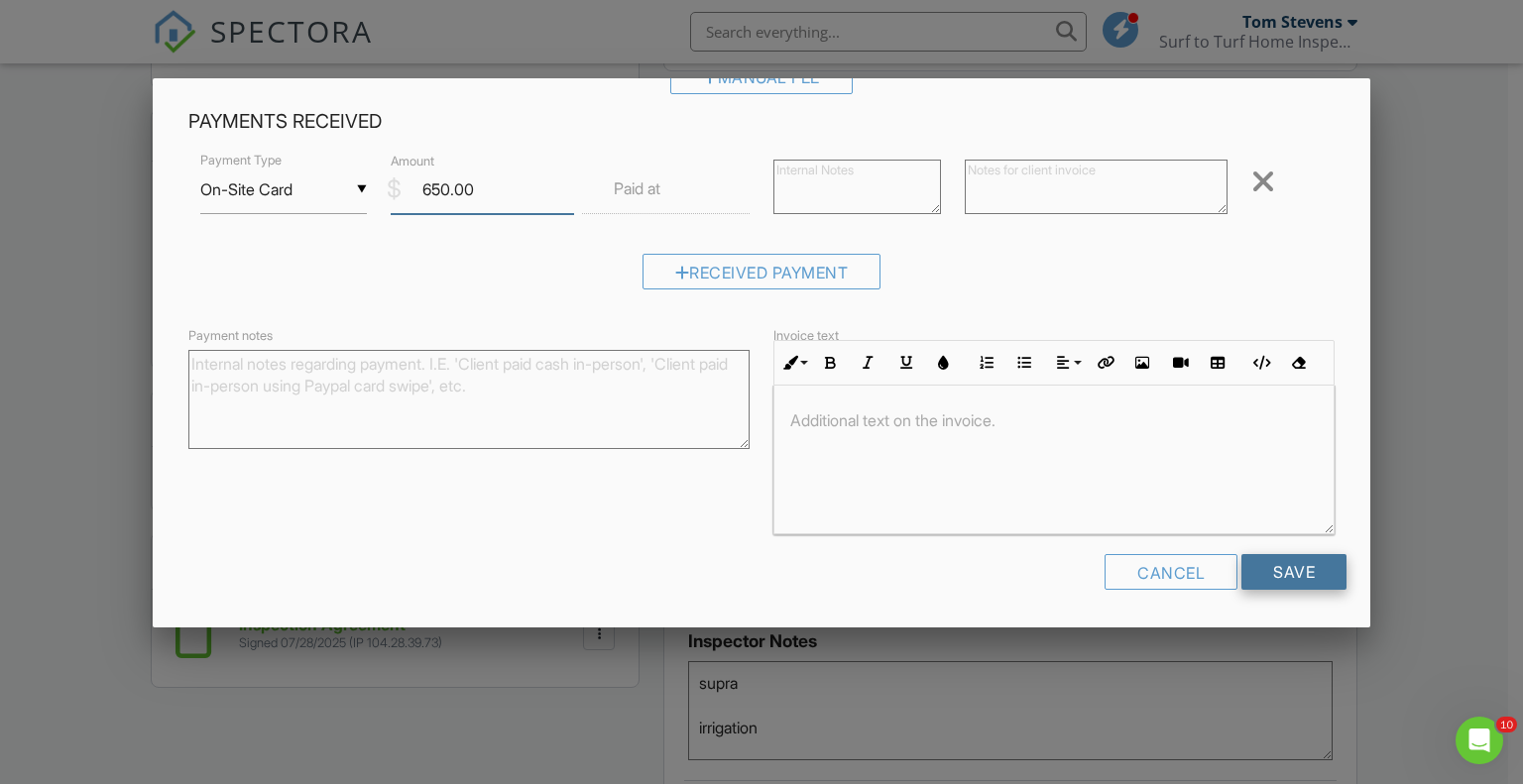 type on "650.00" 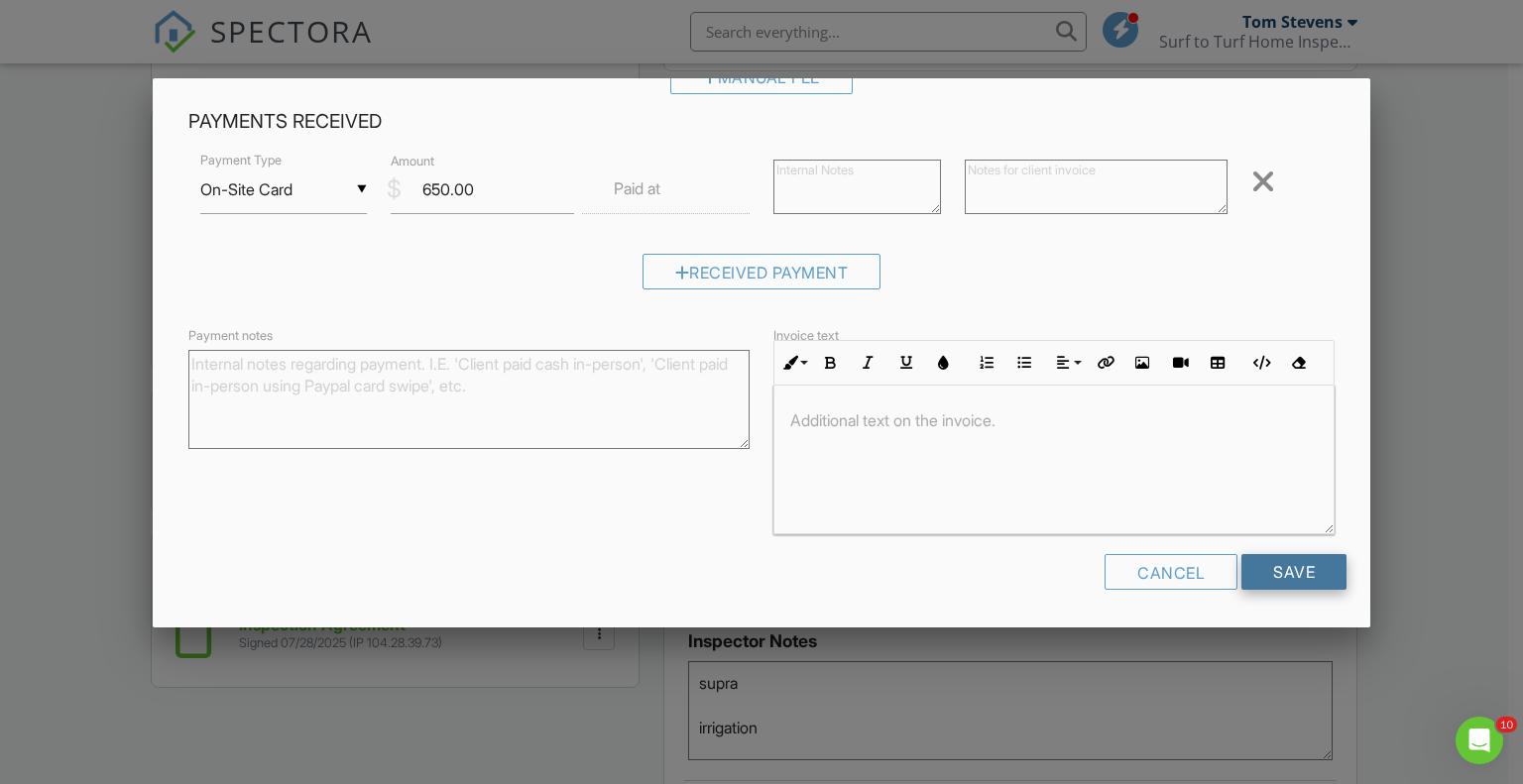 click on "Save" at bounding box center [1294, 572] 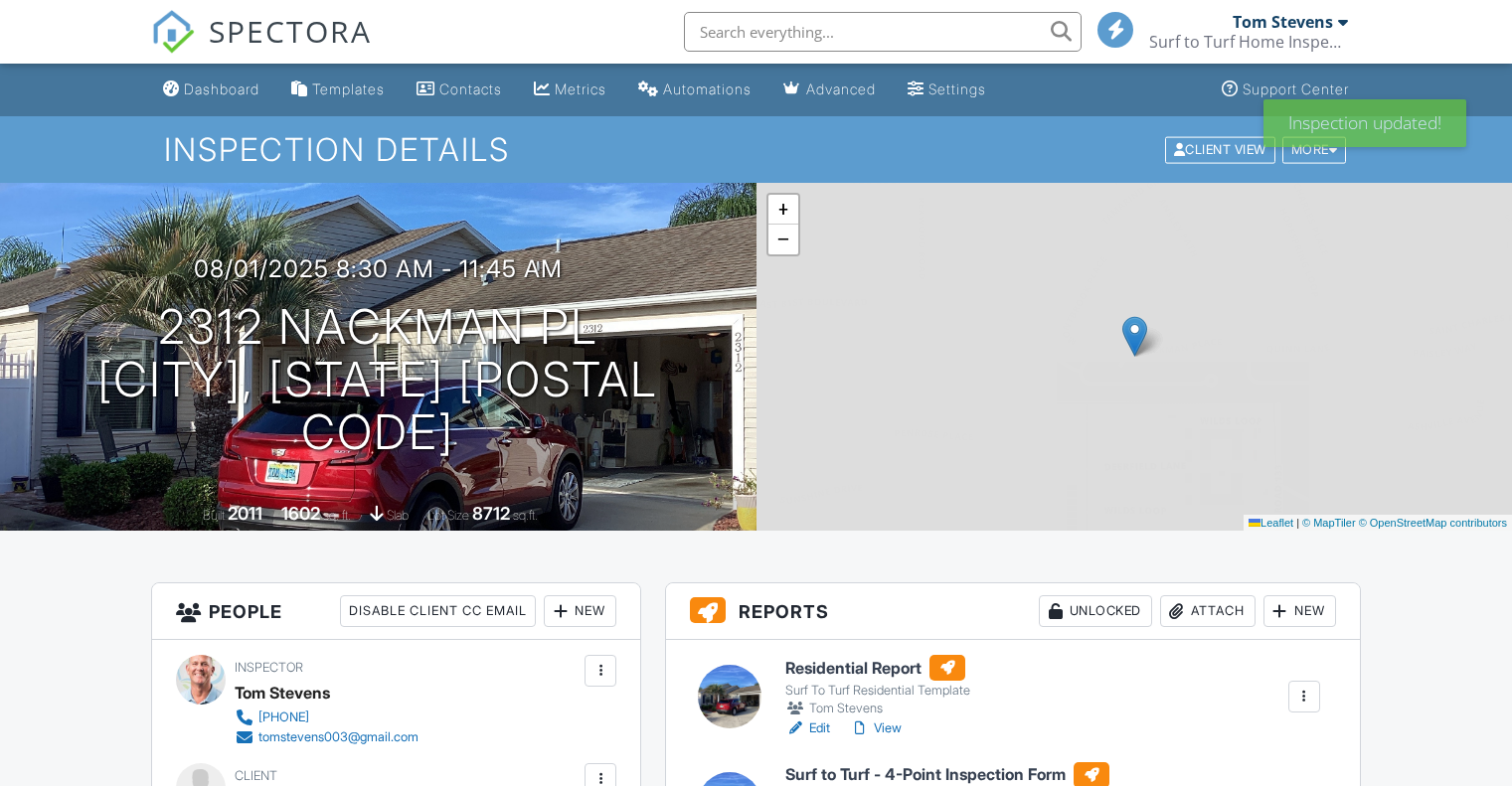 scroll, scrollTop: 0, scrollLeft: 0, axis: both 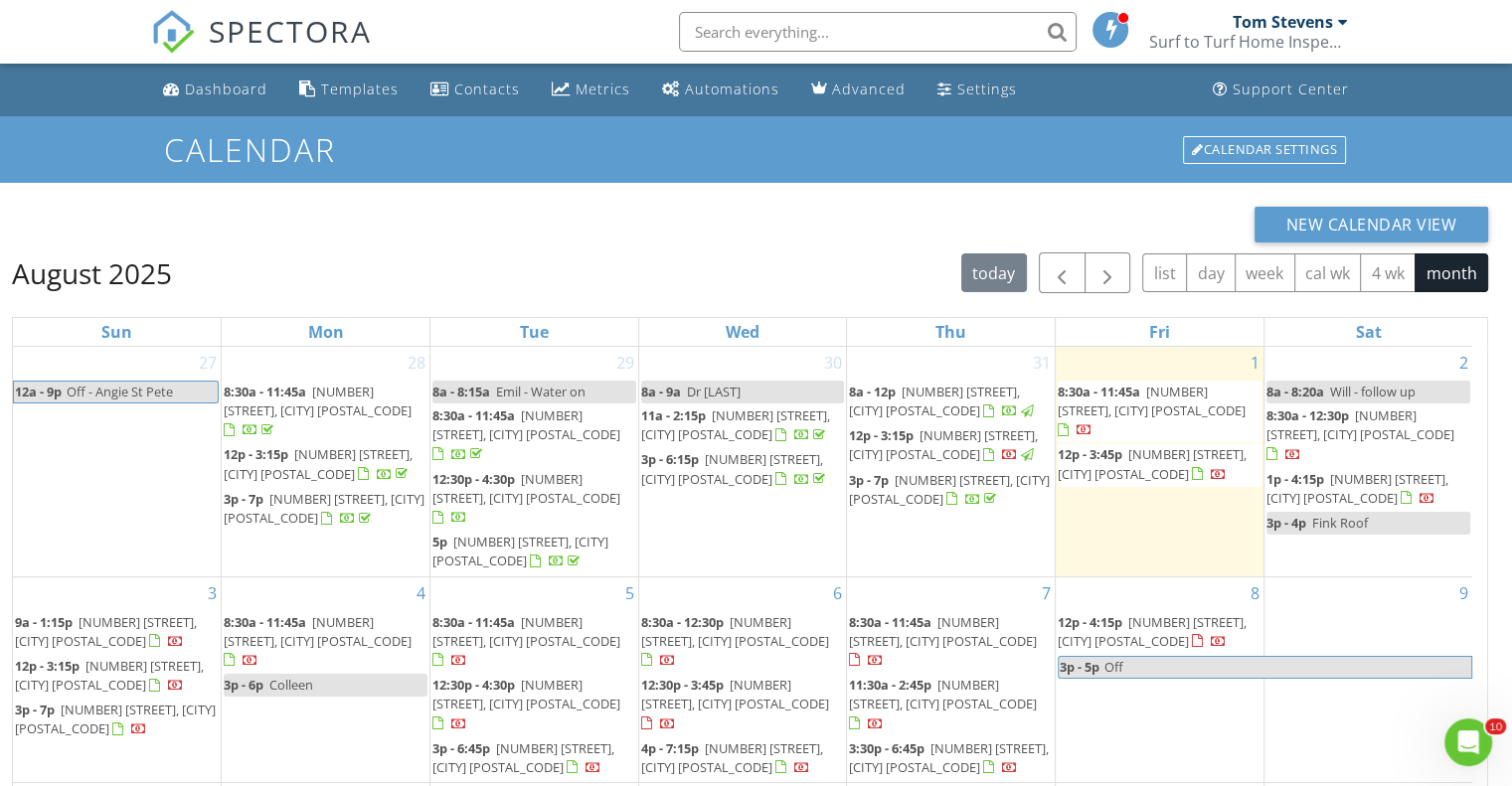 click on "2312 Nackman Pl, The Villages 32162" at bounding box center [1151, 400] 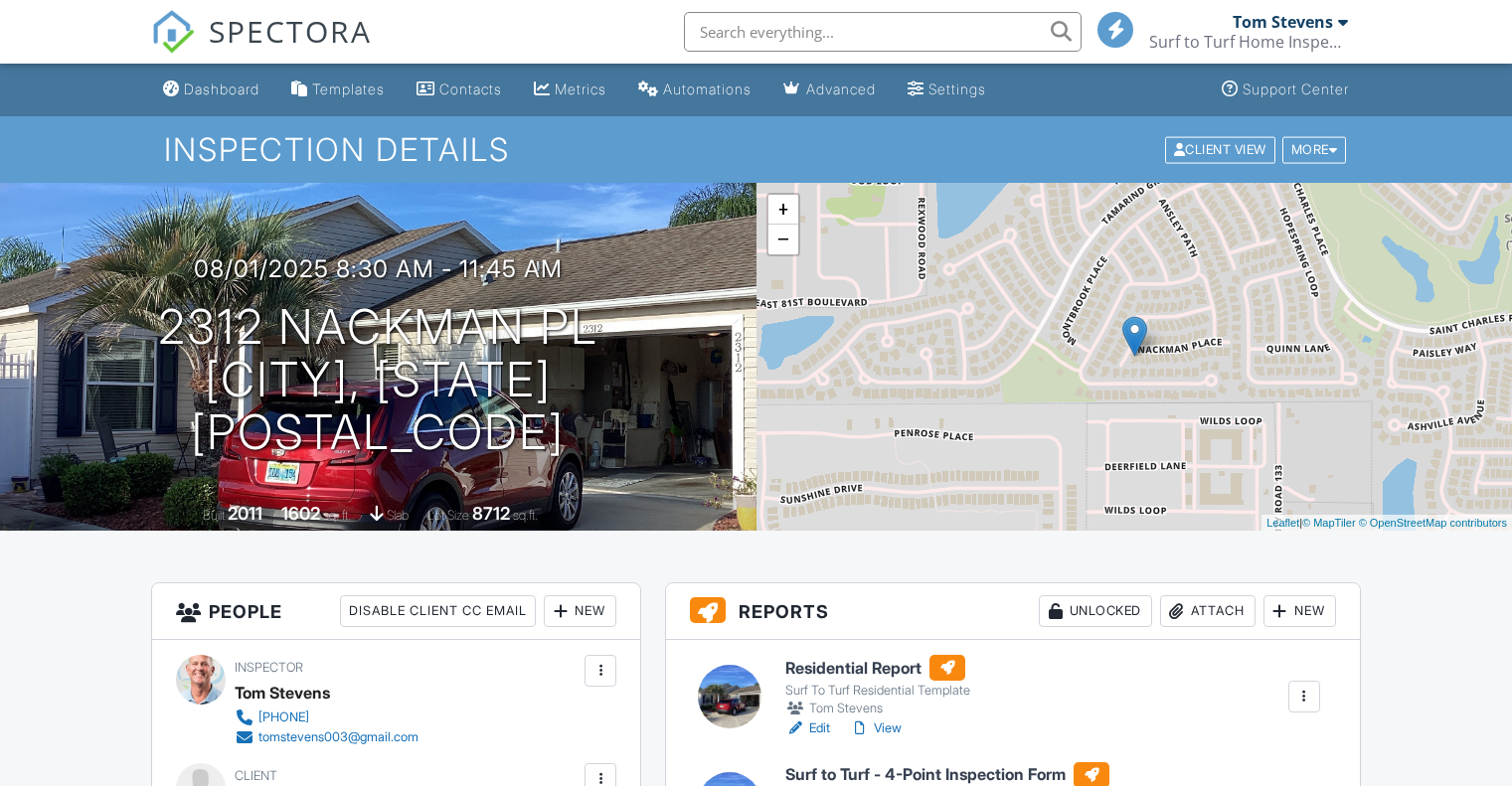 scroll, scrollTop: 0, scrollLeft: 0, axis: both 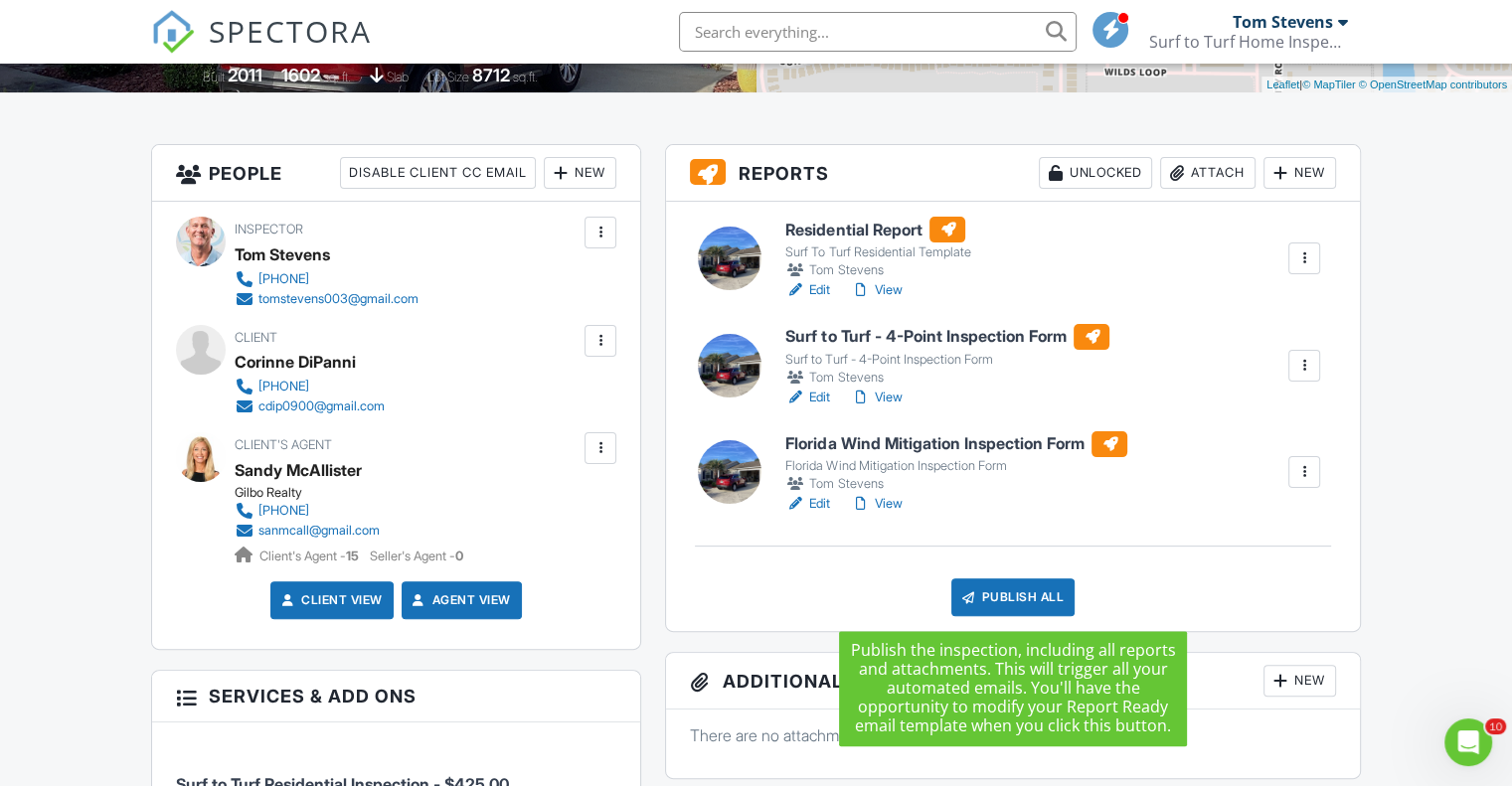click on "Publish All" at bounding box center [1013, 597] 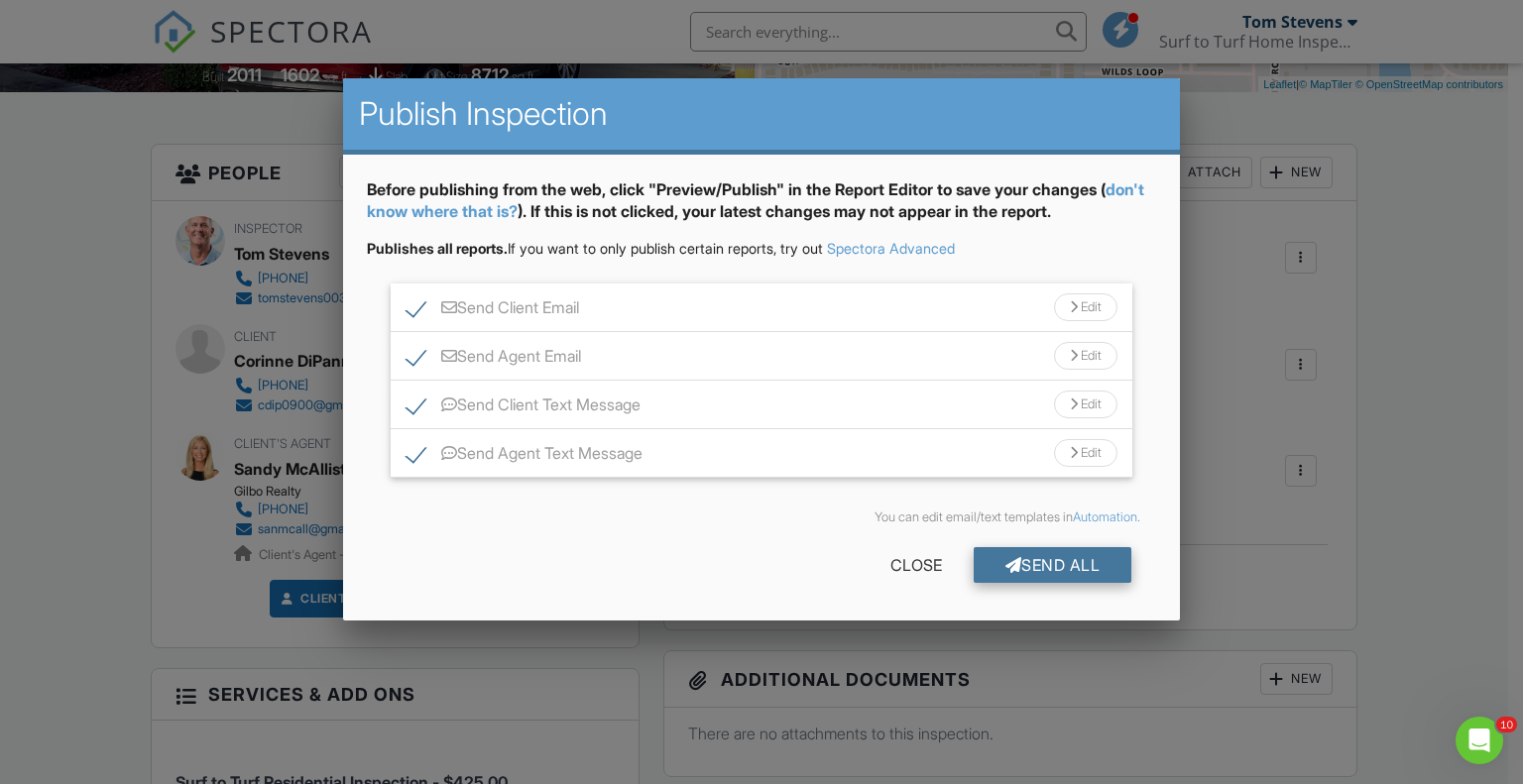 click on "Send All" at bounding box center [1053, 565] 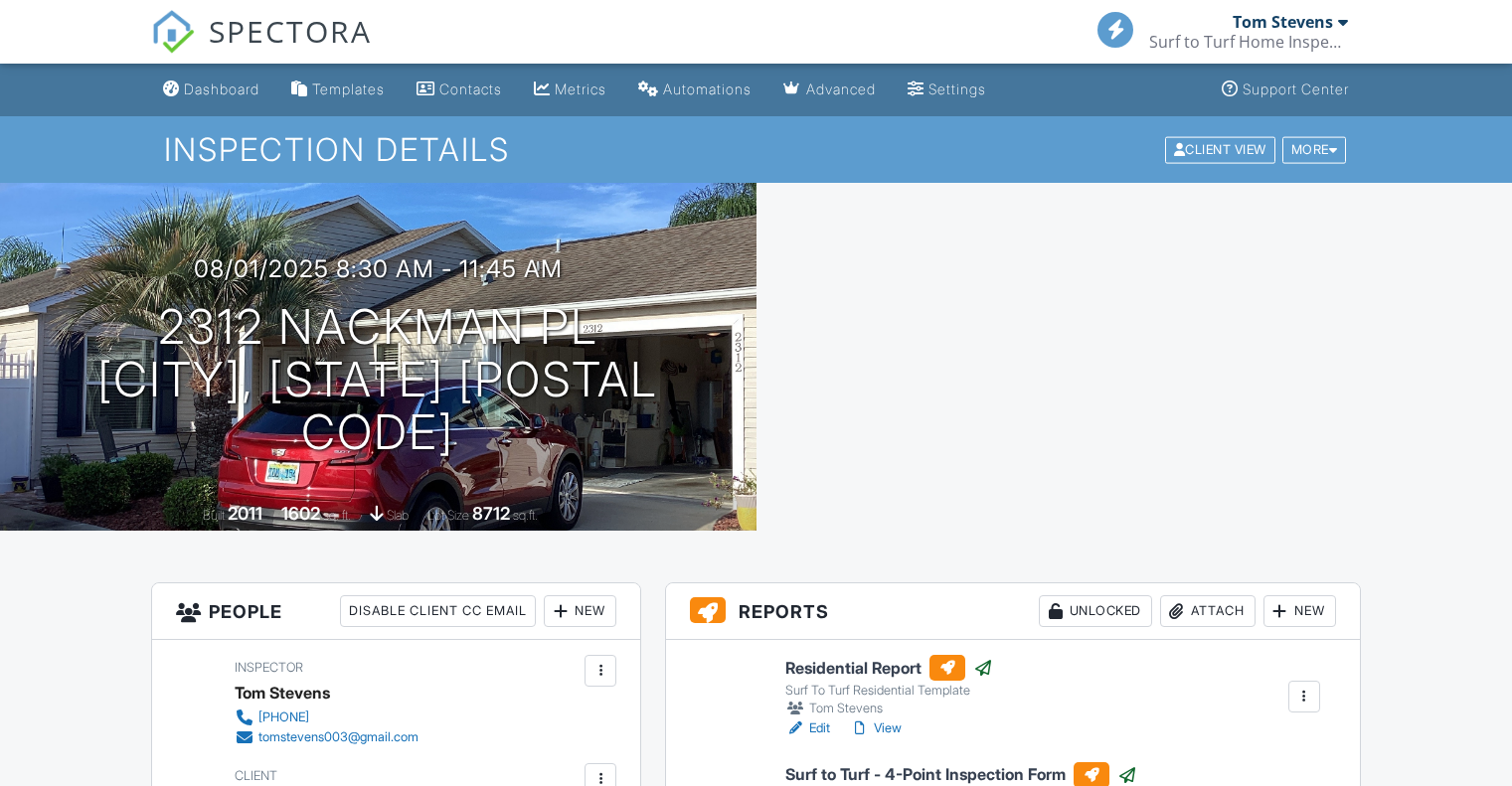 scroll, scrollTop: 438, scrollLeft: 0, axis: vertical 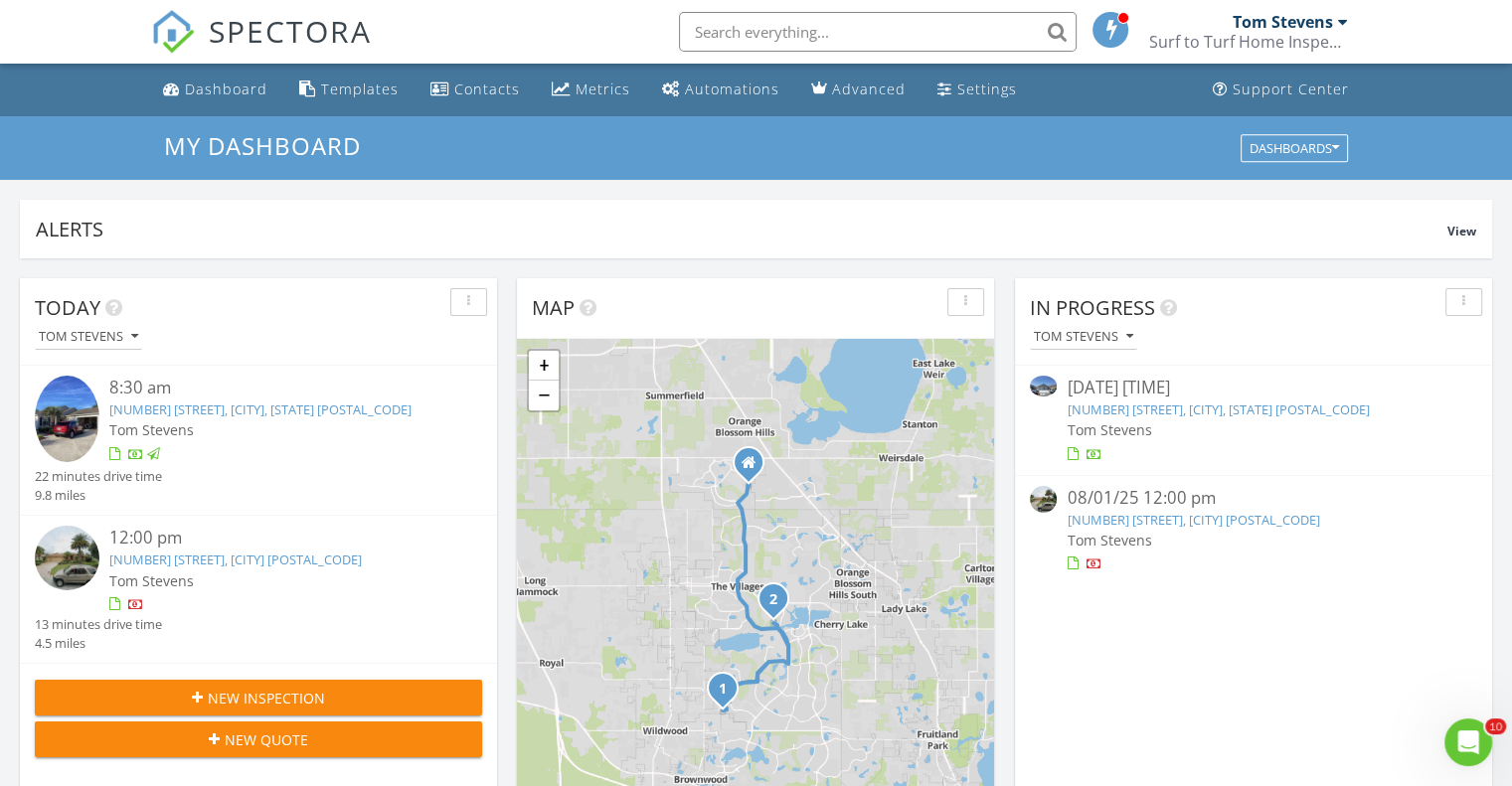 click at bounding box center (1043, 499) 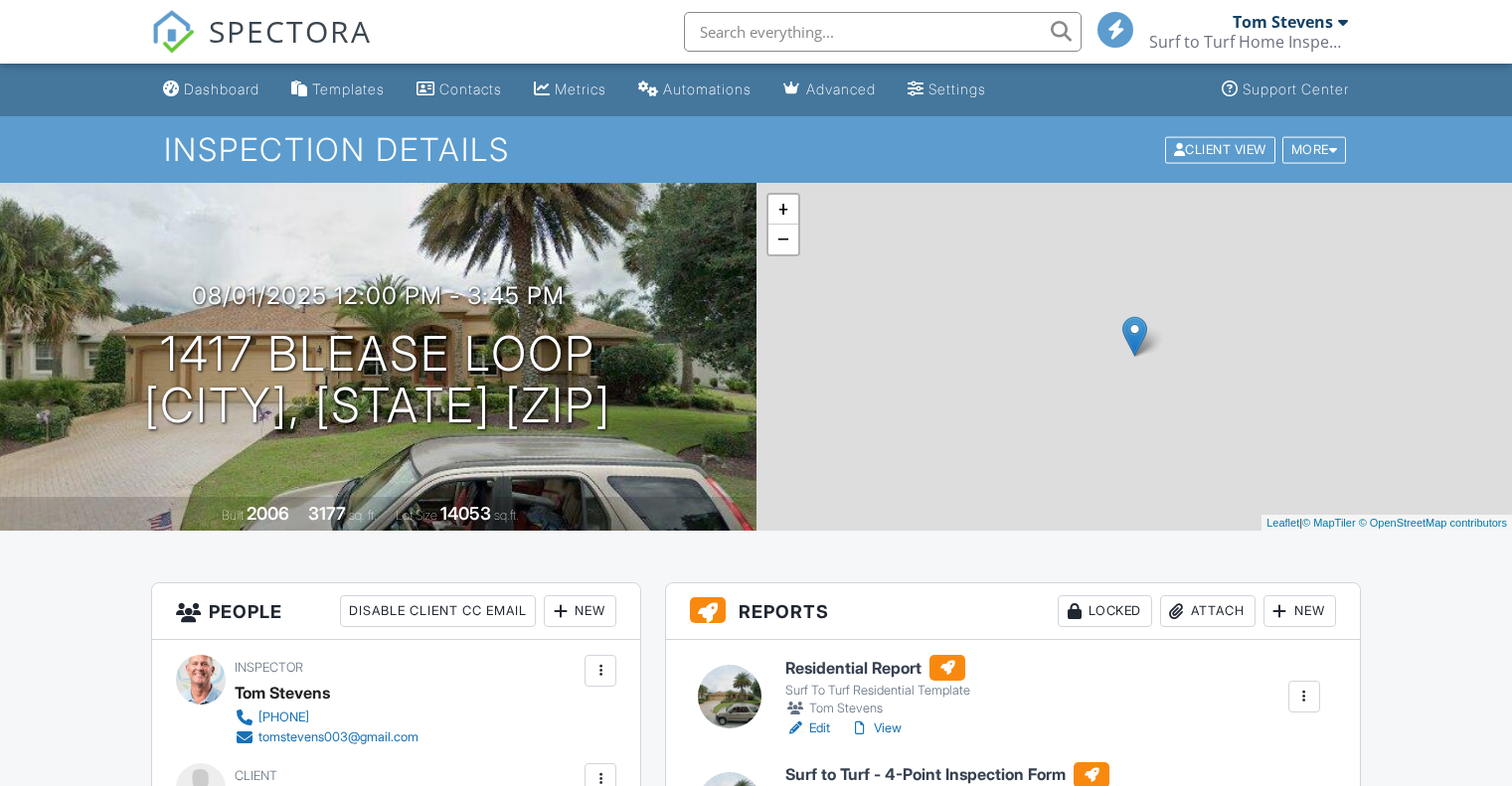 scroll, scrollTop: 0, scrollLeft: 0, axis: both 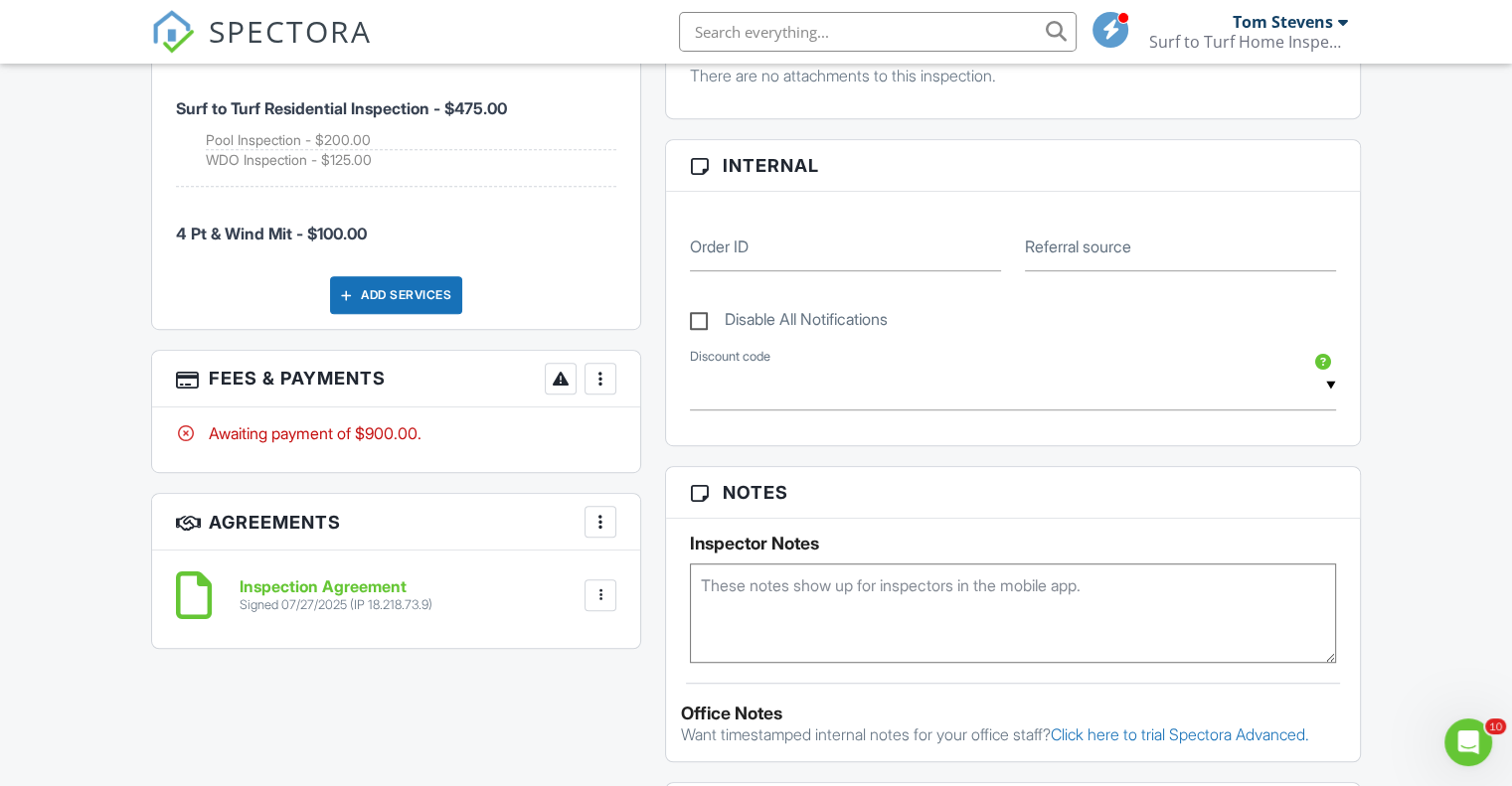 click at bounding box center [600, 379] 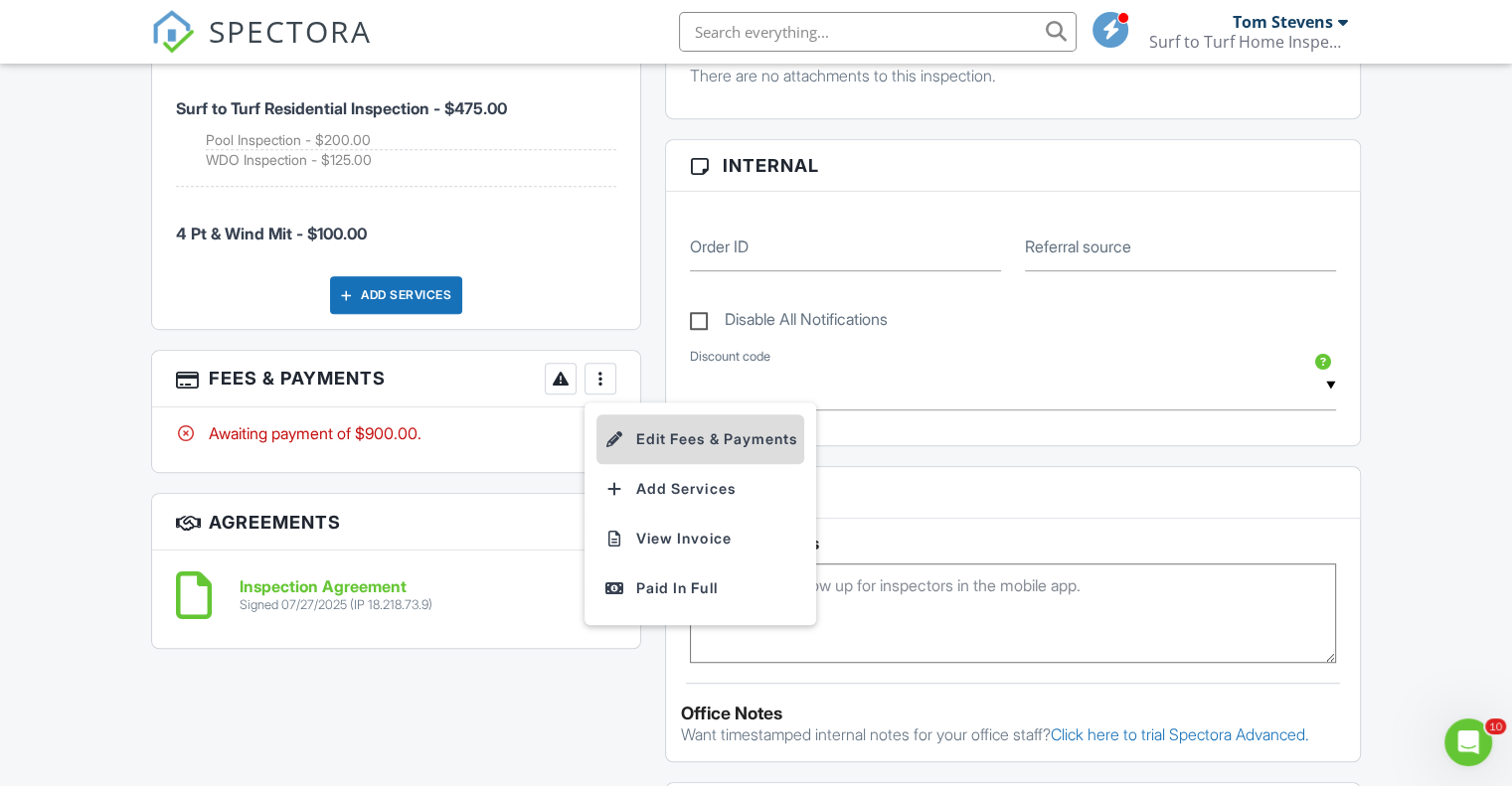 click on "Edit Fees & Payments" at bounding box center [700, 439] 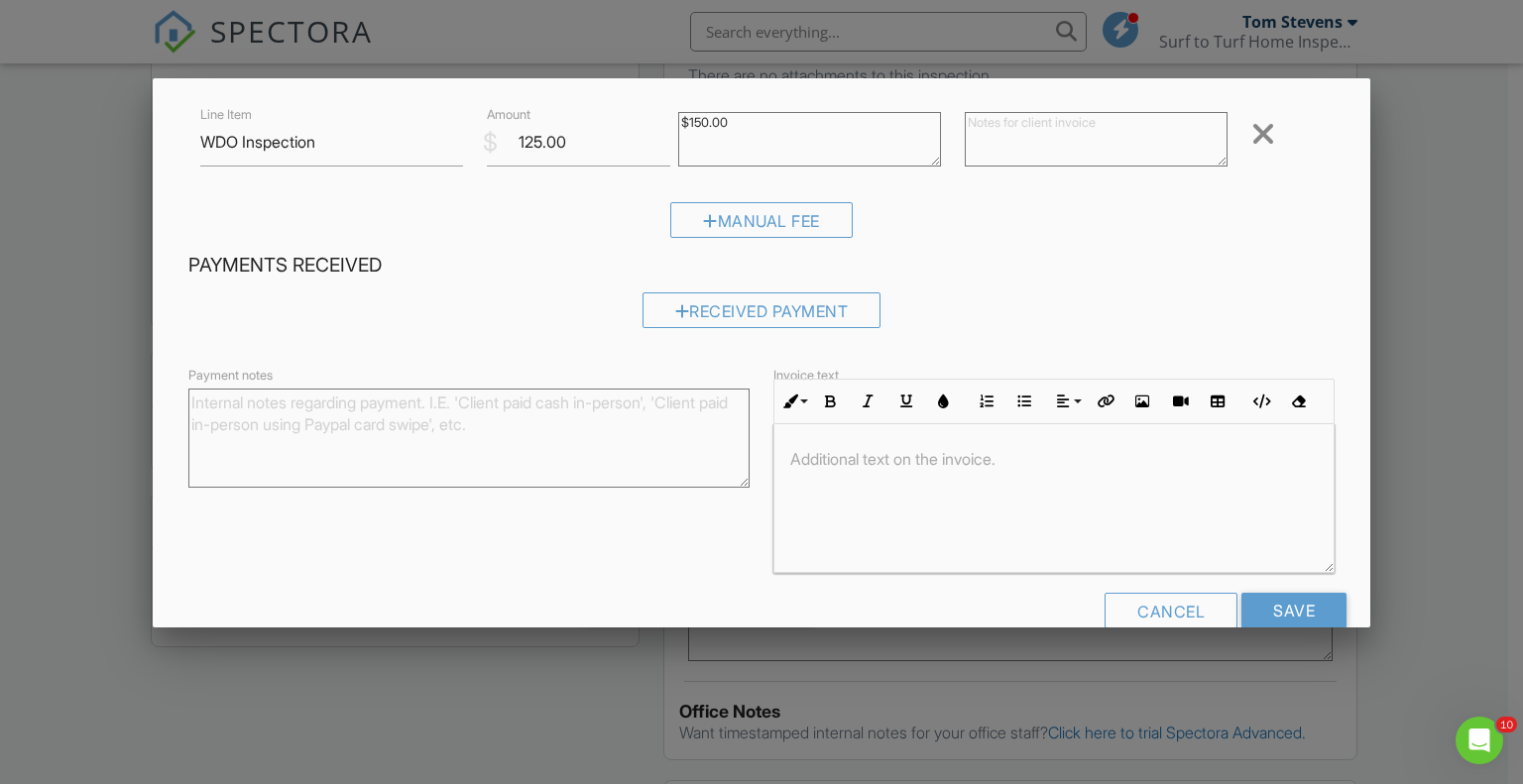 scroll, scrollTop: 454, scrollLeft: 0, axis: vertical 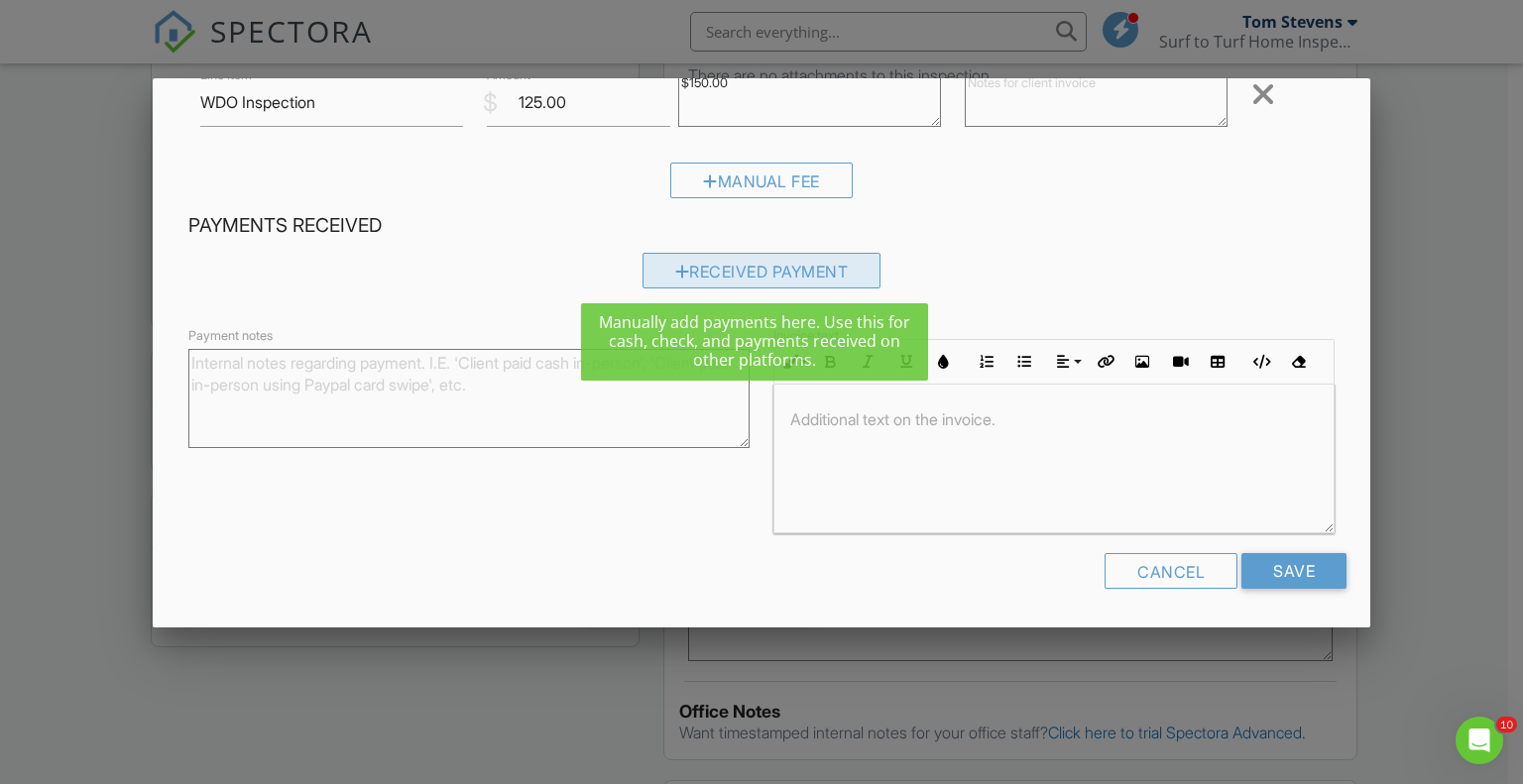 click on "Received Payment" at bounding box center [762, 271] 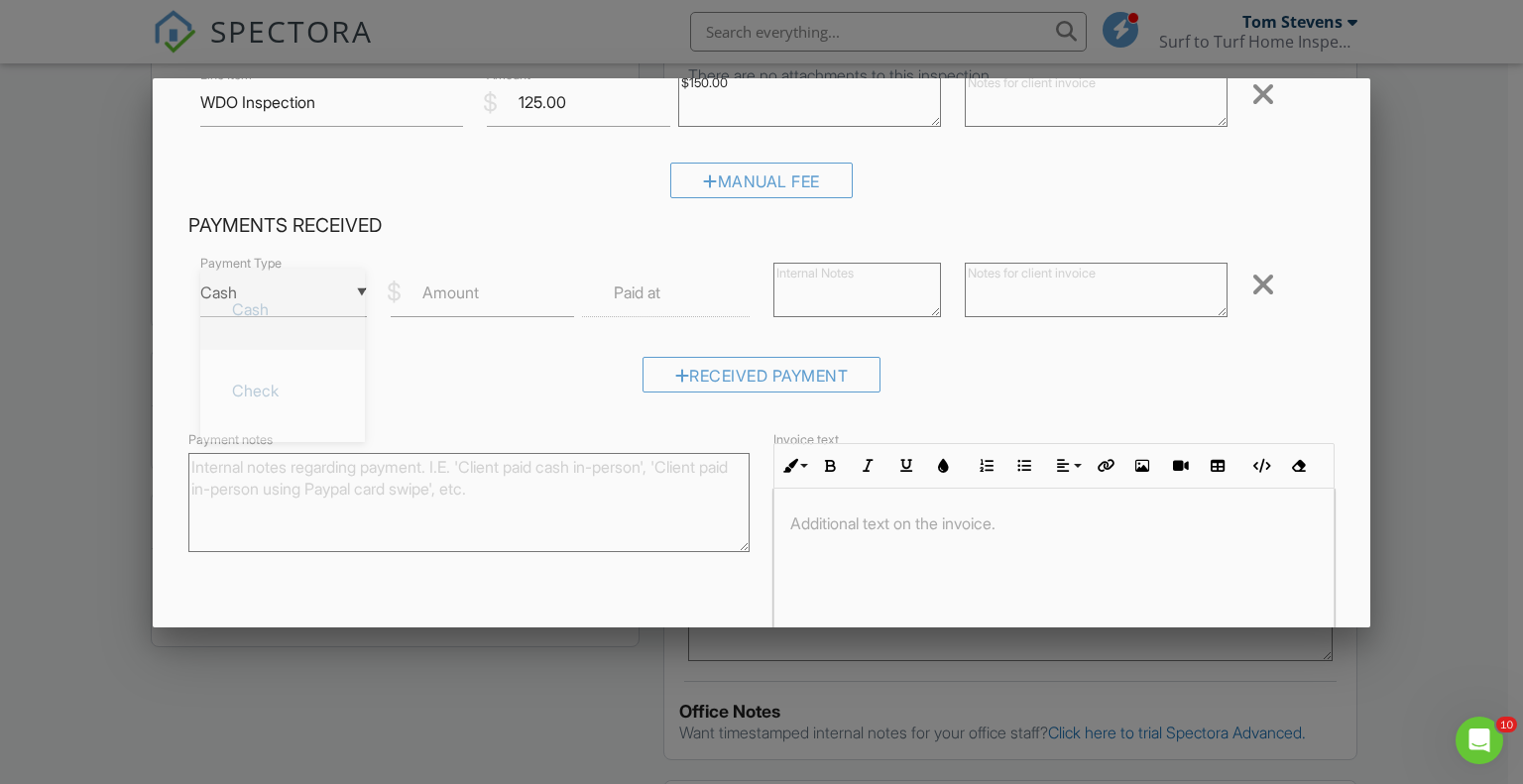 click on "▼ Cash Cash Check On-Site Card Other Cash
Check
On-Site Card
Other" at bounding box center (284, 292) 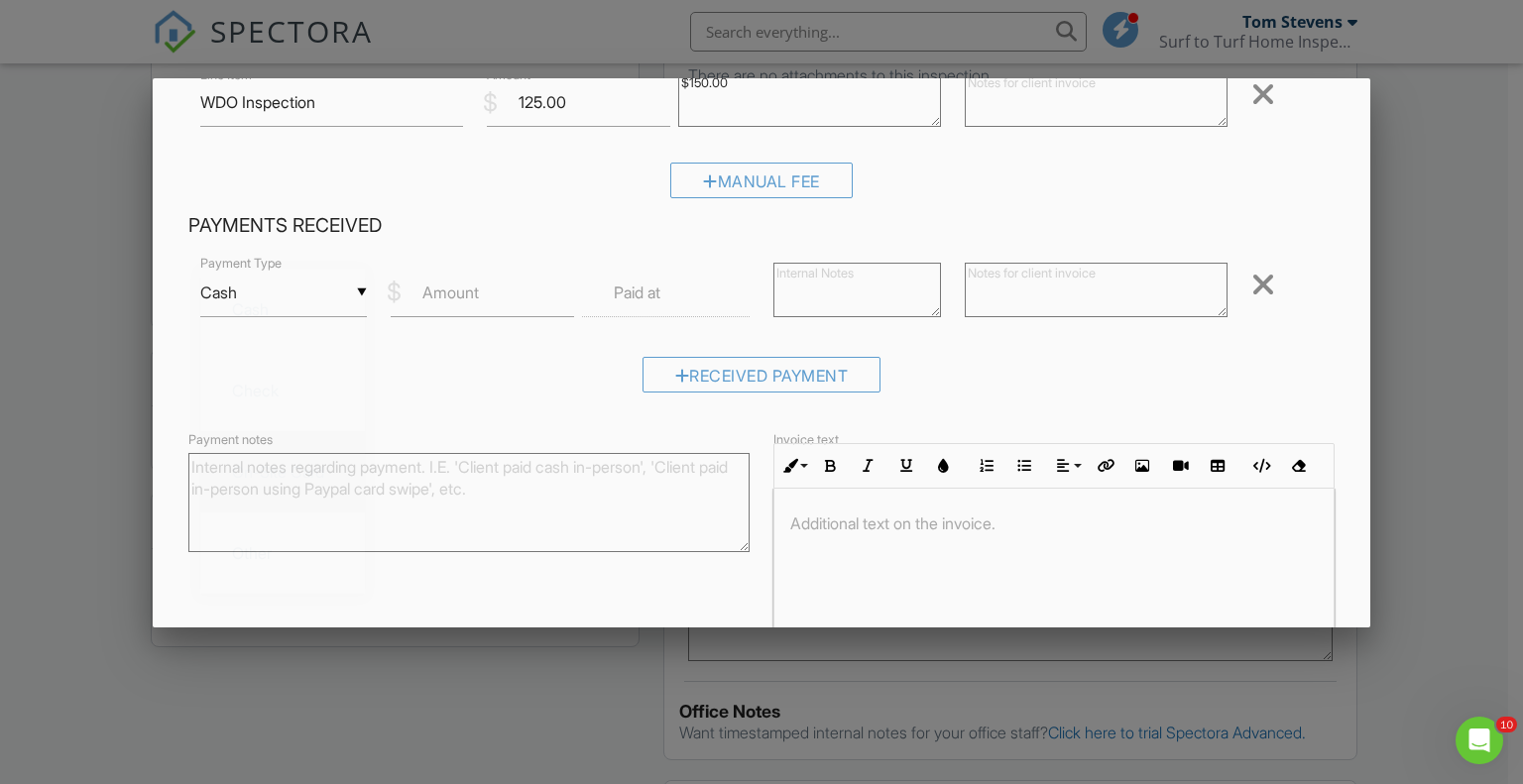 click on "On-Site Card" at bounding box center [283, 472] 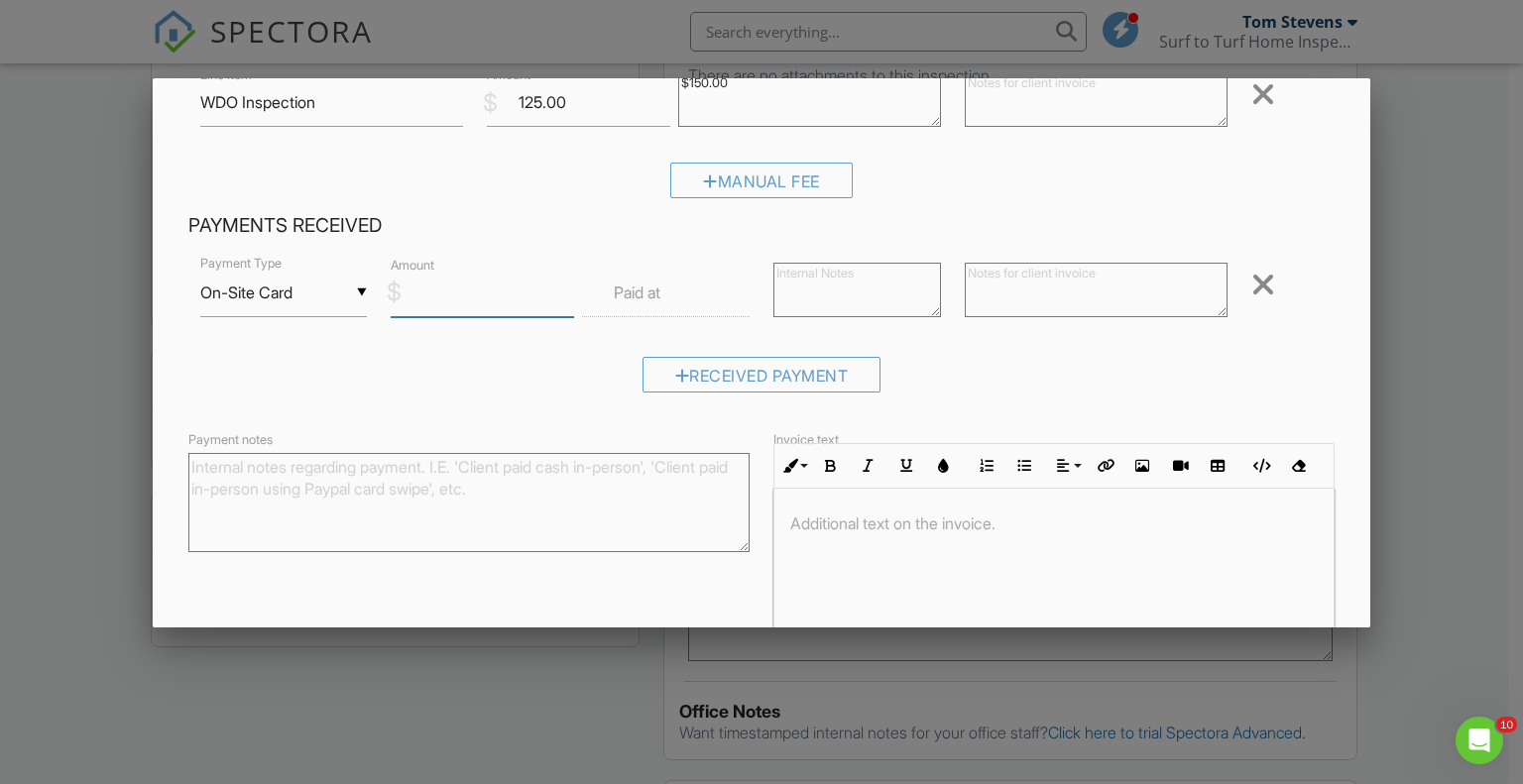 click on "Amount" at bounding box center [482, 292] 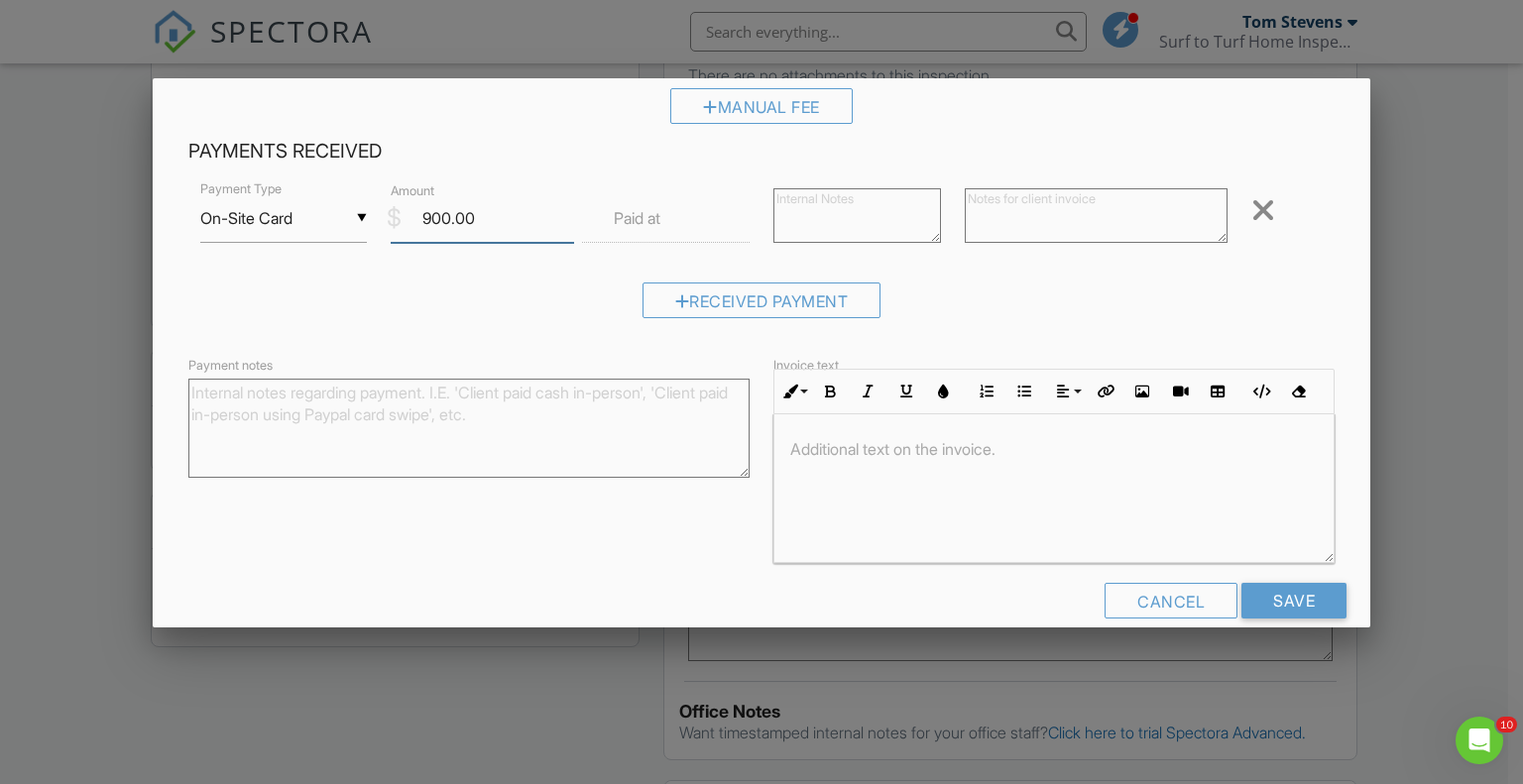 scroll, scrollTop: 558, scrollLeft: 0, axis: vertical 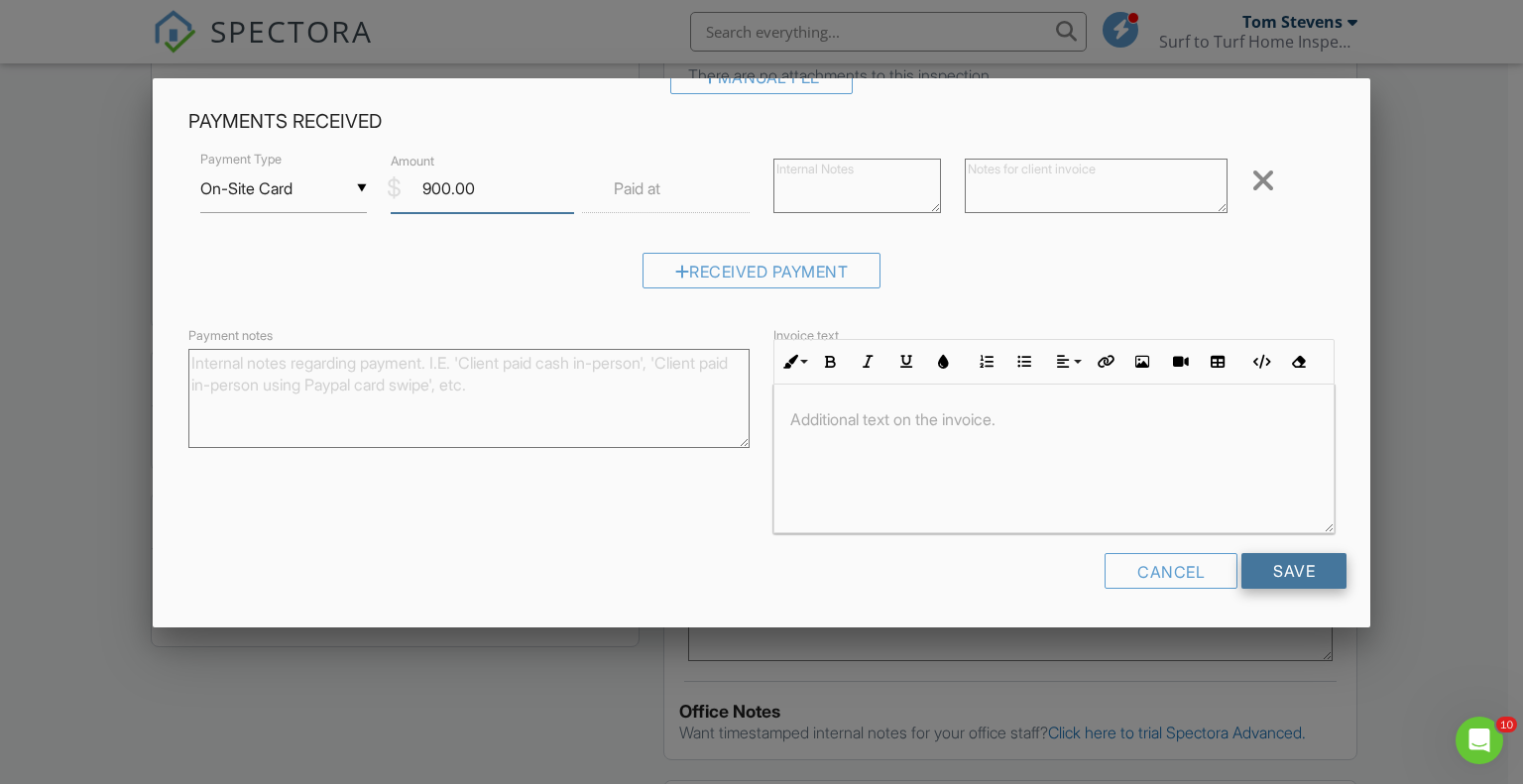 type on "900.00" 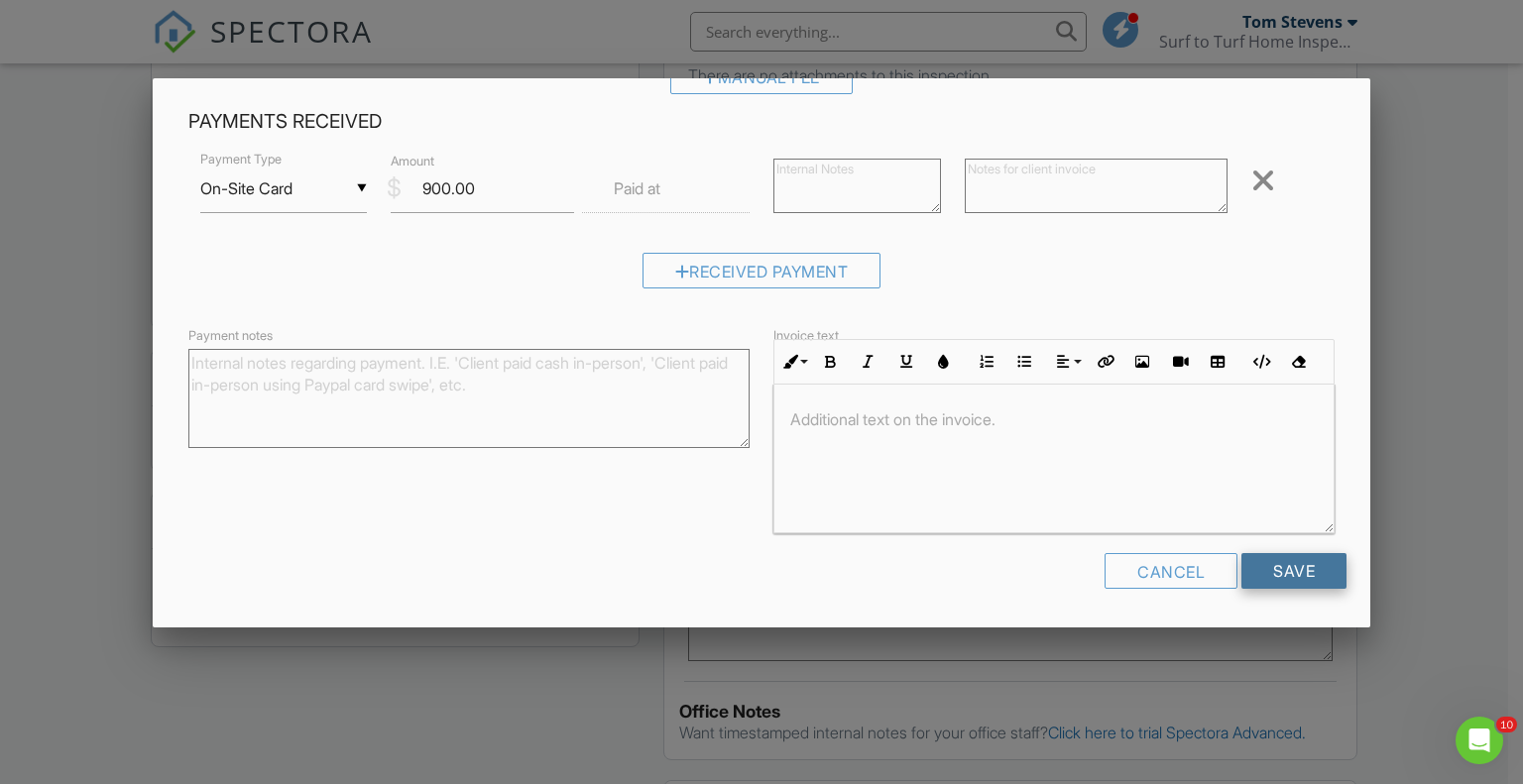 click on "Save" at bounding box center [1294, 571] 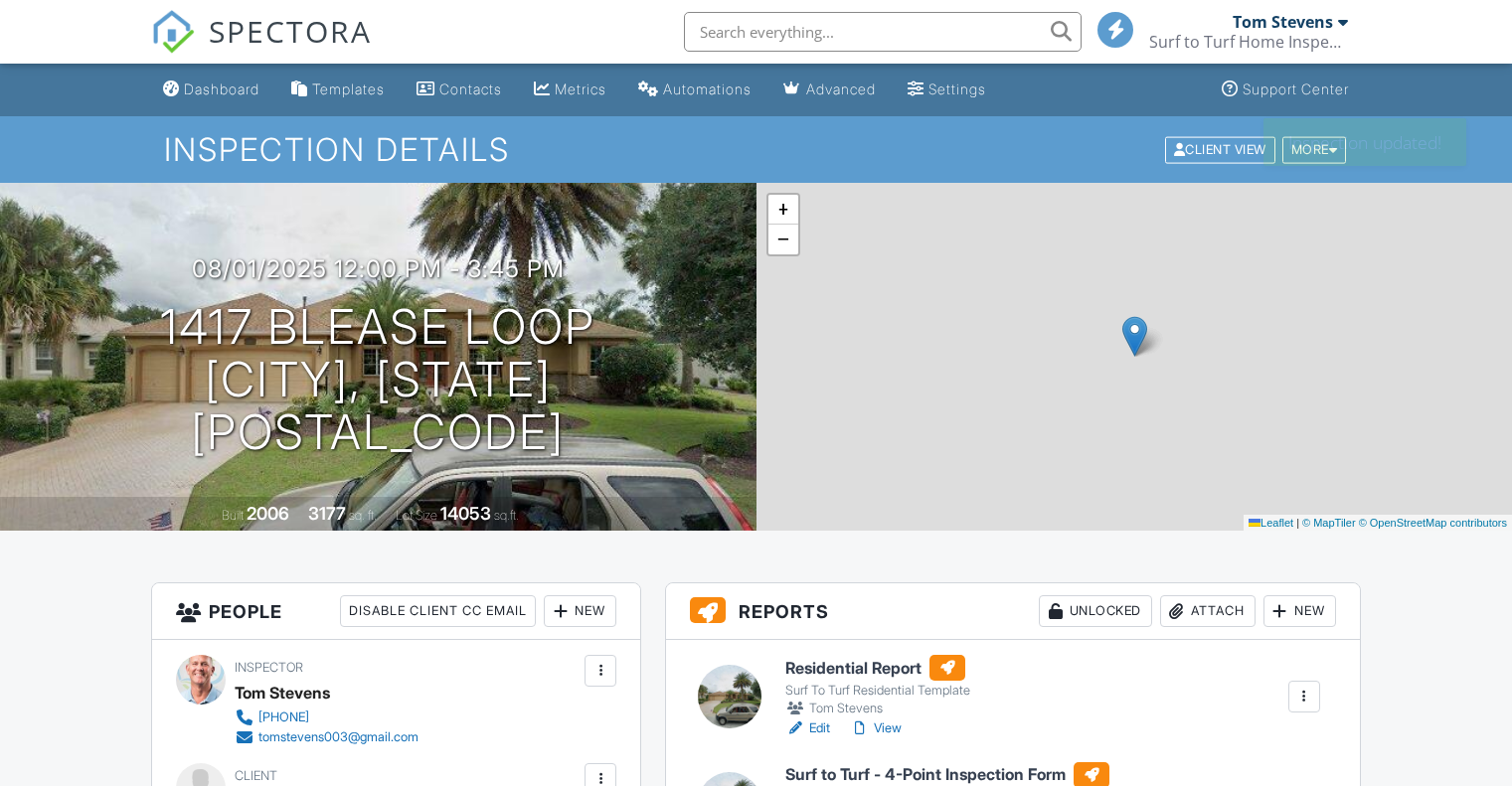 scroll, scrollTop: 0, scrollLeft: 0, axis: both 